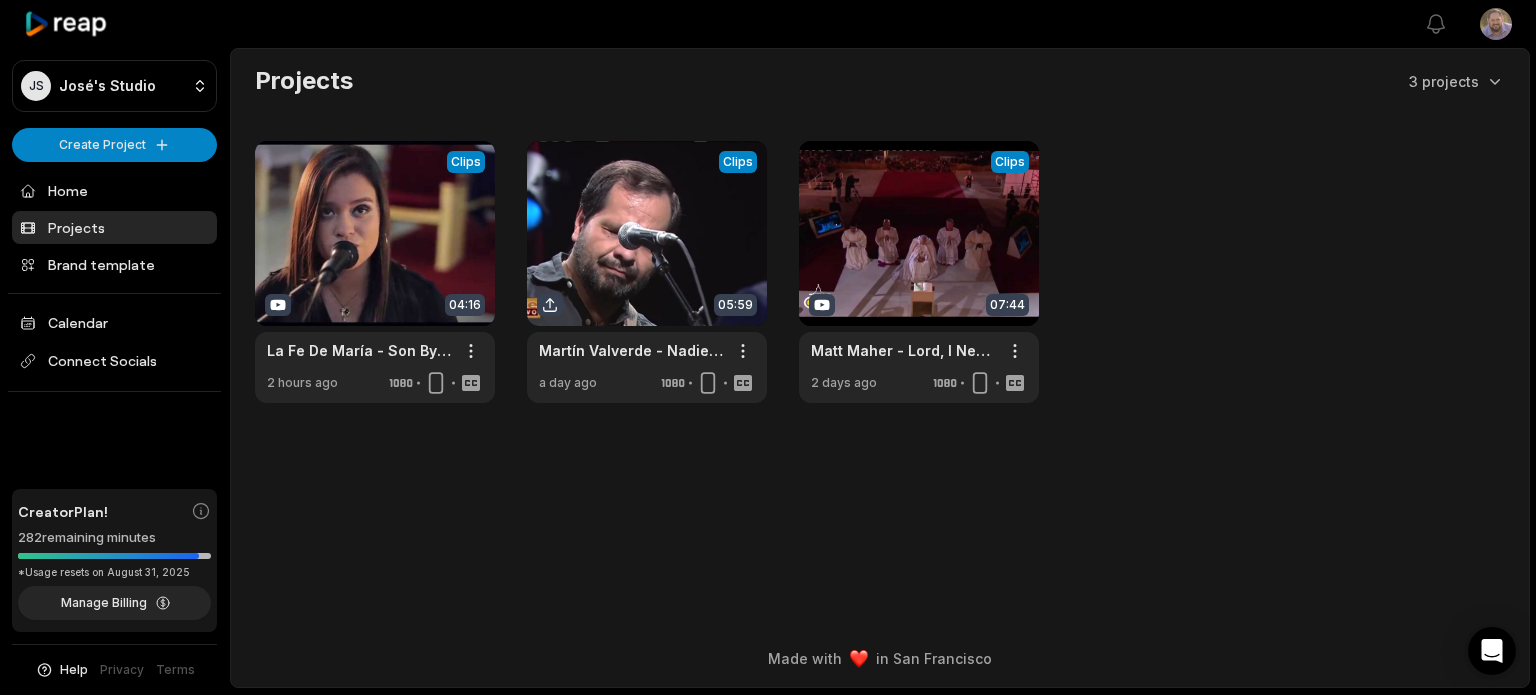 scroll, scrollTop: 0, scrollLeft: 0, axis: both 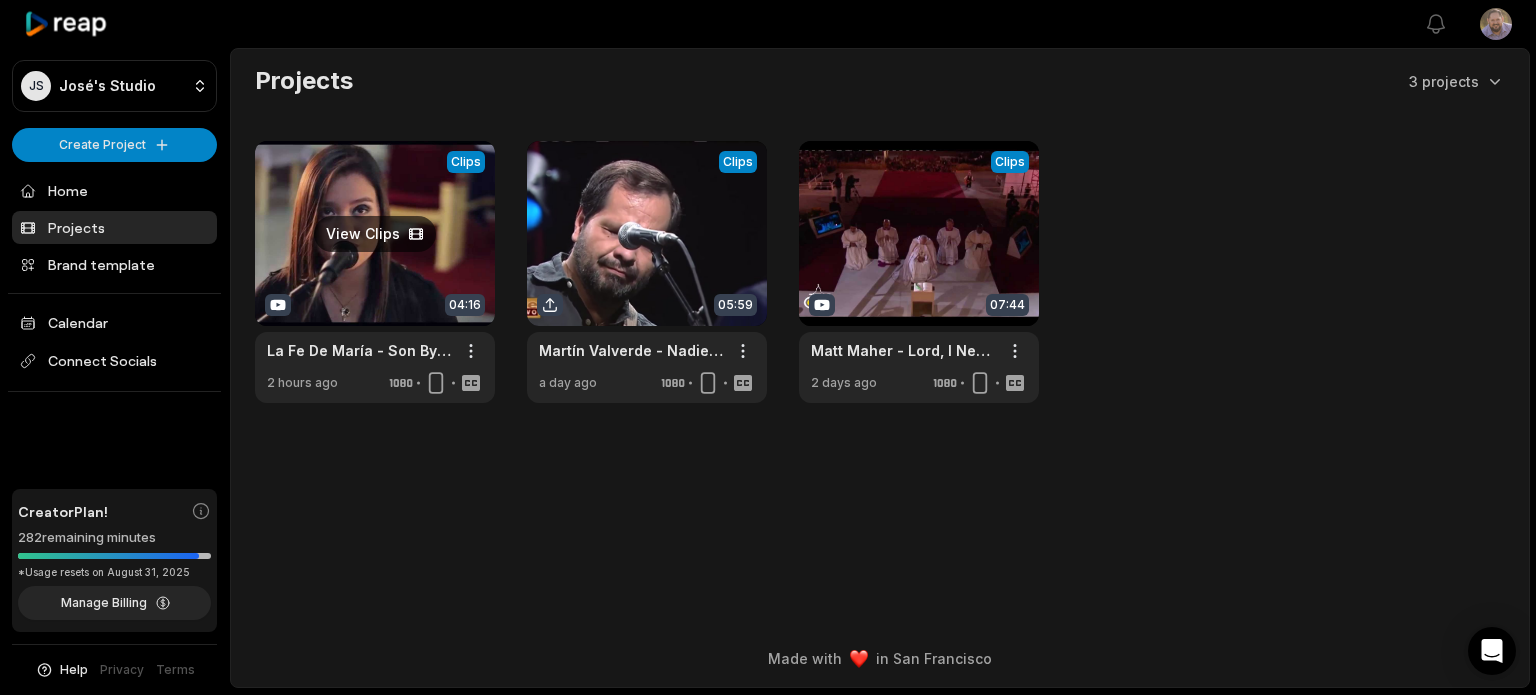 click at bounding box center (375, 272) 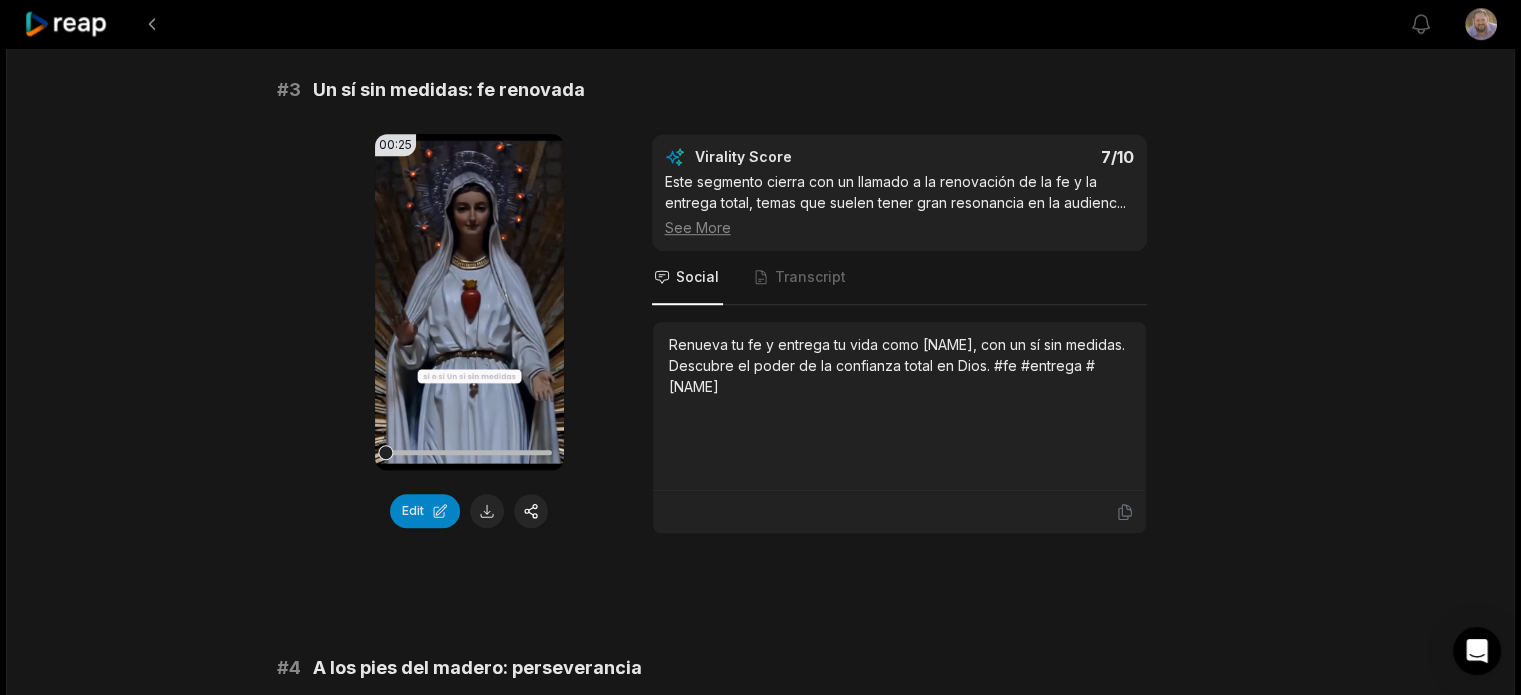 scroll, scrollTop: 1336, scrollLeft: 0, axis: vertical 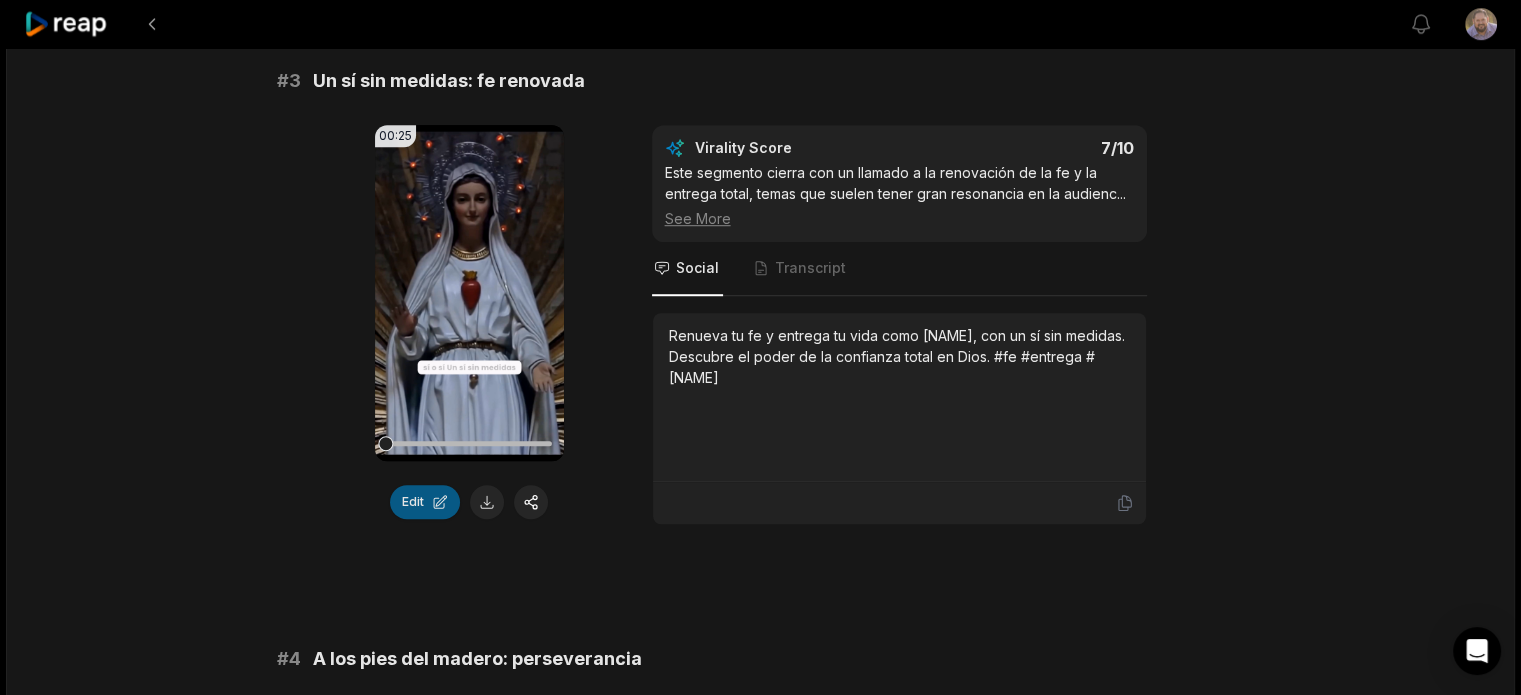 click on "Edit" at bounding box center (425, 502) 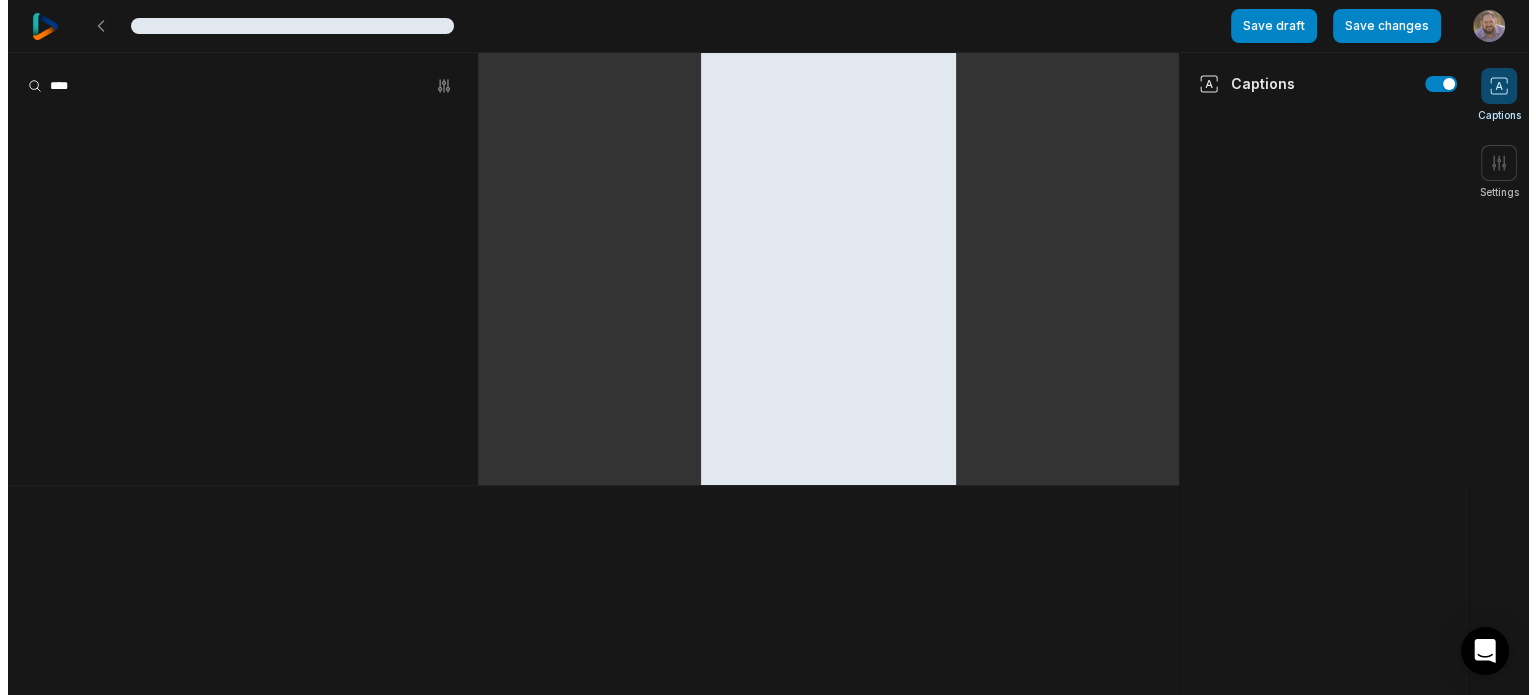 scroll, scrollTop: 0, scrollLeft: 0, axis: both 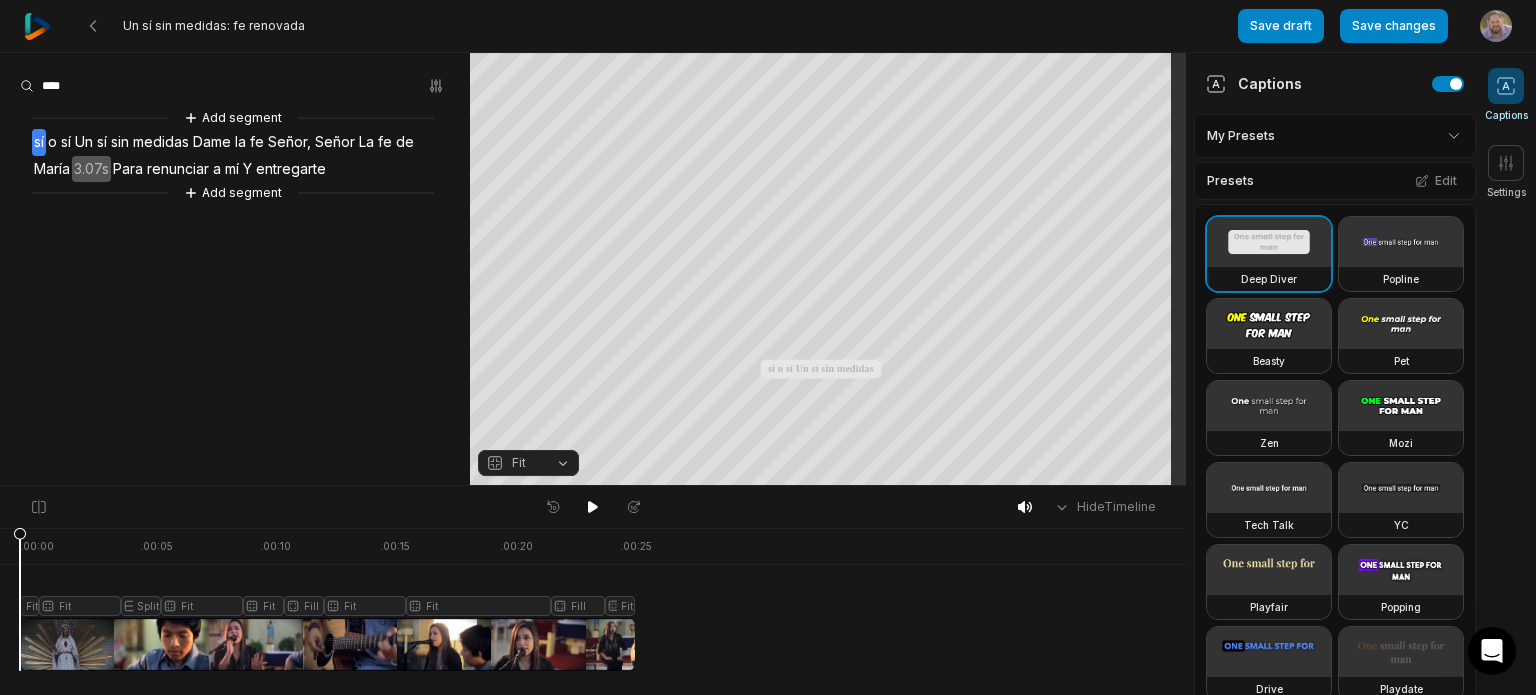 click at bounding box center [327, 599] 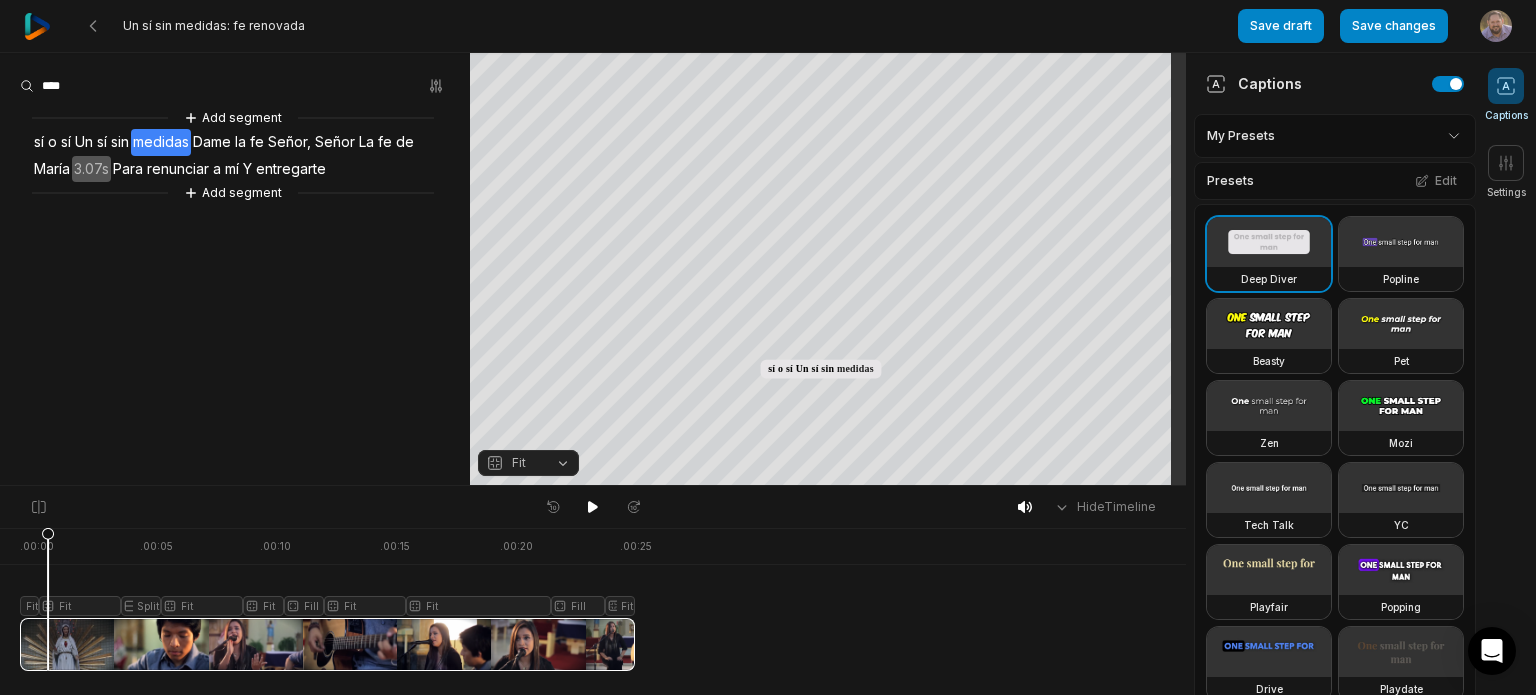 click at bounding box center [327, 599] 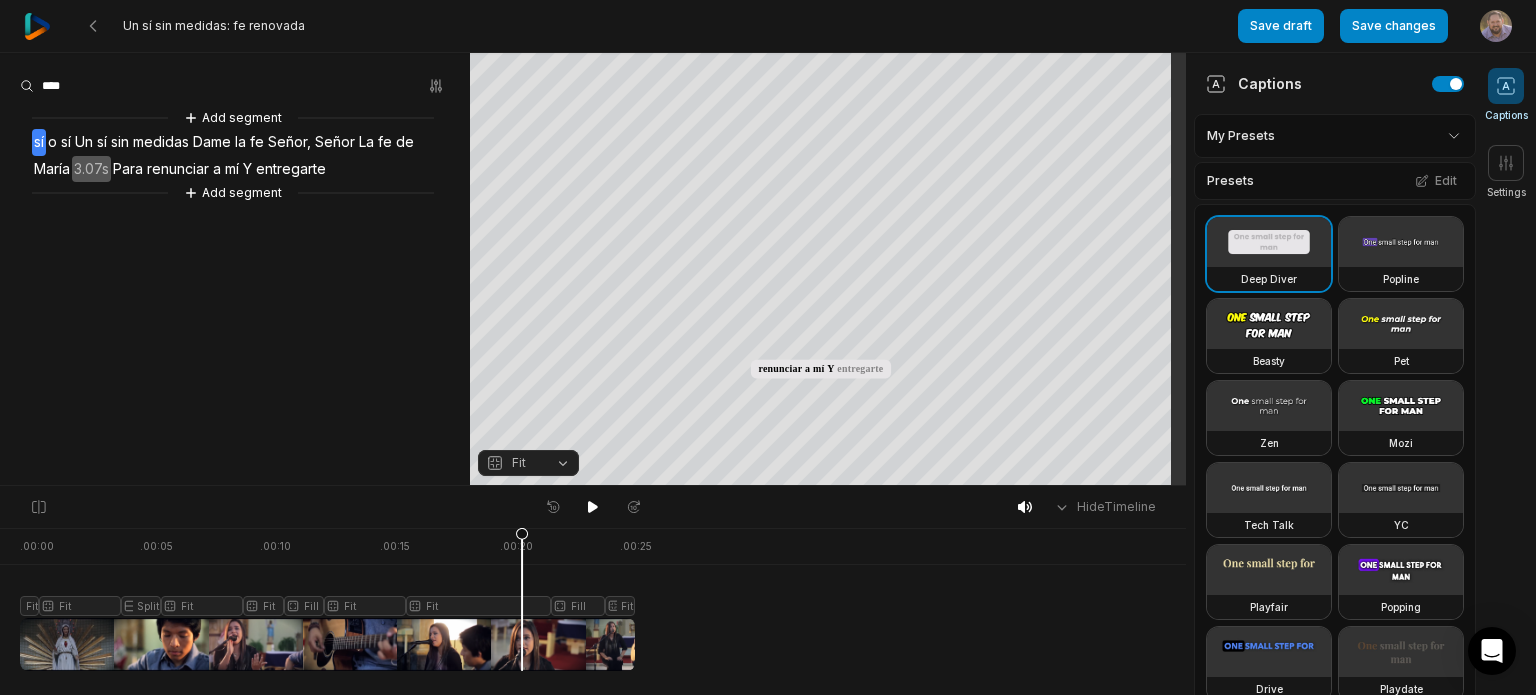 click at bounding box center (327, 599) 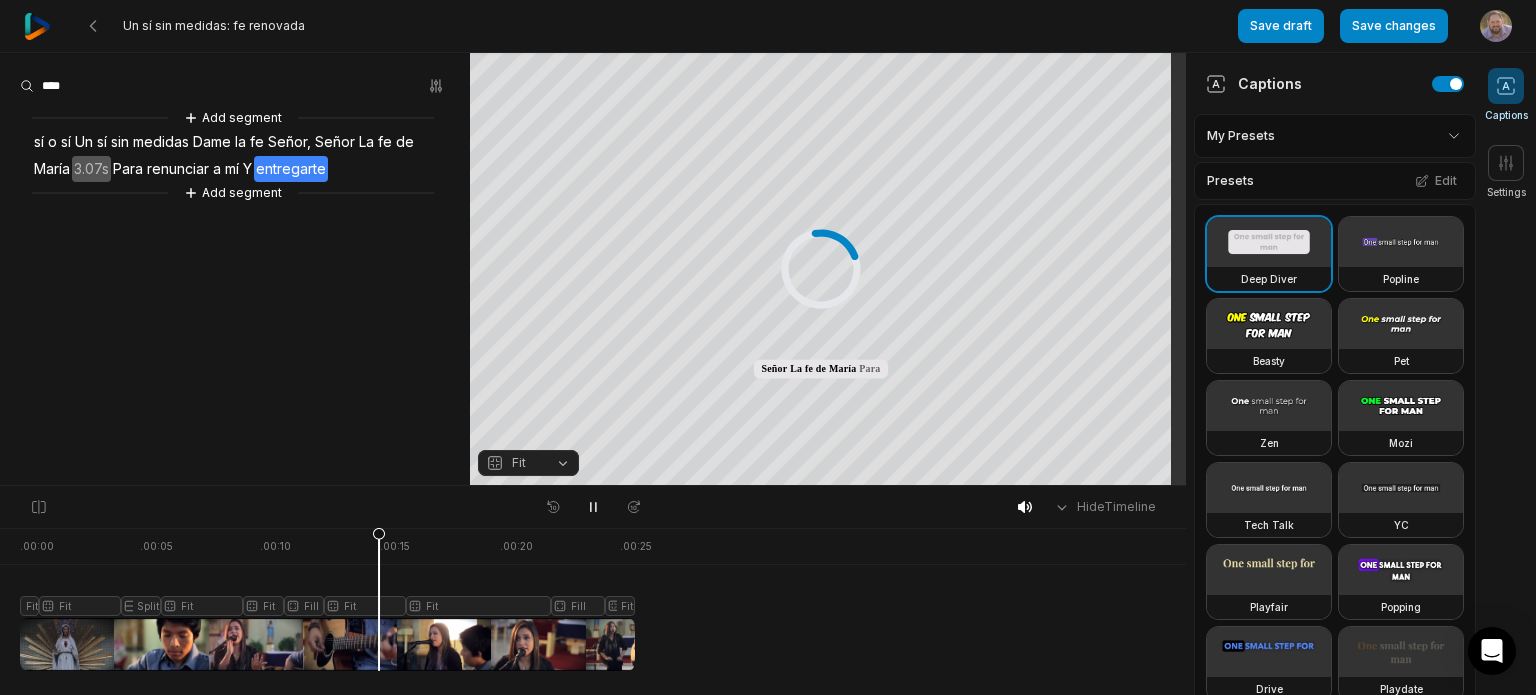 click at bounding box center [327, 599] 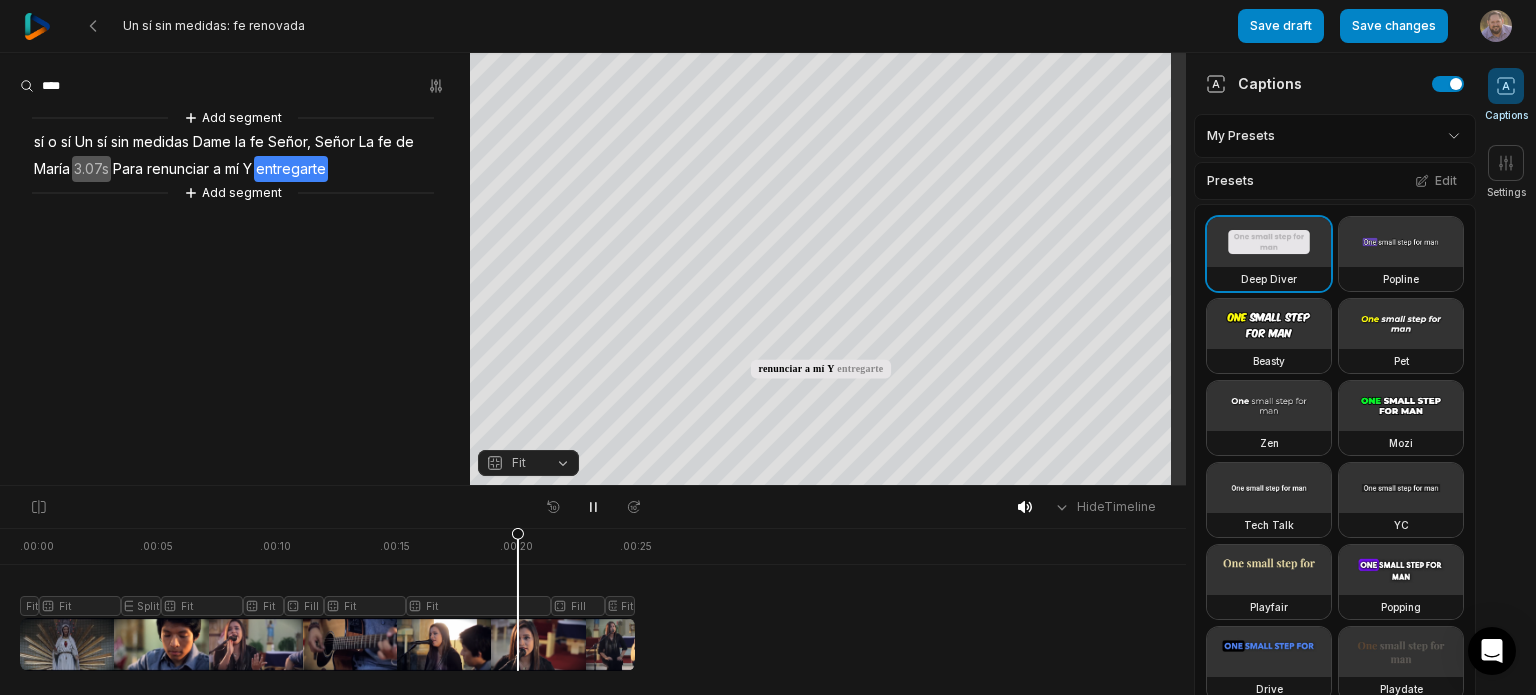 click at bounding box center [327, 599] 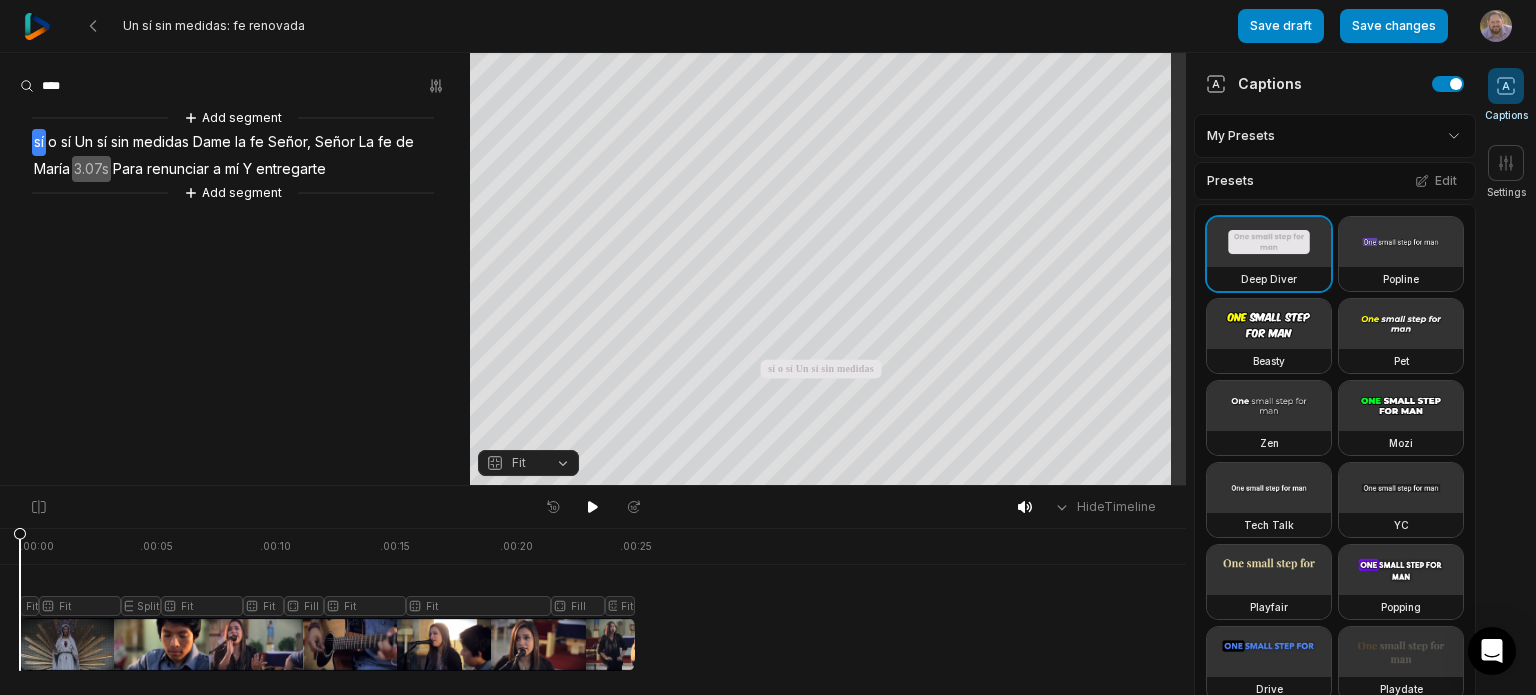 scroll, scrollTop: 0, scrollLeft: 0, axis: both 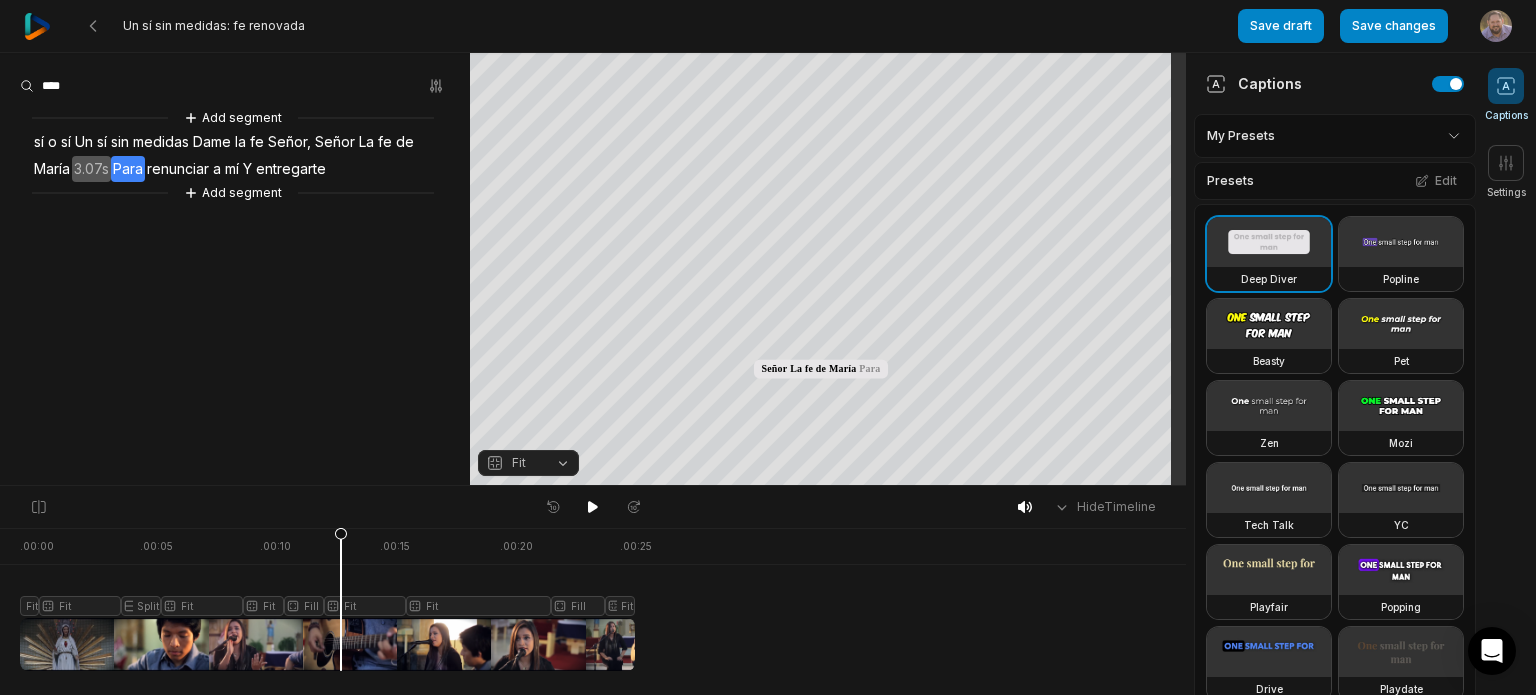 click at bounding box center (37, 26) 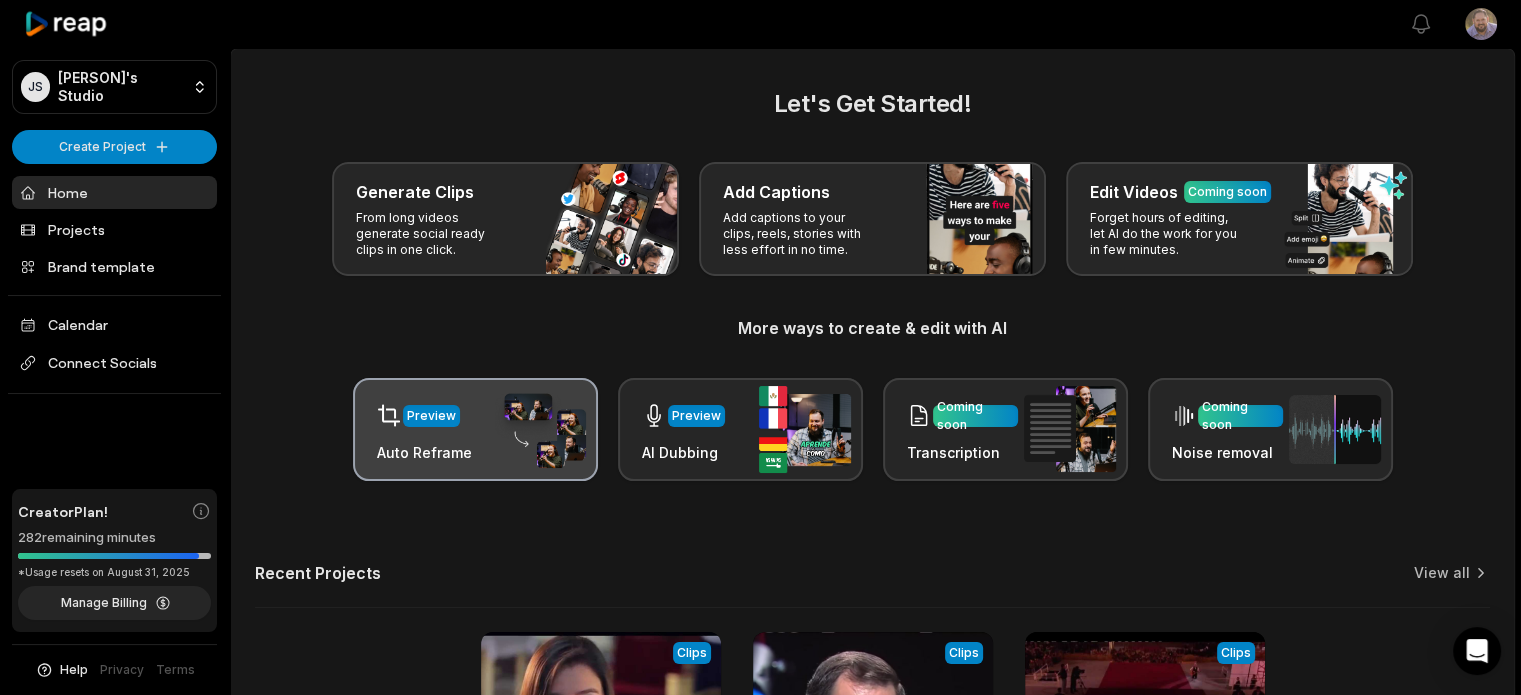 click at bounding box center (540, 430) 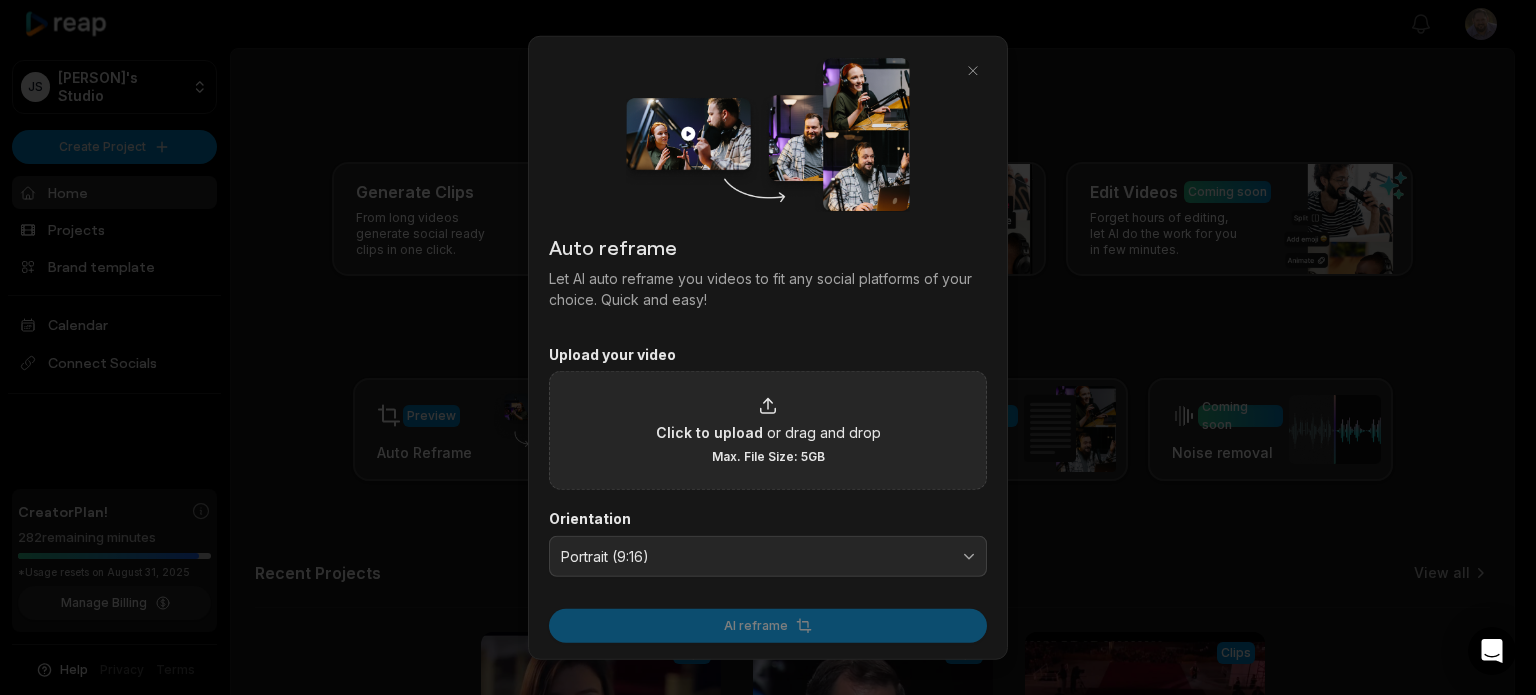 click on "Click to upload or drag and drop Max. File Size: 5GB" at bounding box center [768, 430] 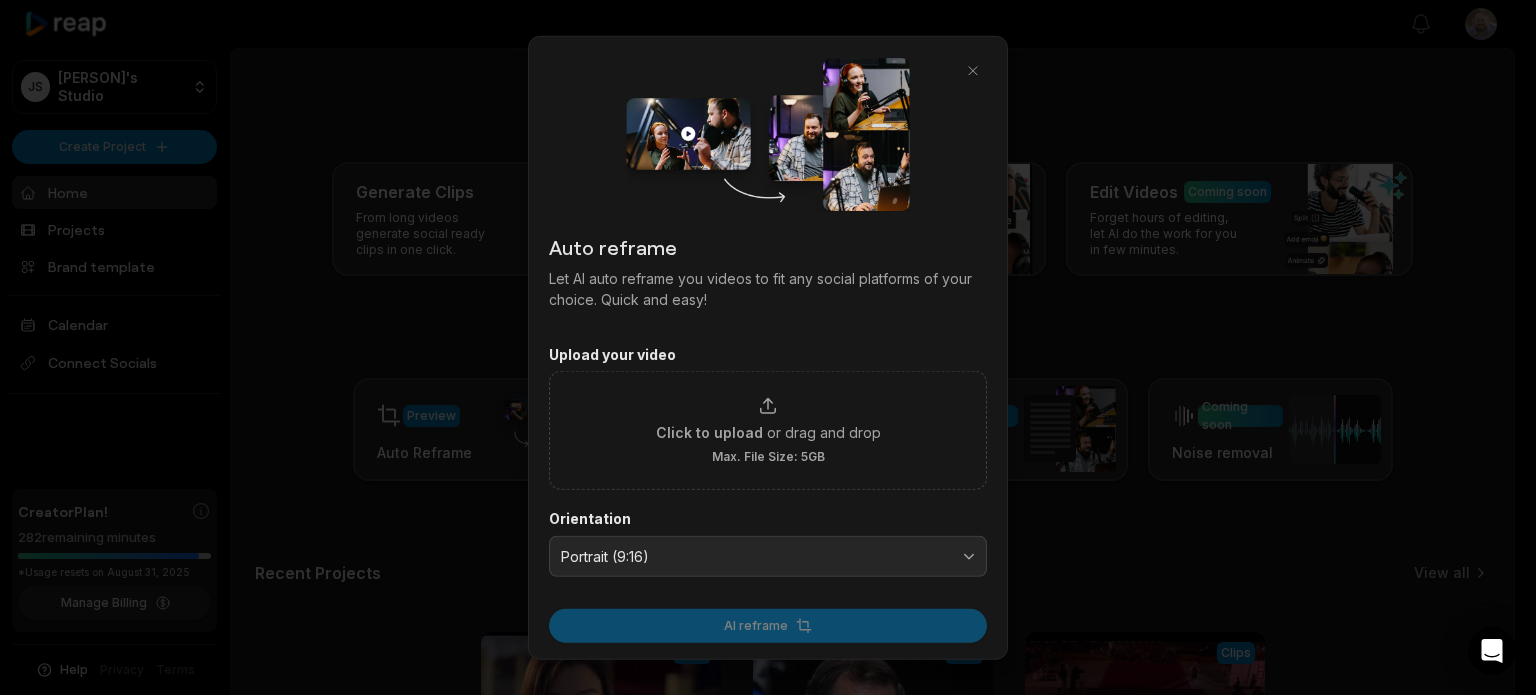 drag, startPoint x: 1150, startPoint y: 94, endPoint x: 1166, endPoint y: 135, distance: 44.011364 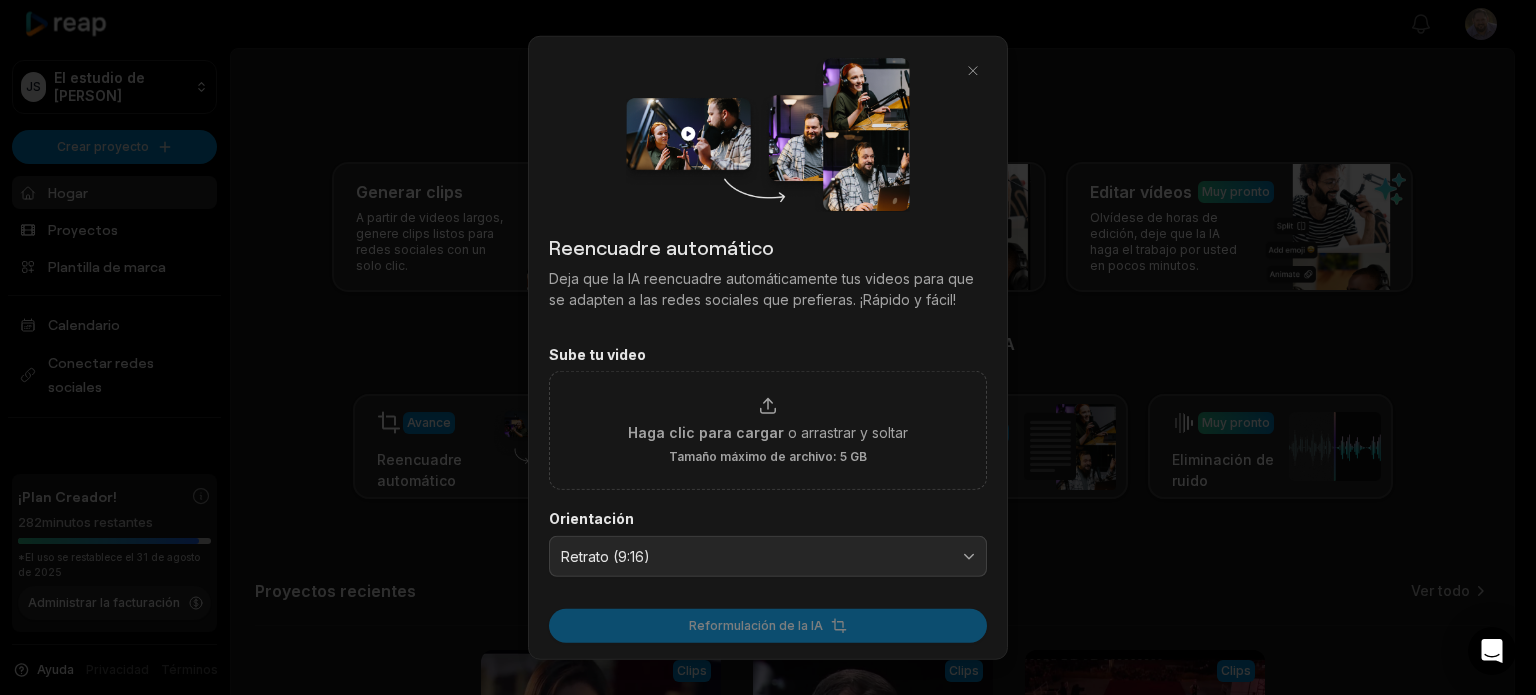 click on "Deja que la IA reencuadre automáticamente tus videos para que se adapten a las redes sociales que prefieras. ¡Rápido y fácil!" at bounding box center (761, 288) 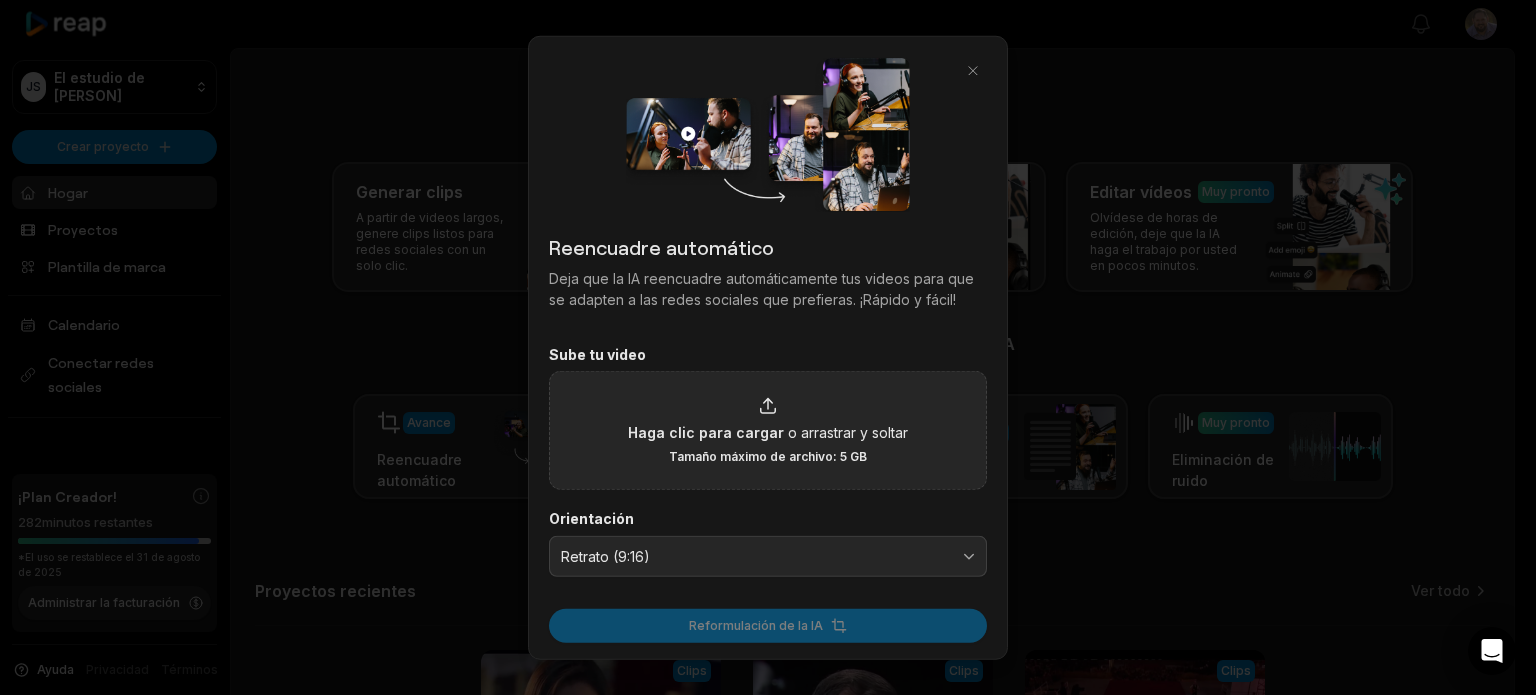click on "Haga clic para cargar o arrastrar y soltar Tamaño máximo de archivo: 5 GB" at bounding box center [768, 430] 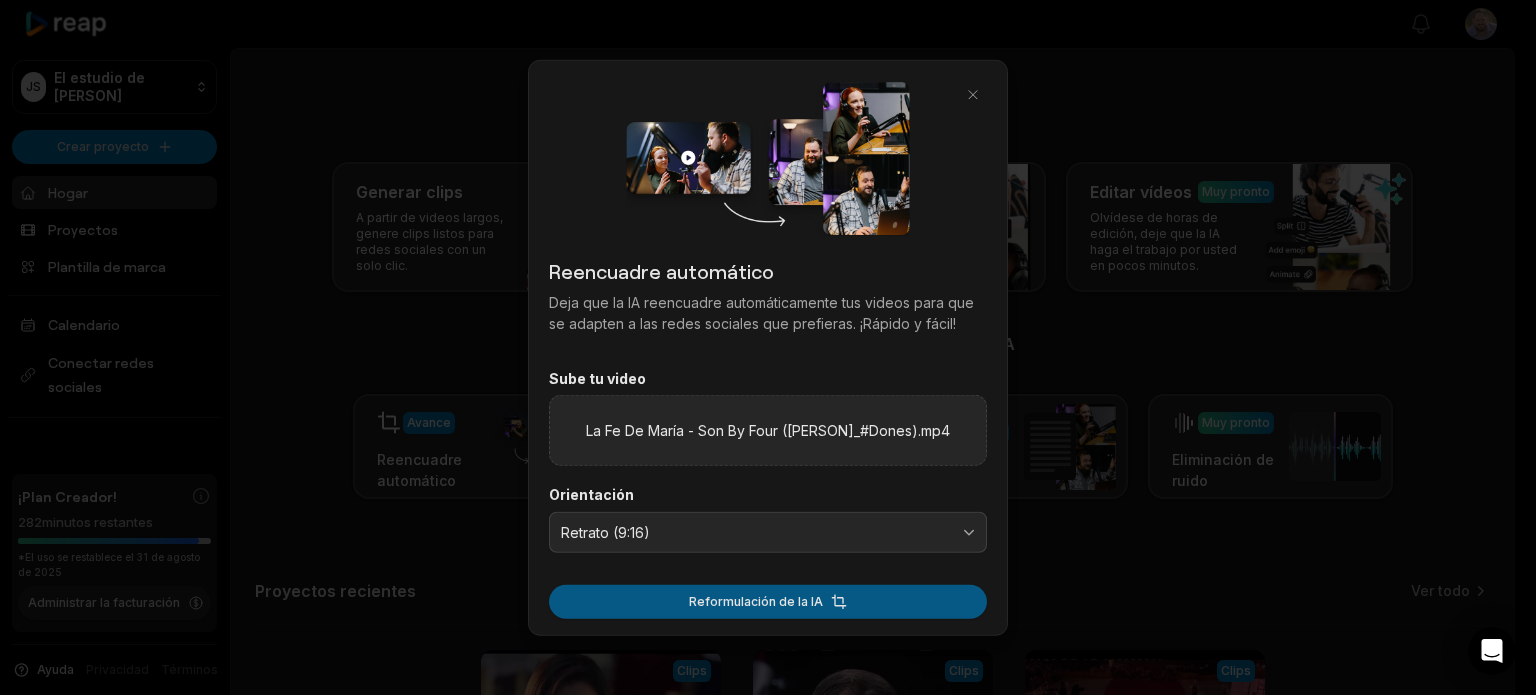 click on "Reformulación de la IA" at bounding box center (756, 601) 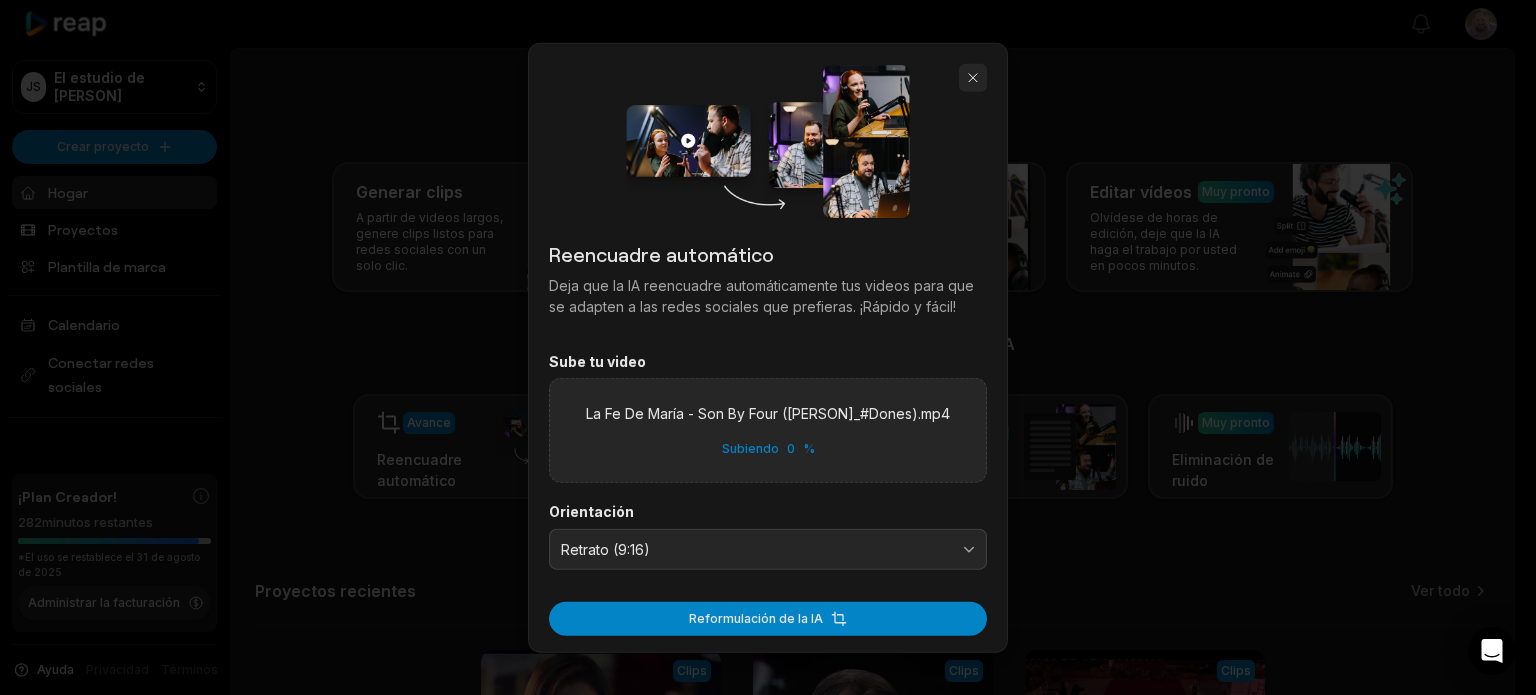 click at bounding box center (973, 77) 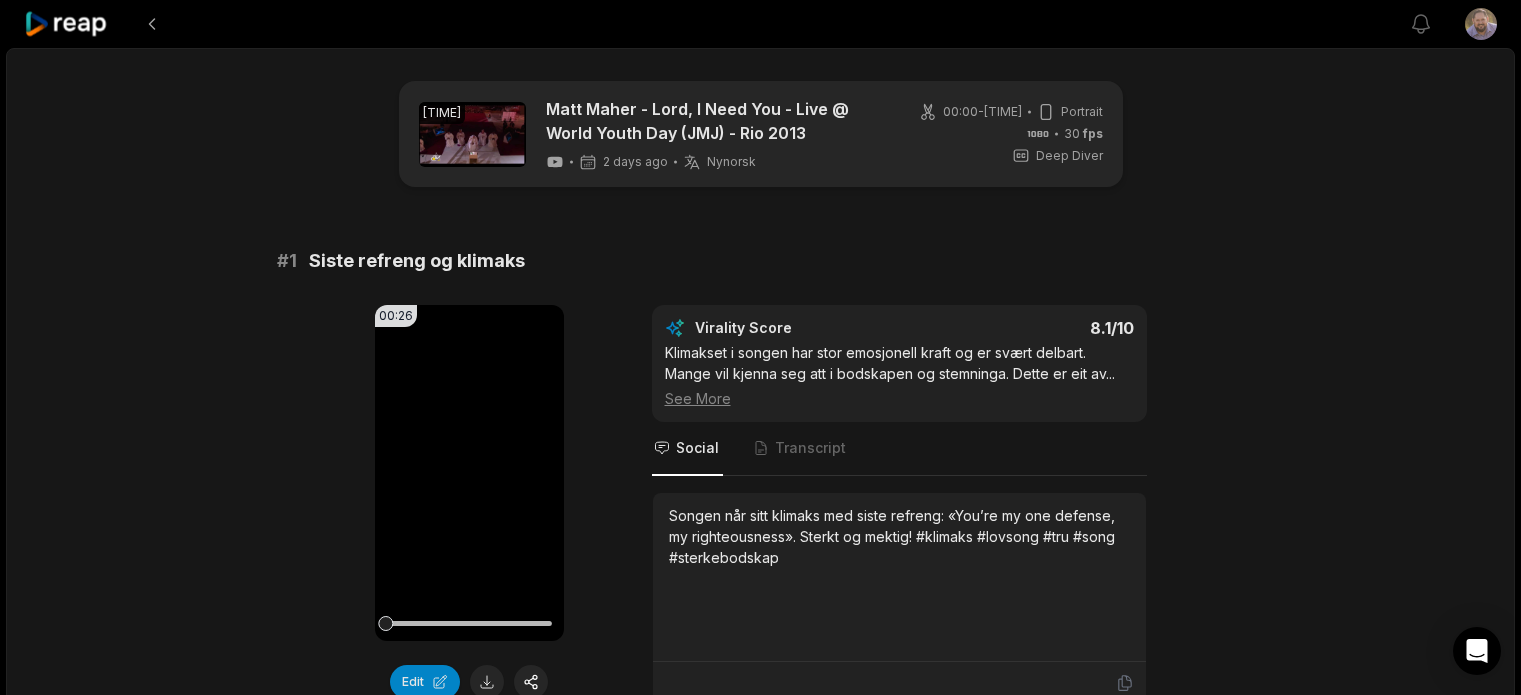 scroll, scrollTop: 0, scrollLeft: 0, axis: both 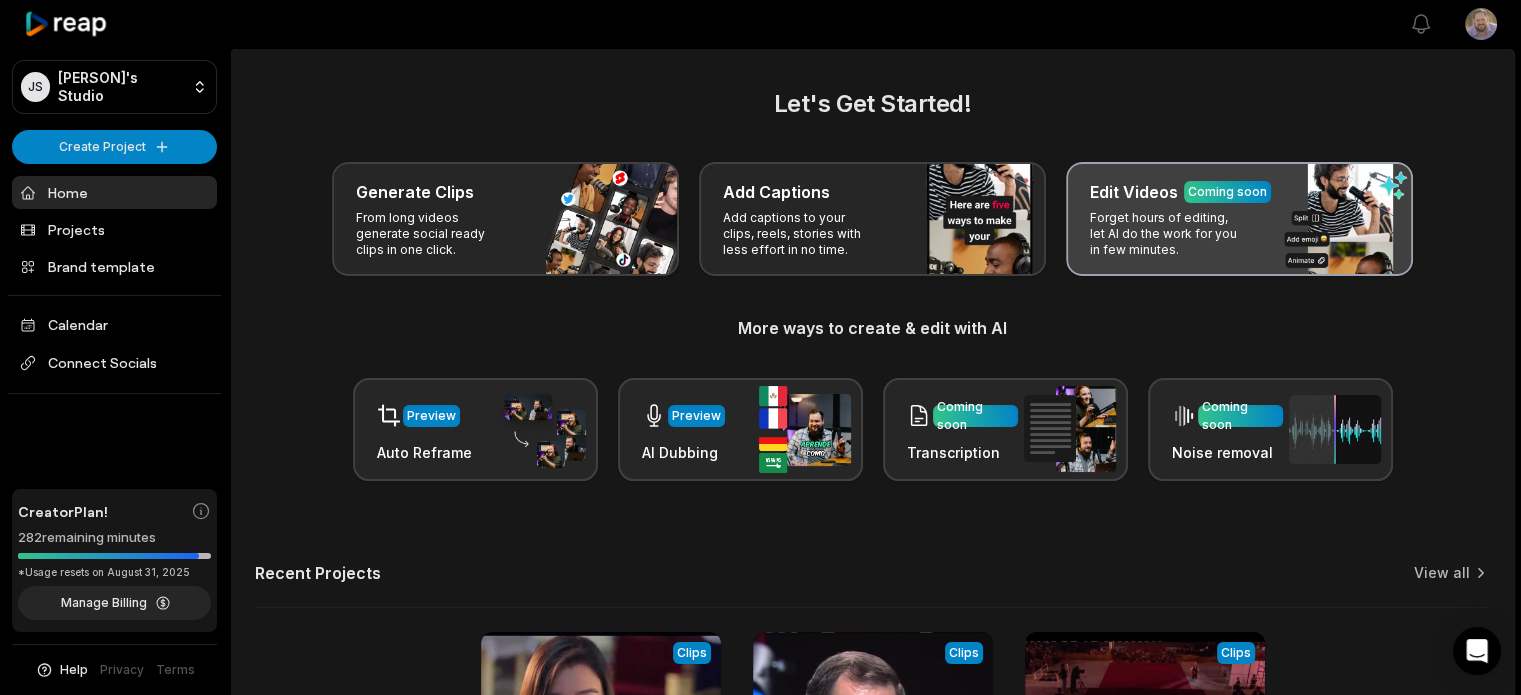 click on "Forget hours of editing, let AI do the work for you in few minutes." at bounding box center (1167, 234) 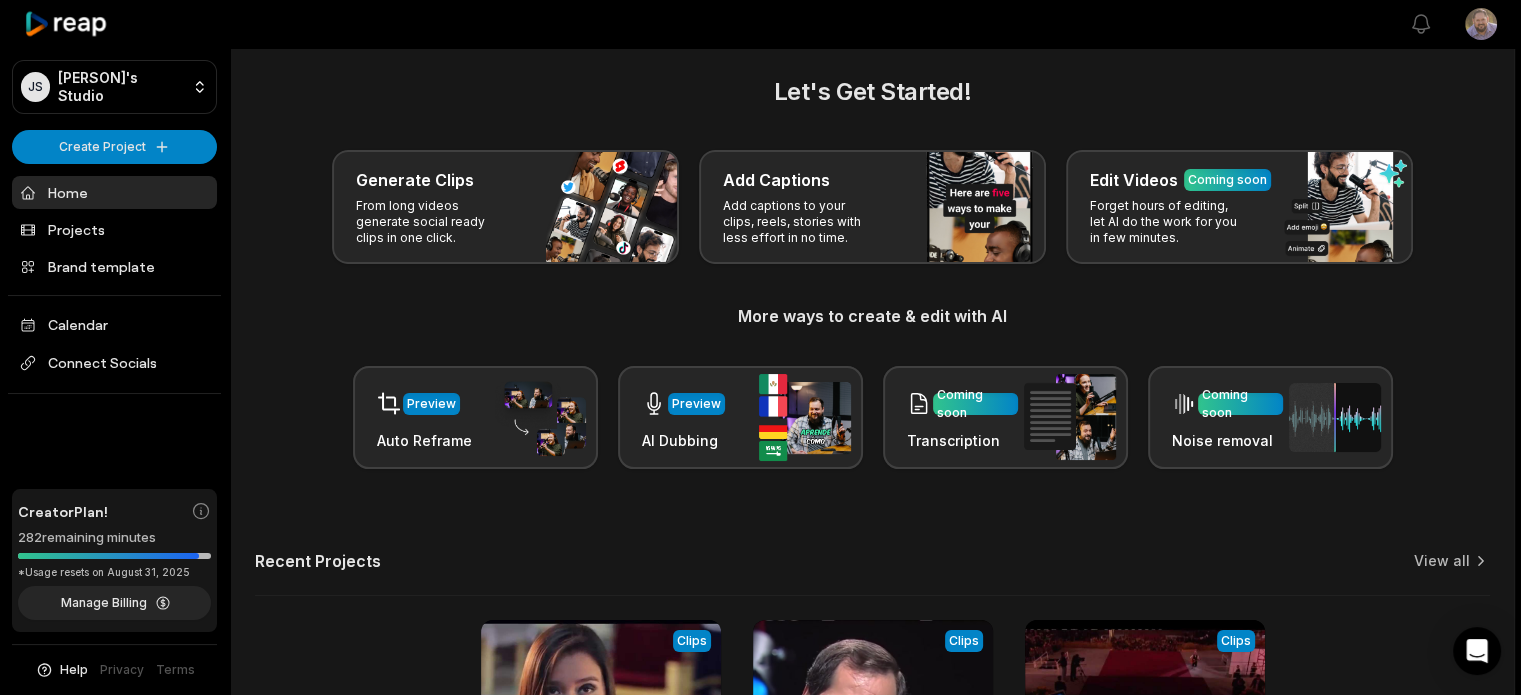 scroll, scrollTop: 0, scrollLeft: 0, axis: both 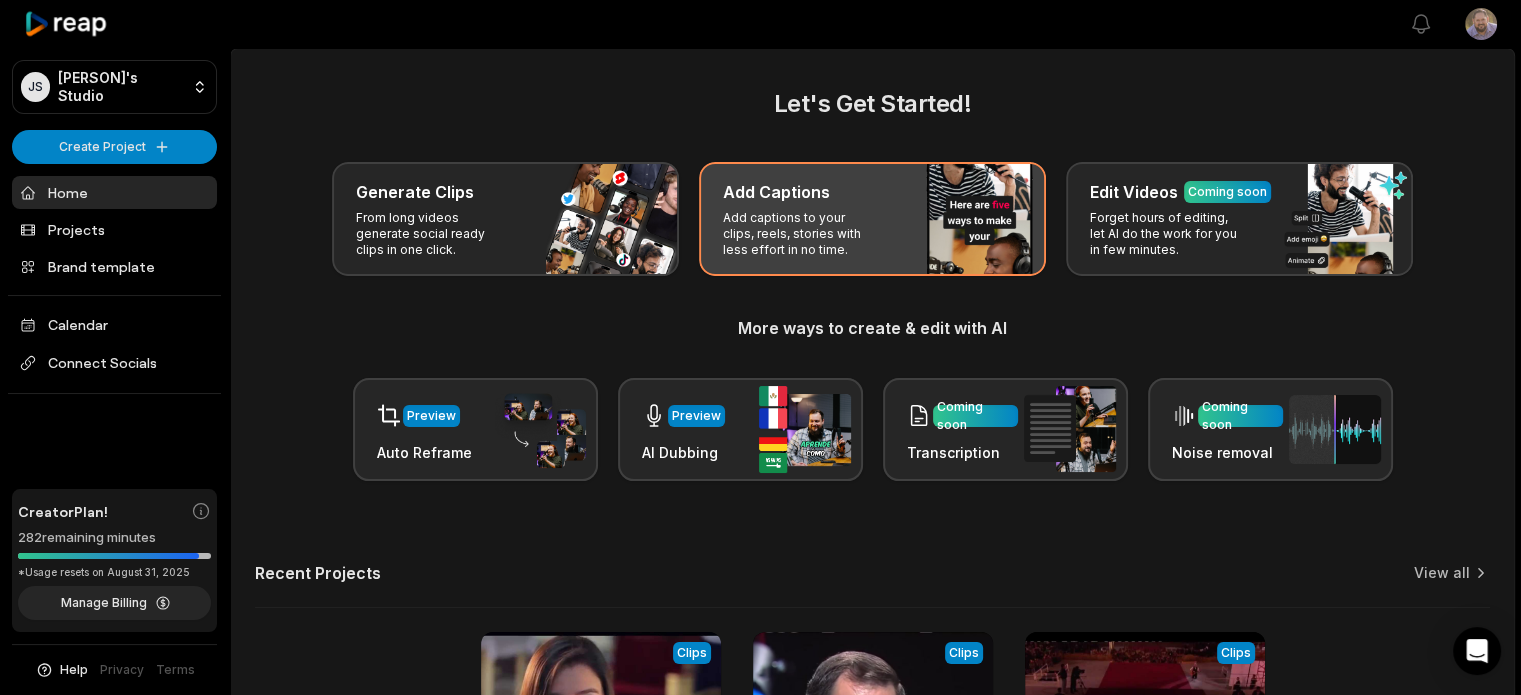 click on "Add Captions Add captions to your clips, reels, stories with less effort in no time." at bounding box center (872, 219) 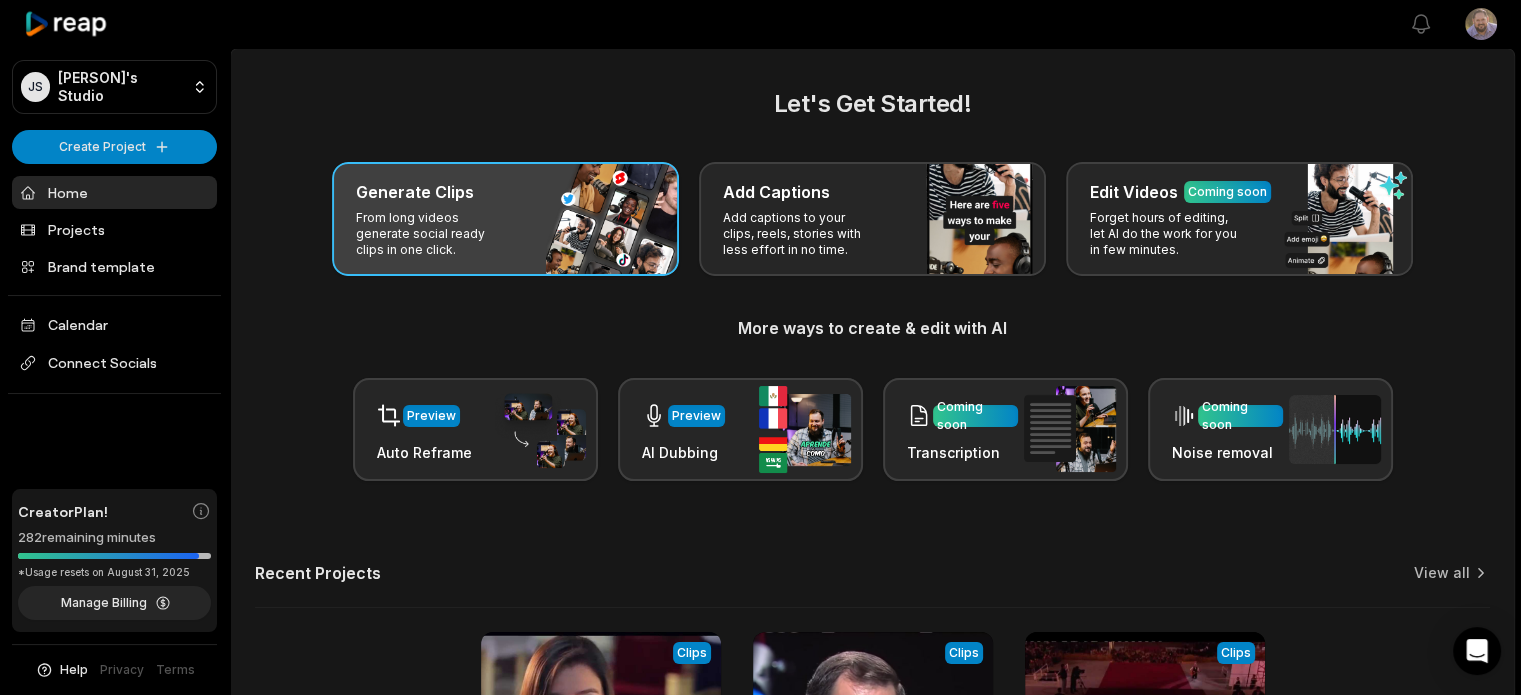 click on "From long videos generate social ready clips in one click." at bounding box center (433, 234) 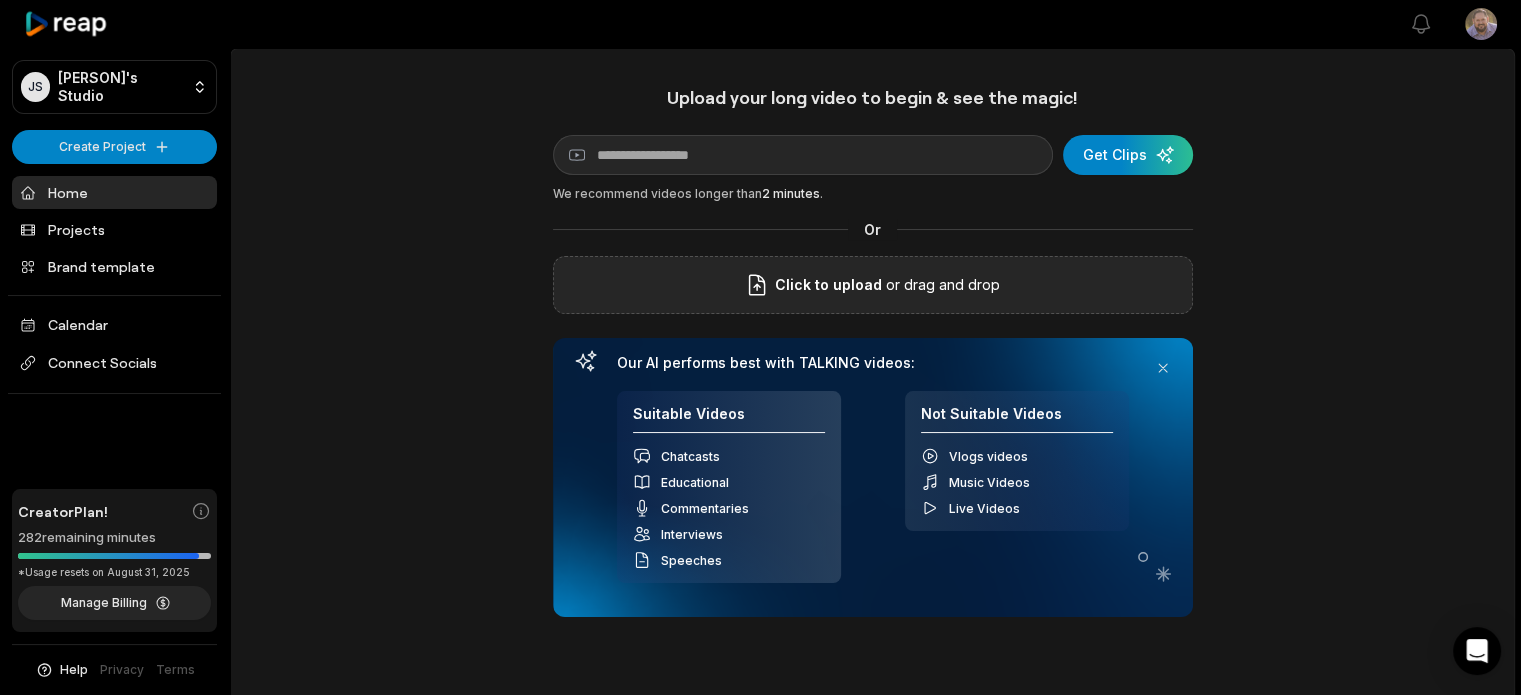 click on "or drag and drop" at bounding box center (941, 285) 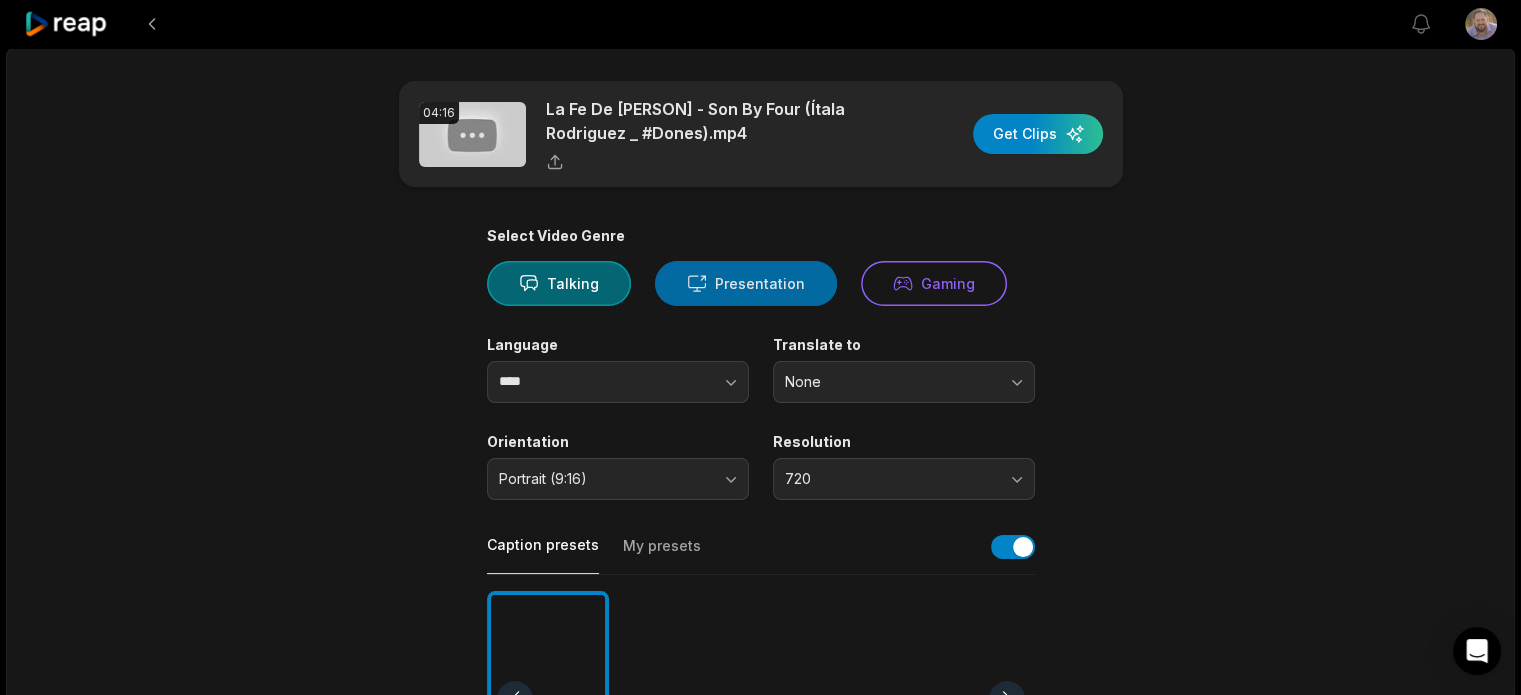 click on "Presentation" at bounding box center [746, 283] 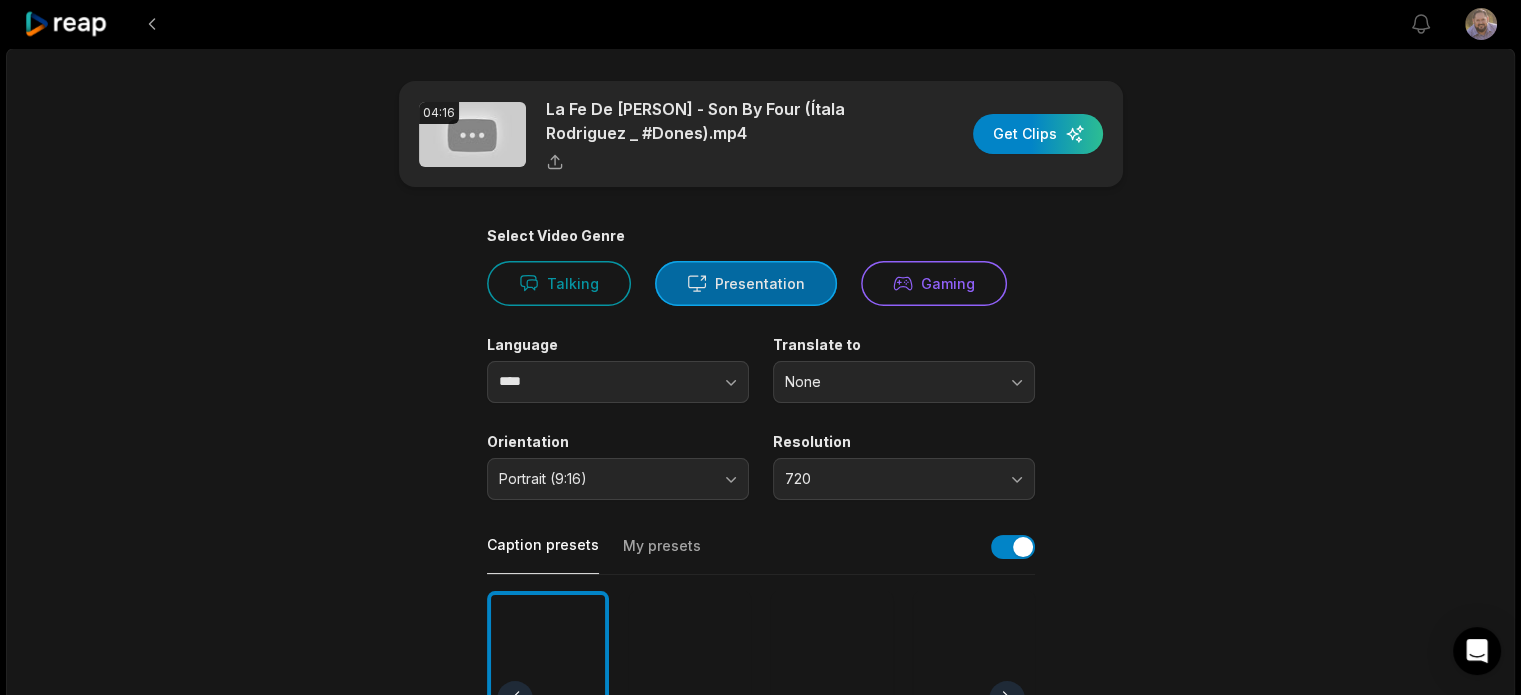 click on "Presentation" at bounding box center (746, 283) 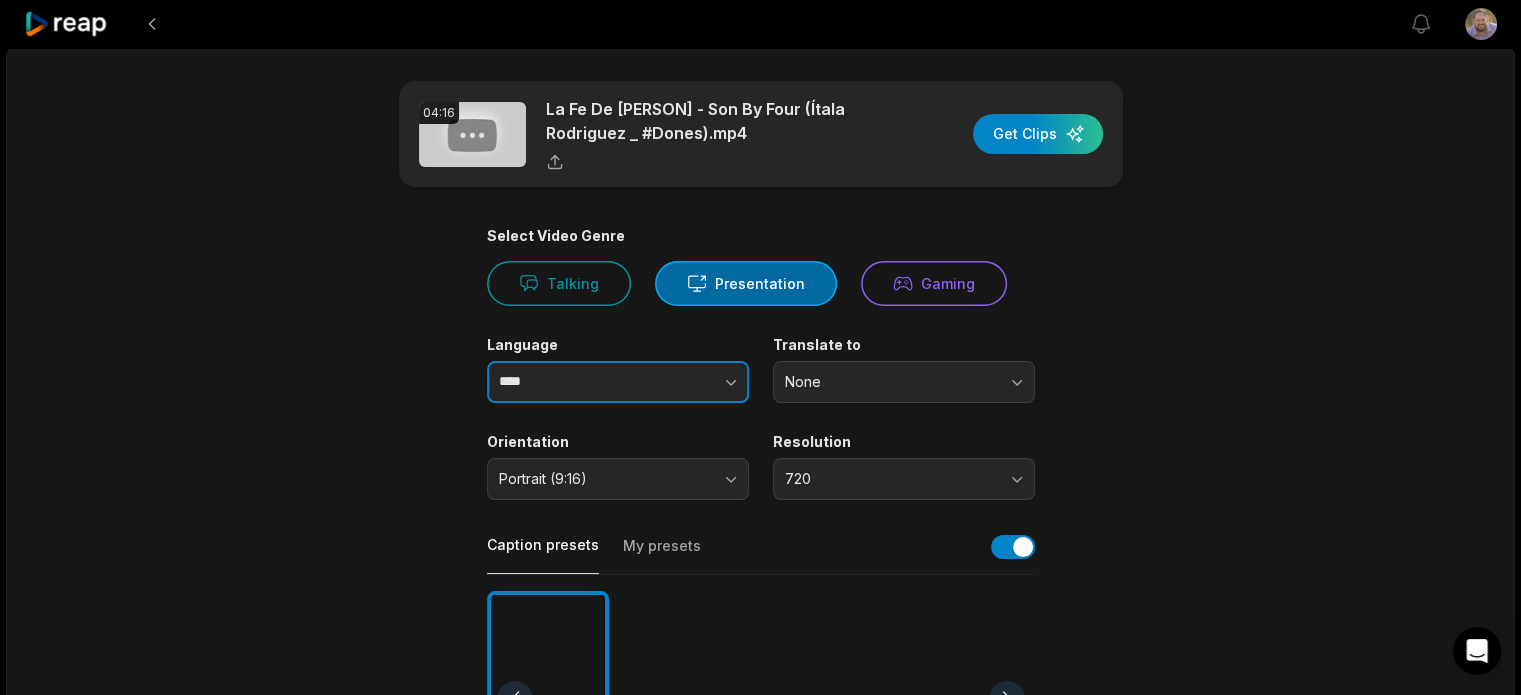 click at bounding box center (691, 382) 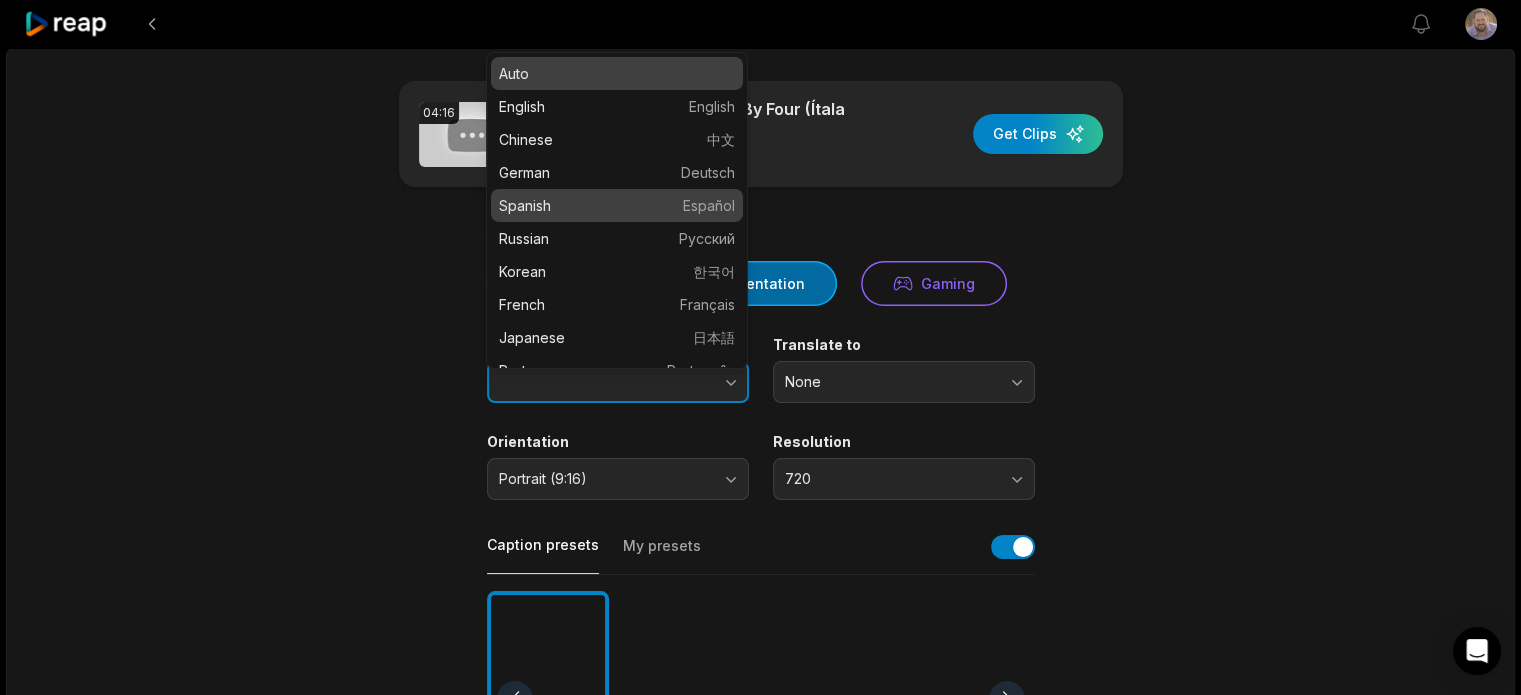 type on "*******" 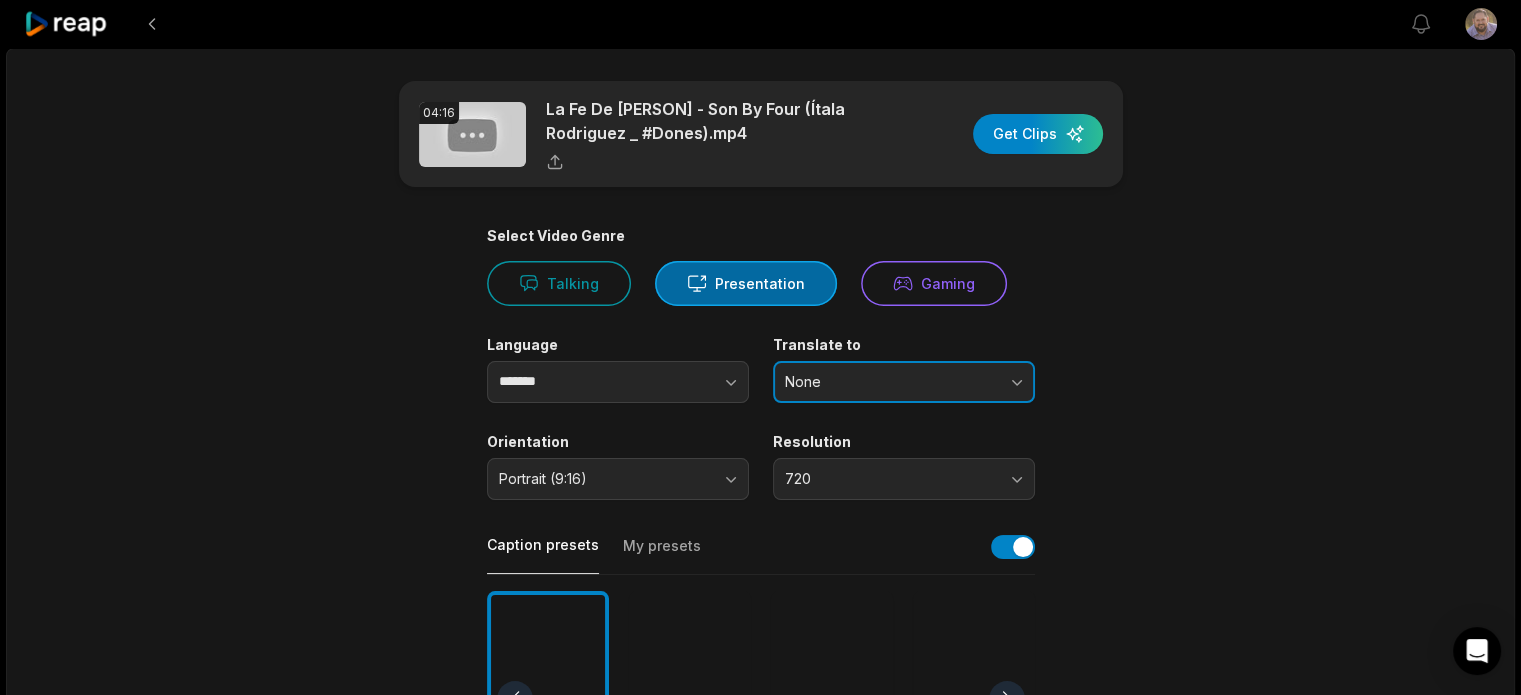 click on "None" at bounding box center [890, 382] 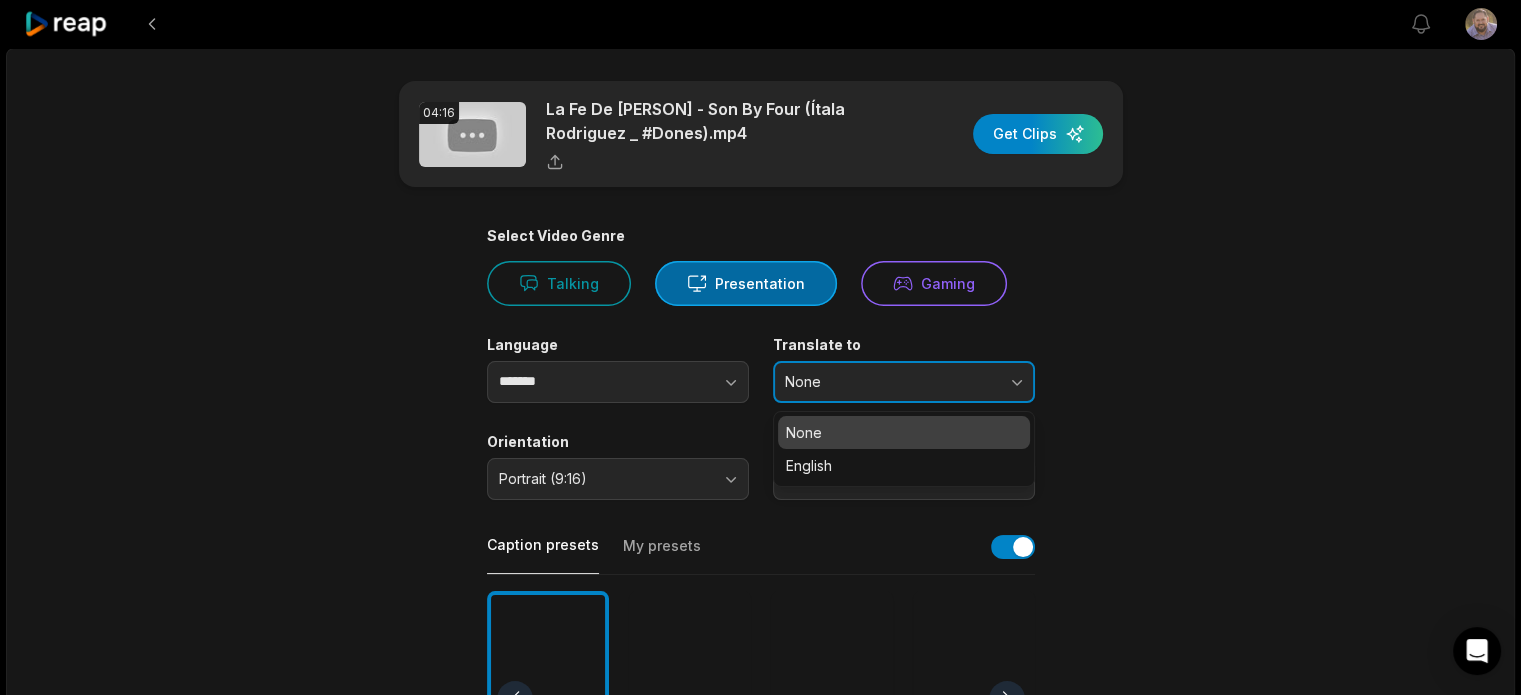 click on "None" at bounding box center (890, 382) 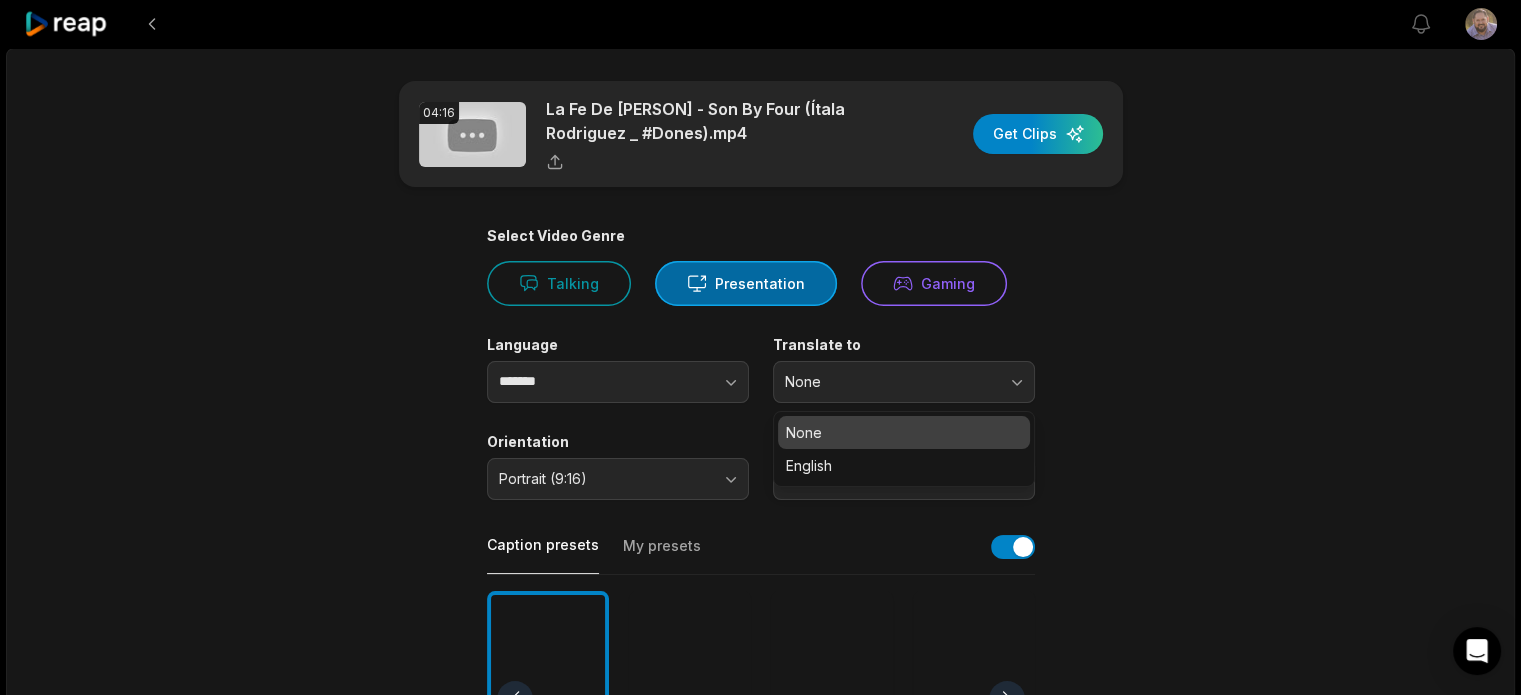 click on "04:16 La Fe De María - Son By Four (Ítala Rodriguez _ #Dones).mp4 Get Clips Select Video Genre Talking Presentation Gaming Language ******* Translate to None None English Orientation Portrait (9:16) Resolution 720 Caption presets My presets Deep Diver Popping Beasty YC Playdate Pet Zen More Presets Processing Time Frame 00:00 04:16 Auto Clip Length <30s 30s-60s 60s-90s 90s-3min Clip Topics (optional) Add specific topics that you want AI to clip from the video. Made with   in San Francisco" at bounding box center (760, 746) 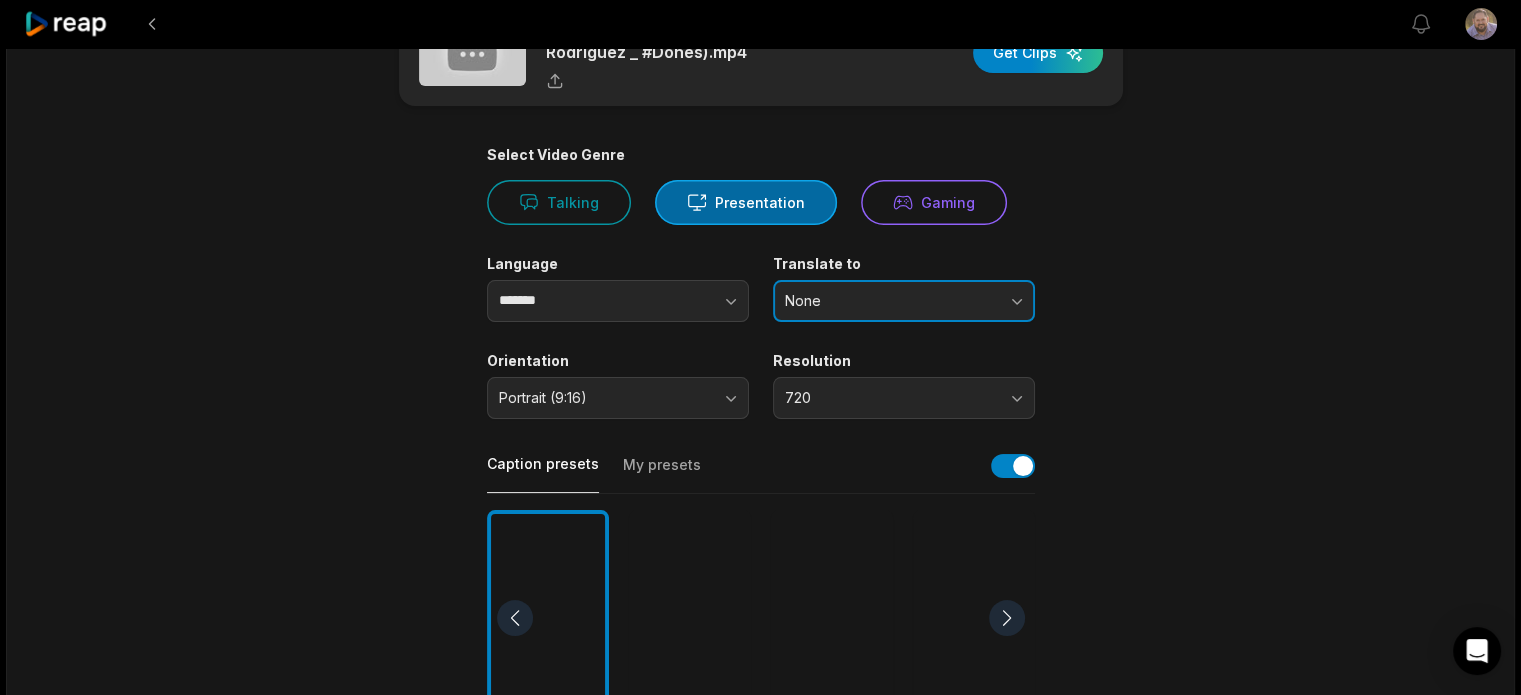scroll, scrollTop: 0, scrollLeft: 0, axis: both 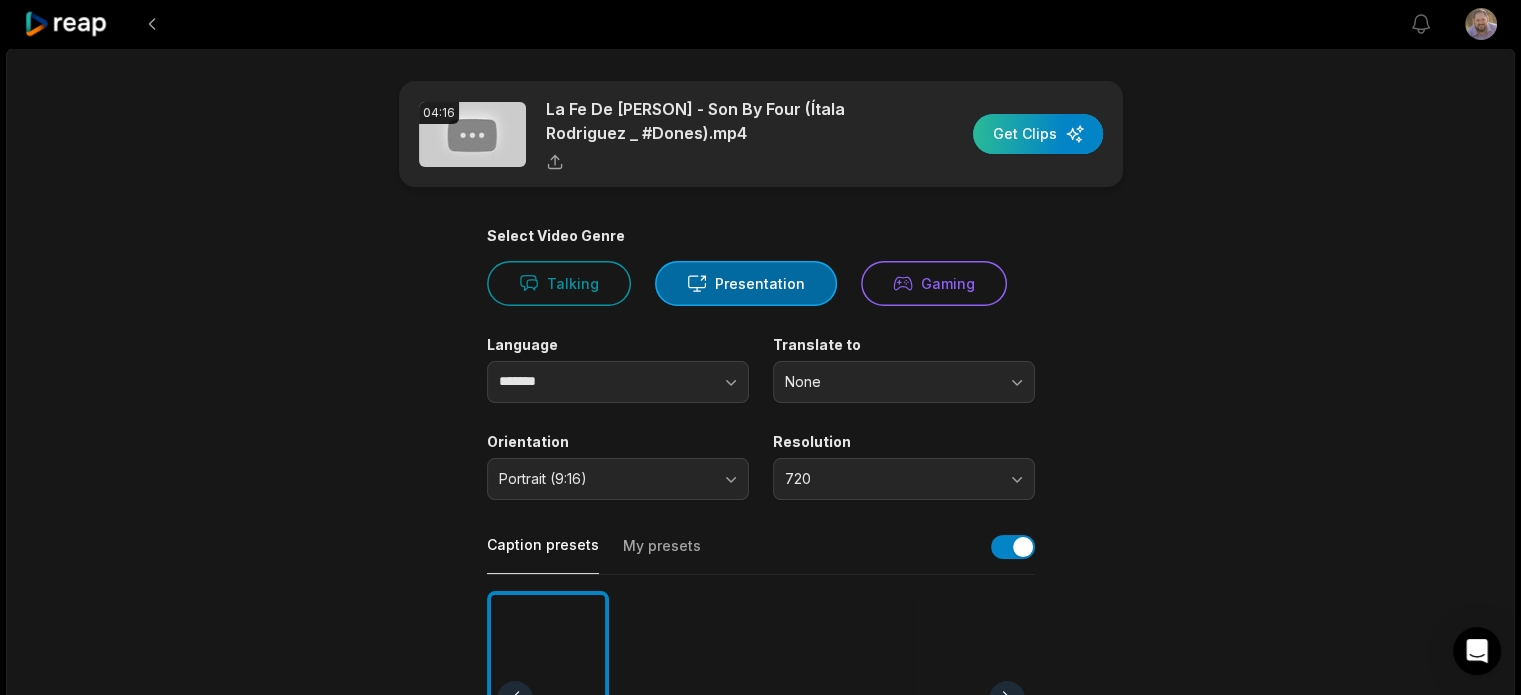 click at bounding box center (1038, 134) 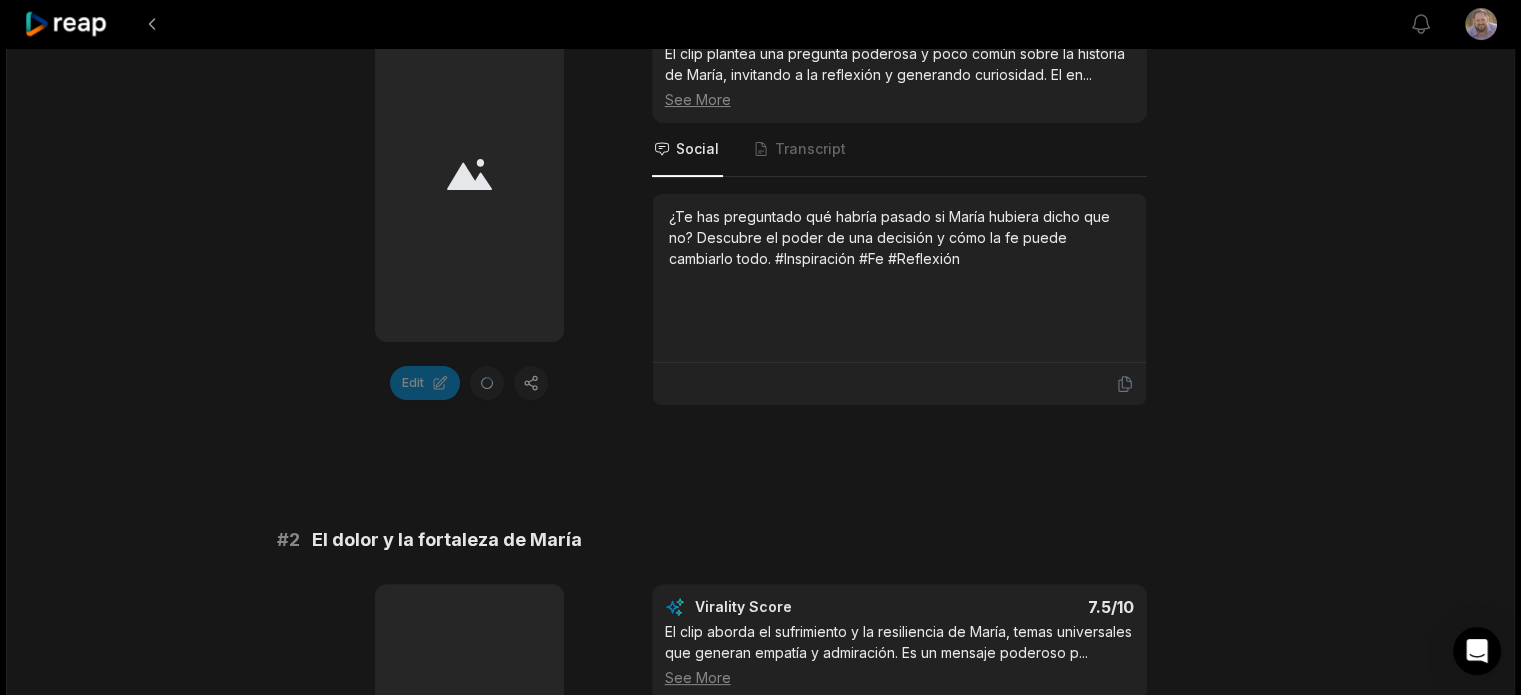 scroll, scrollTop: 0, scrollLeft: 0, axis: both 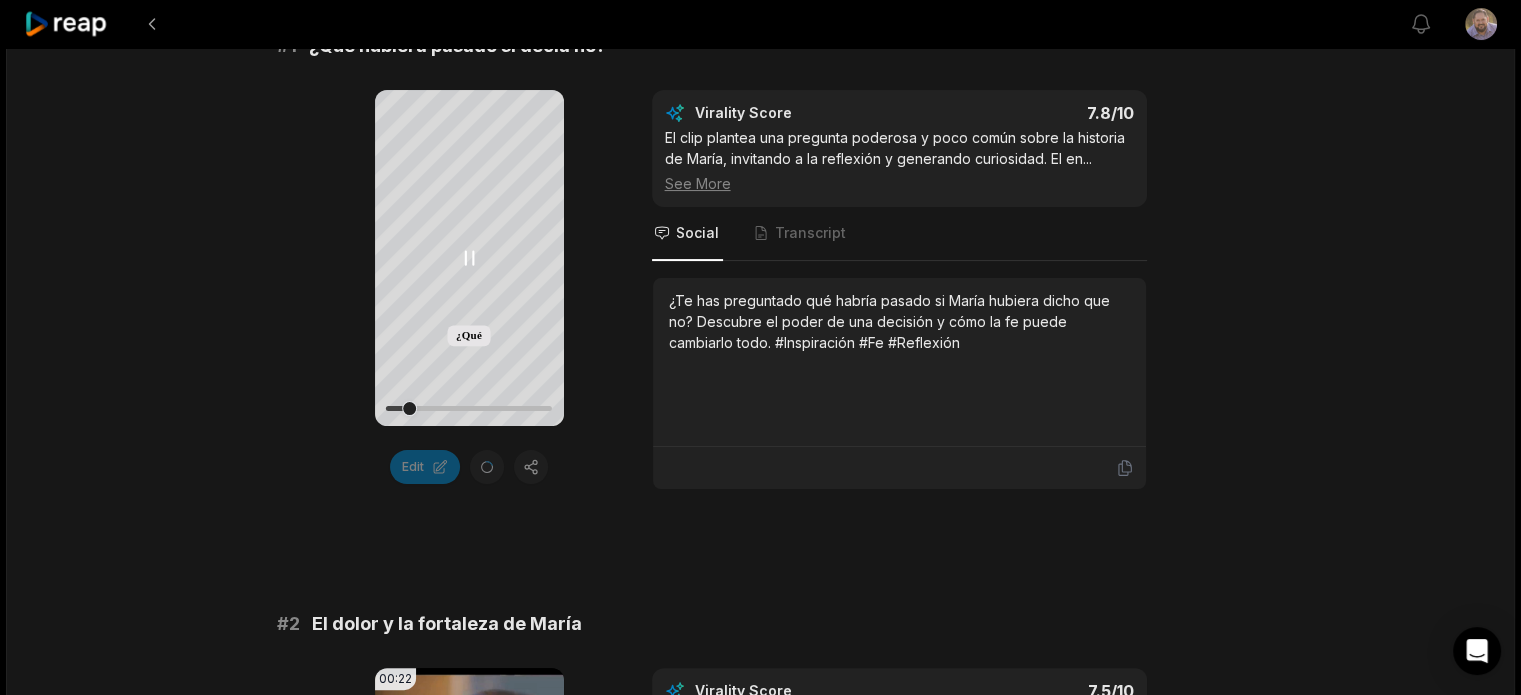 click 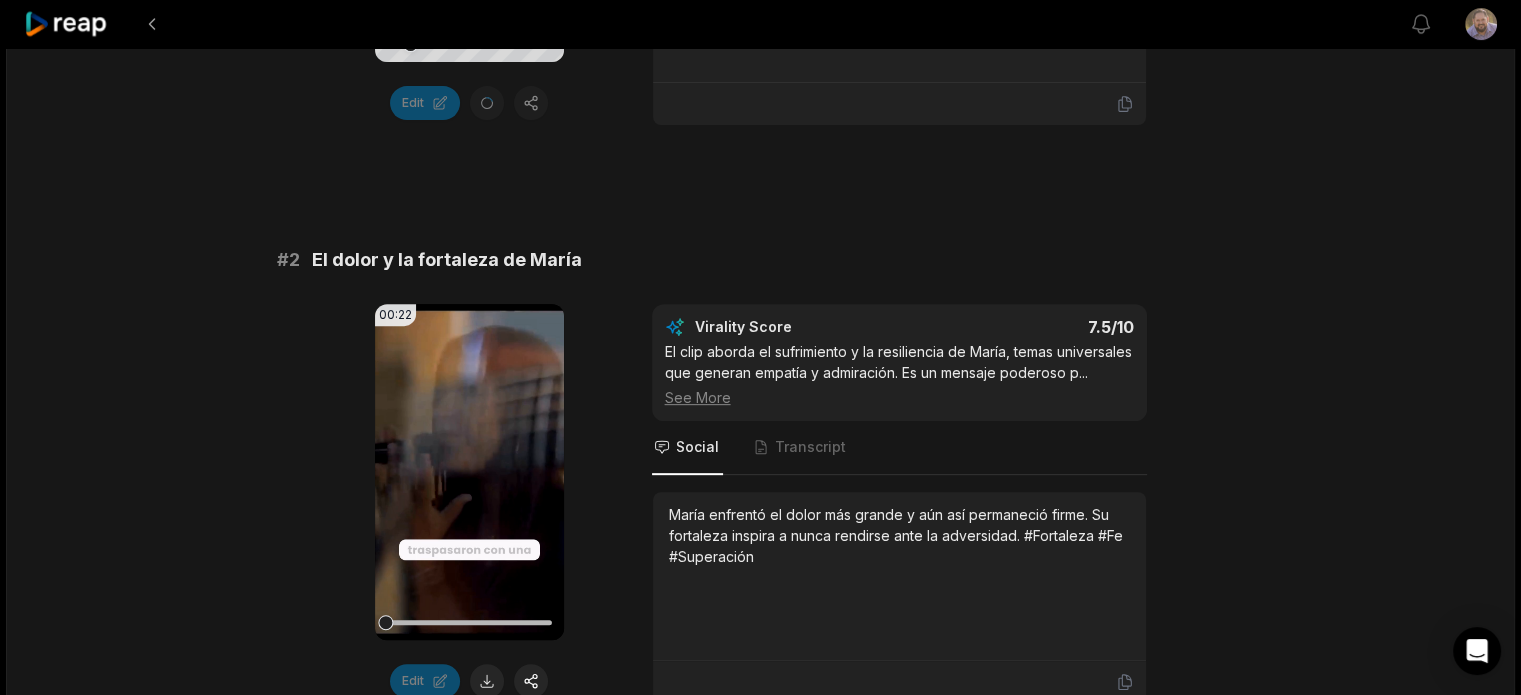 scroll, scrollTop: 793, scrollLeft: 0, axis: vertical 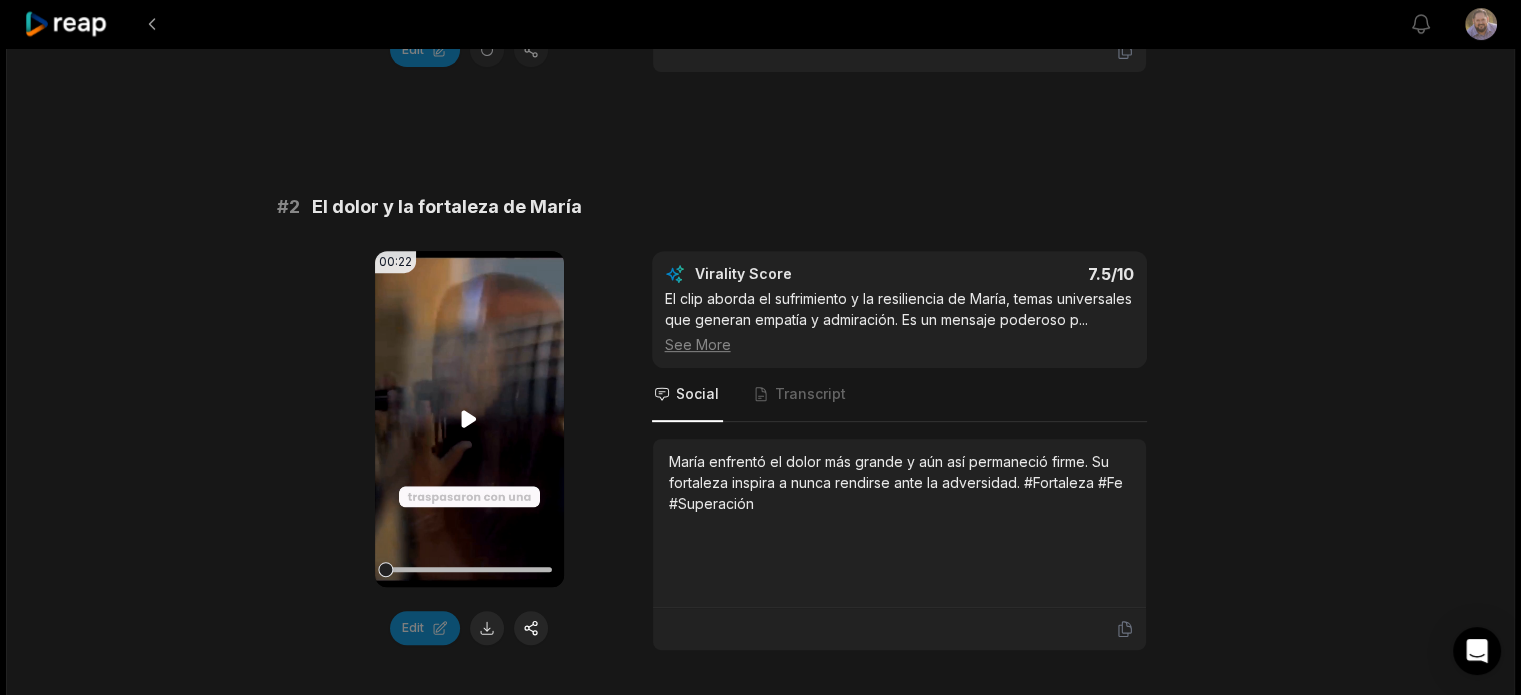 click on "Your browser does not support mp4 format." at bounding box center [469, 419] 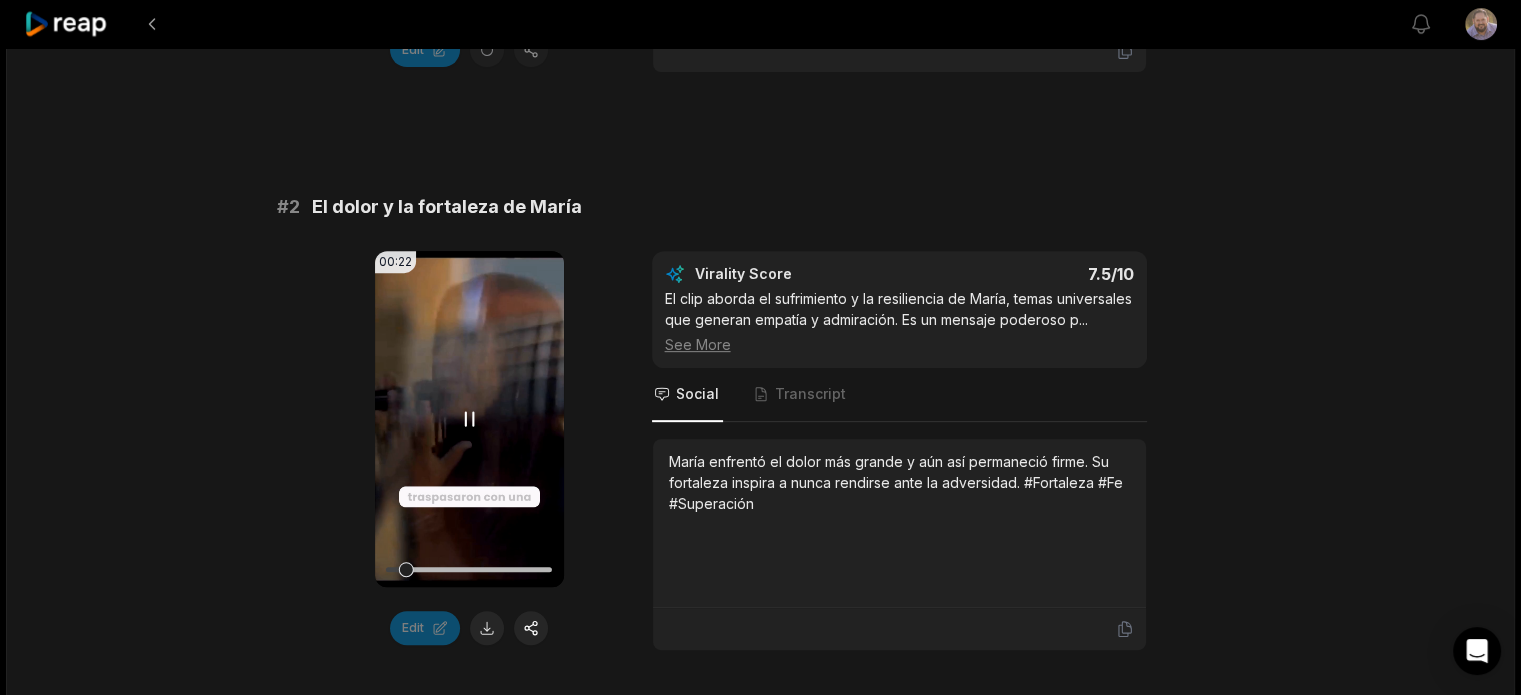click on "Your browser does not support mp4 format." at bounding box center [469, 419] 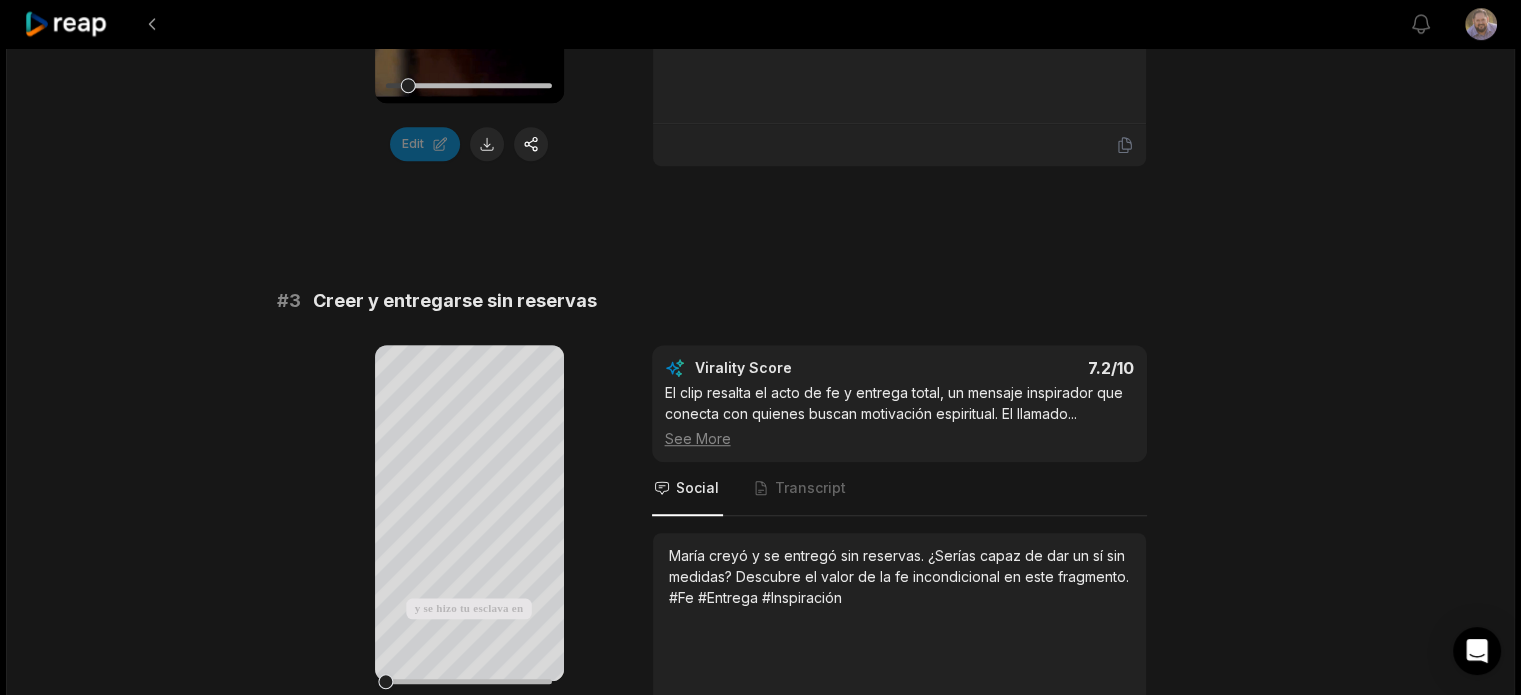 scroll, scrollTop: 1301, scrollLeft: 0, axis: vertical 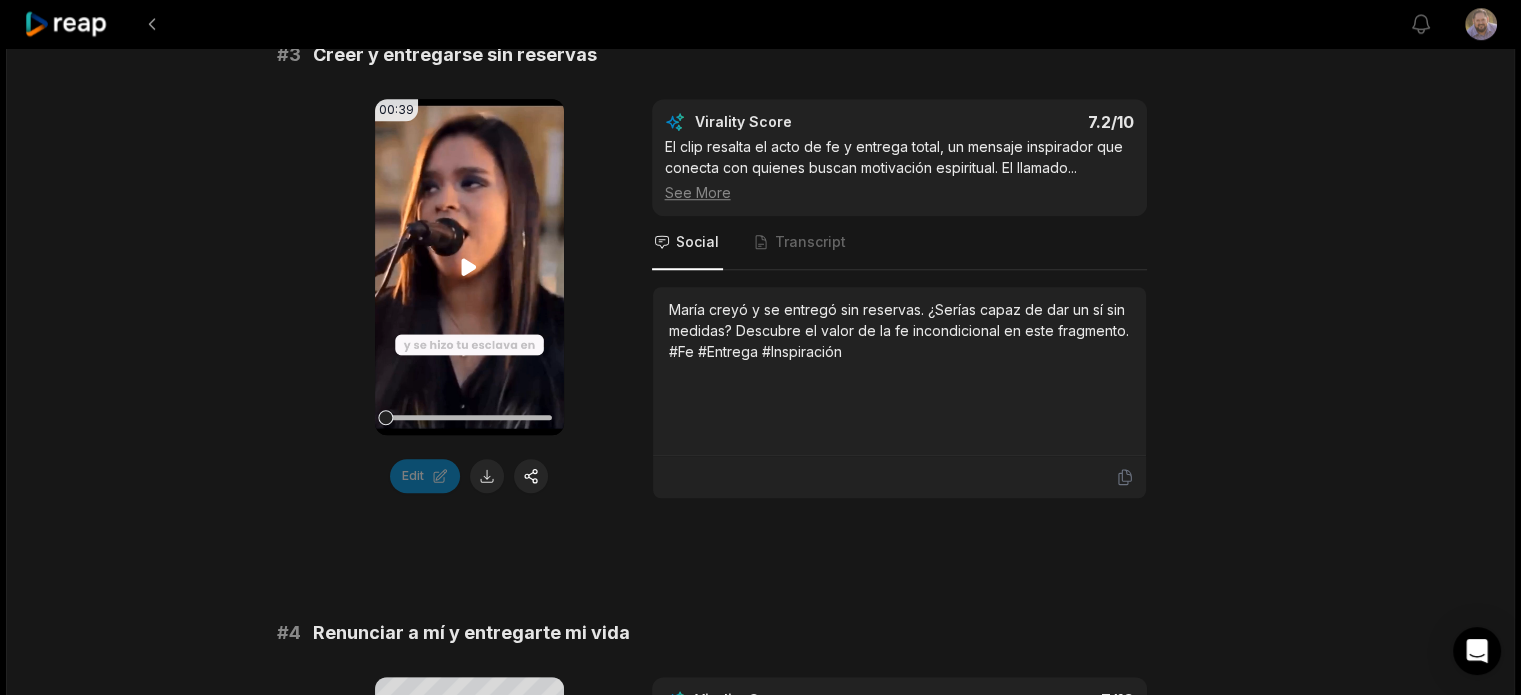 click on "Your browser does not support mp4 format." at bounding box center [469, 267] 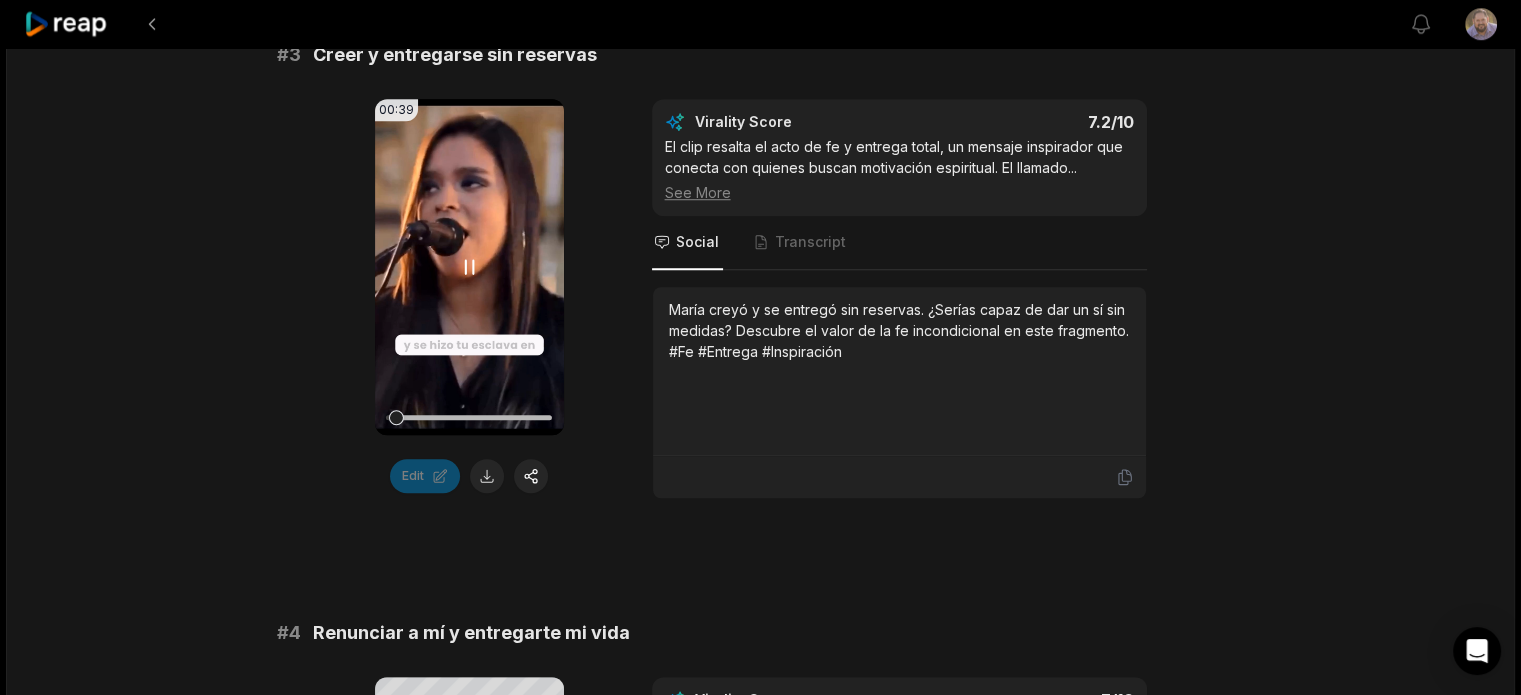 click on "Your browser does not support mp4 format." at bounding box center [469, 267] 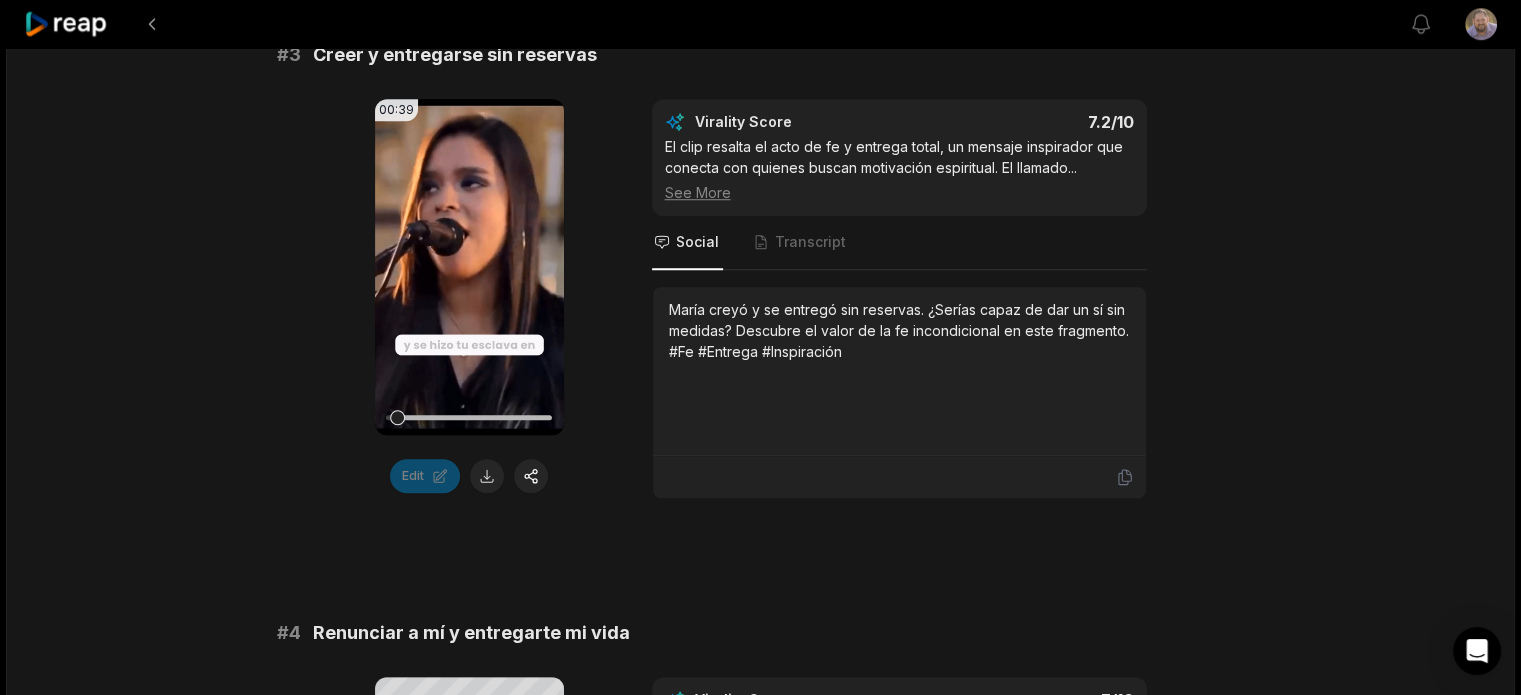 scroll, scrollTop: 1666, scrollLeft: 0, axis: vertical 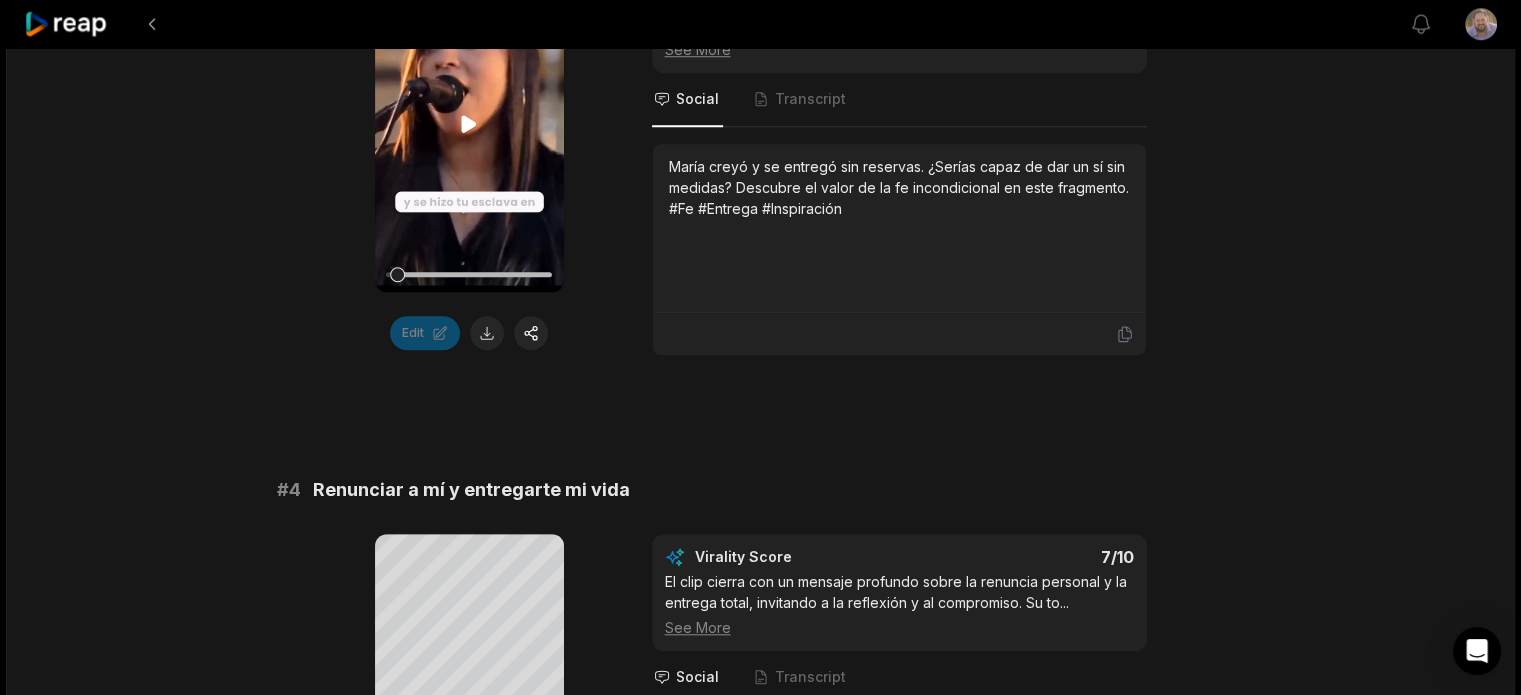 click on "Your browser does not support mp4 format." at bounding box center (469, 124) 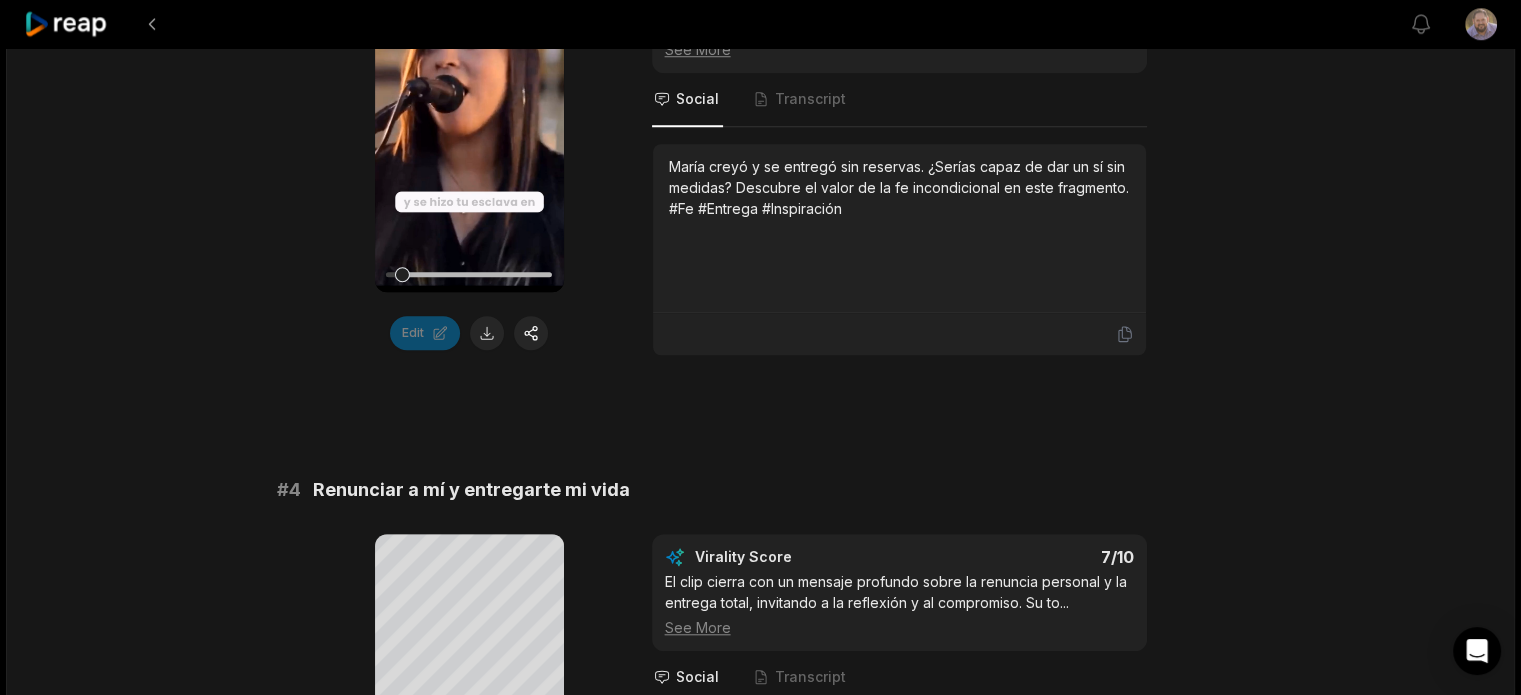 drag, startPoint x: 400, startPoint y: 294, endPoint x: 352, endPoint y: 294, distance: 48 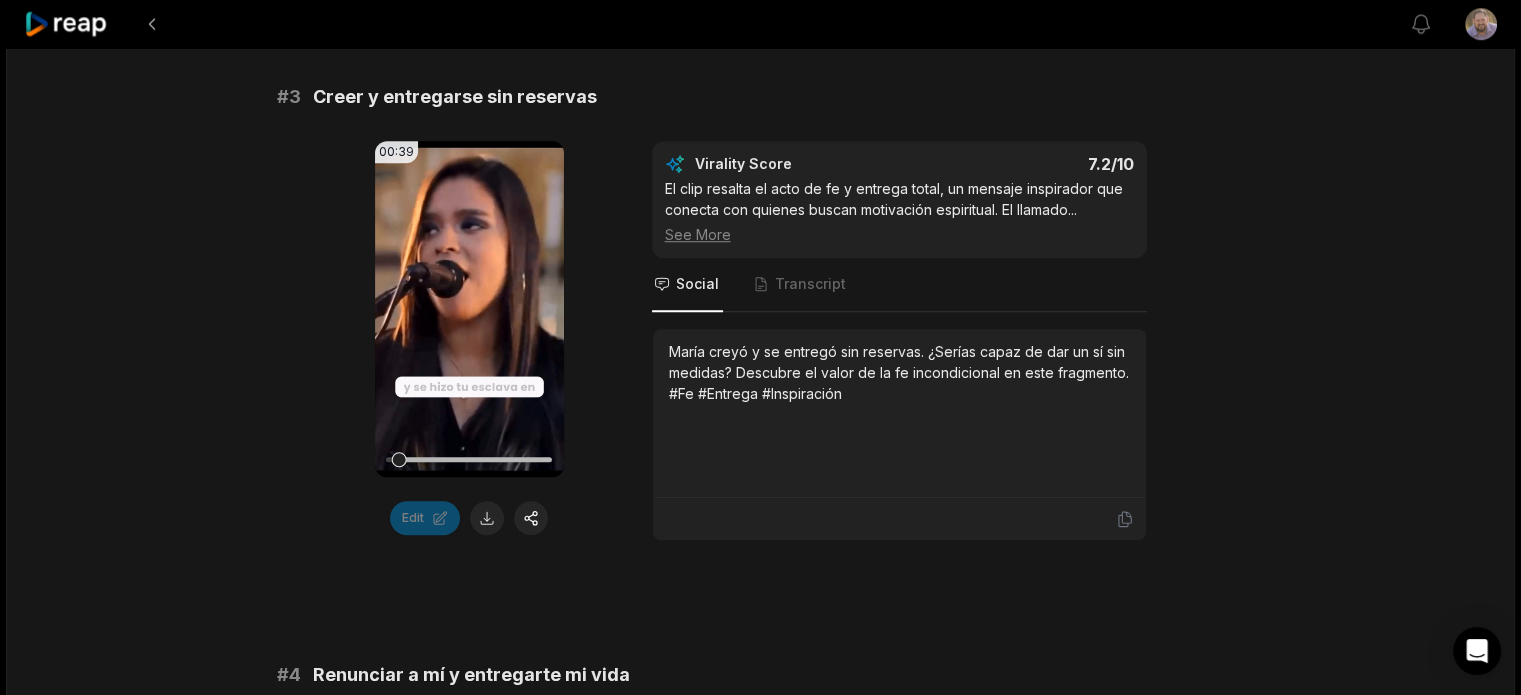 scroll, scrollTop: 1448, scrollLeft: 0, axis: vertical 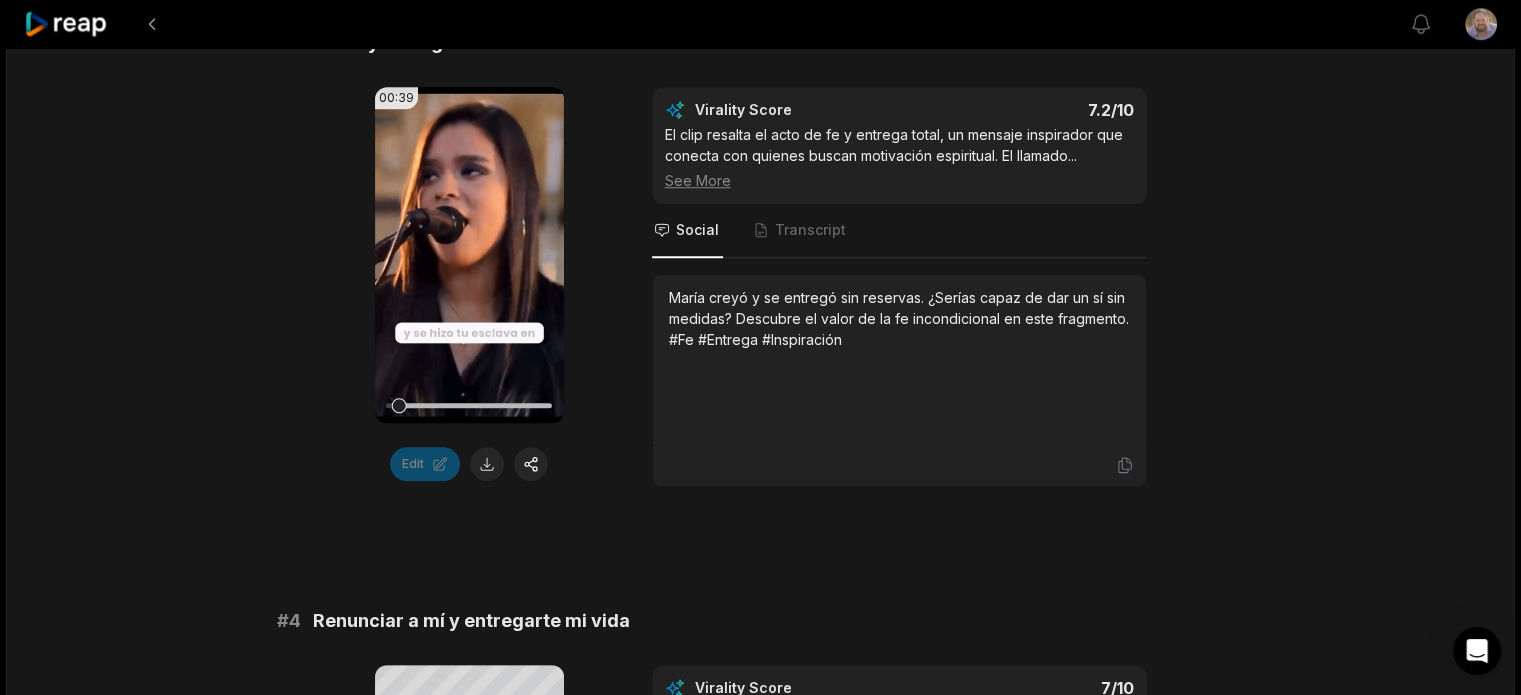 click on "04:16 La Fe De María - Son By Four (Ítala Rodriguez _ #Dones) 12 min ago Spanish es 00:00  -  04:16 Portrait 30   fps Deep Diver Clips are  getting ready... Our AI is analyzing the video s . It will take few more minutes. # 1 ¿Qué hubiera pasado si decía no? 00:35 Your browser does not support mp4 format. Edit Virality Score 7.8 /10 El clip plantea una pregunta poderosa y poco común sobre la historia de María, invitando a la reflexión y generando curiosidad. El en ...   See More Social Transcript ¿Te has preguntado qué habría pasado si María hubiera dicho que no? Descubre el poder de una decisión y cómo la fe puede cambiarlo todo. #Inspiración #Fe #Reflexión # 2 El dolor y la fortaleza de María 00:22 Your browser does not support mp4 format. Edit Virality Score 7.5 /10 El clip aborda el sufrimiento y la resiliencia de María, temas universales que generan empatía y admiración. Es un mensaje poderoso p ...   See More Social Transcript # 3 Creer y entregarse sin reservas 00:39 Edit 7.2 /10" at bounding box center (760, 450) 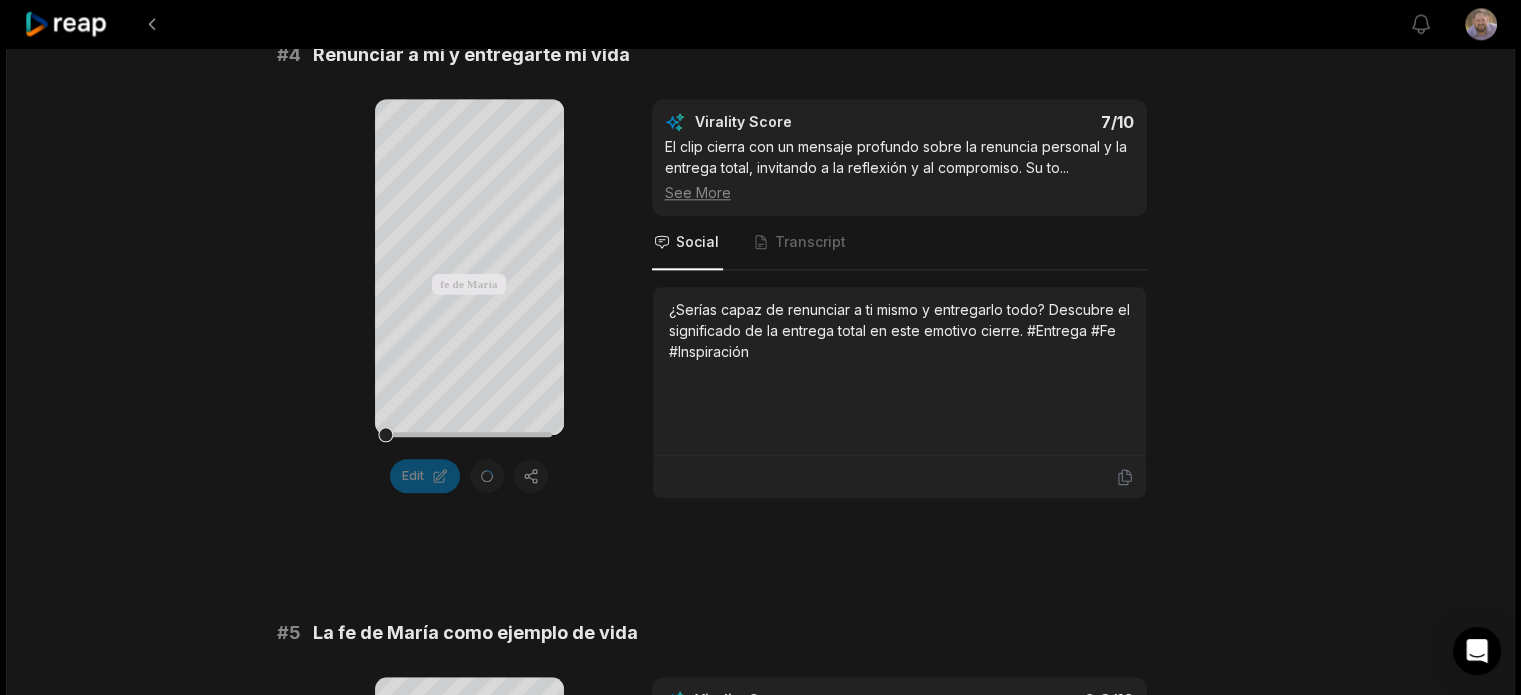 scroll, scrollTop: 2135, scrollLeft: 0, axis: vertical 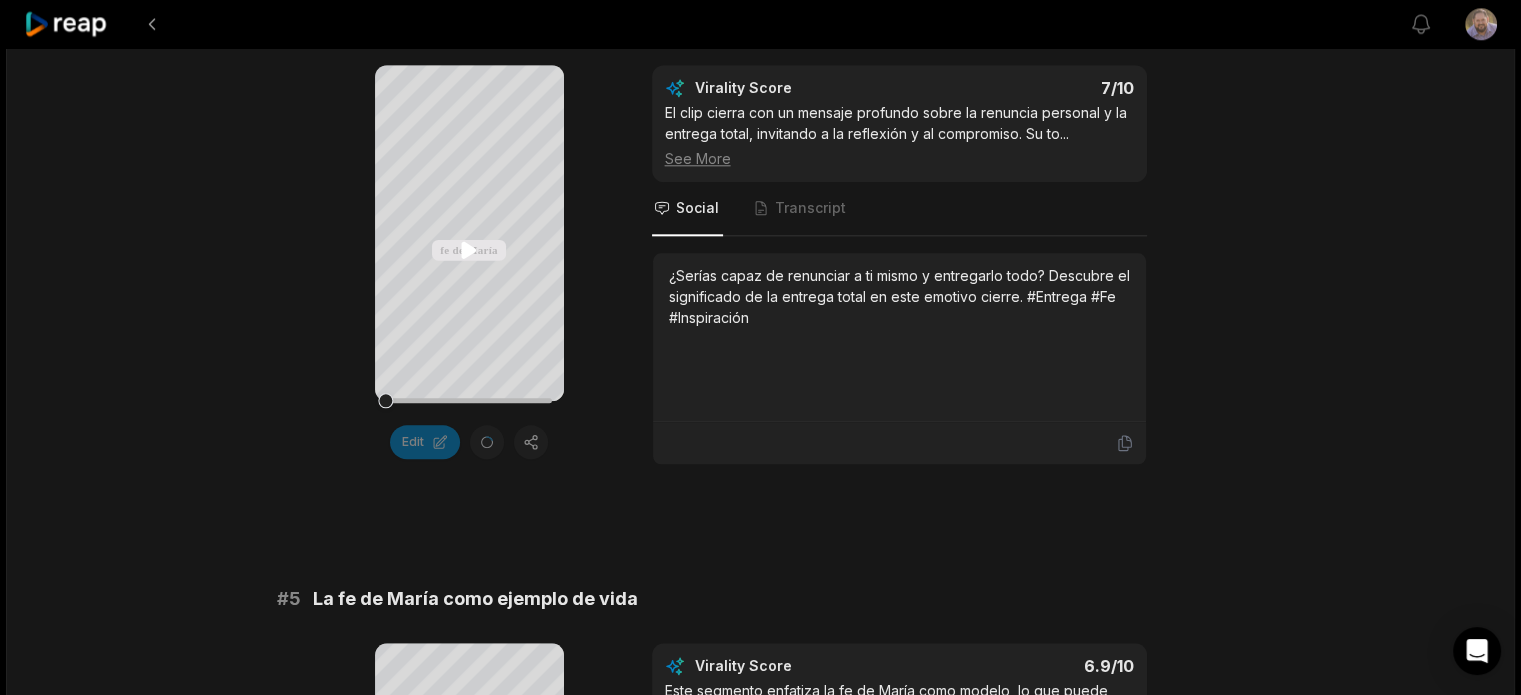 click 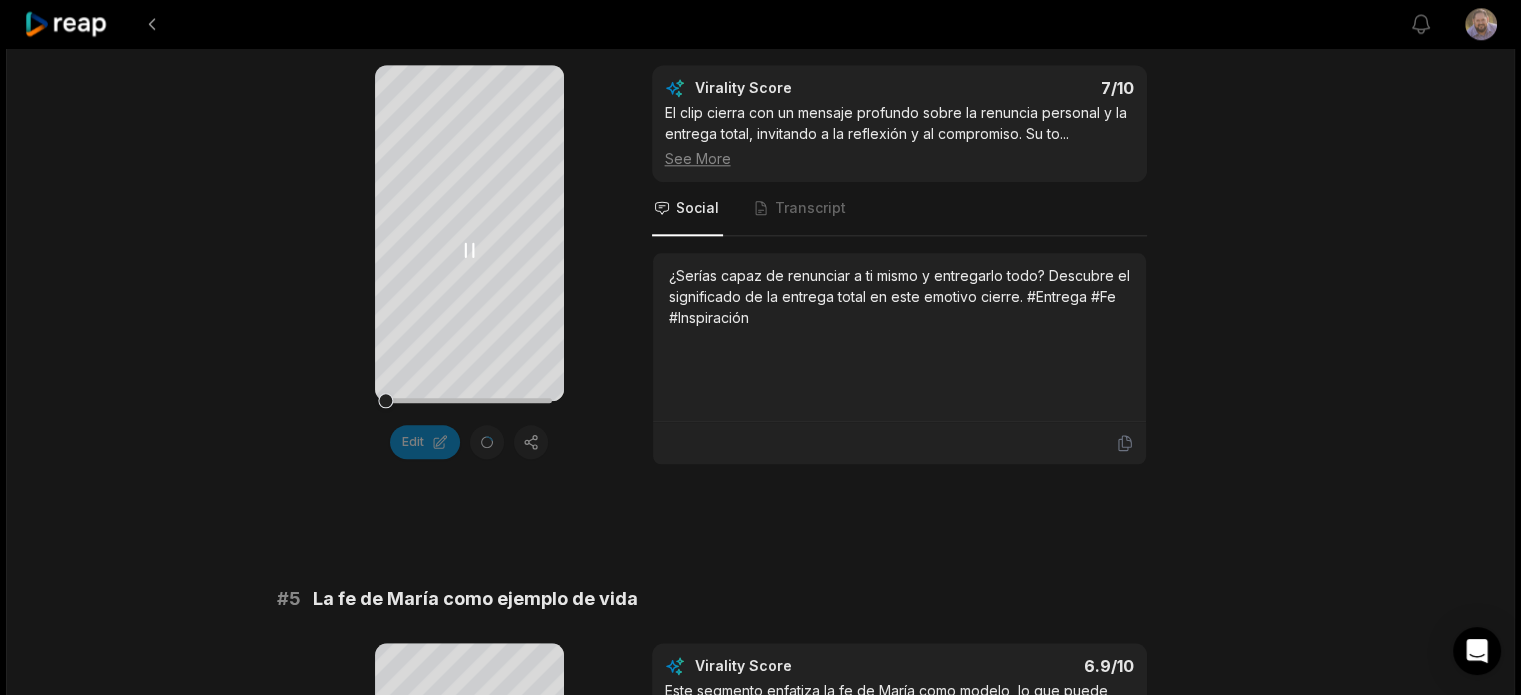 click 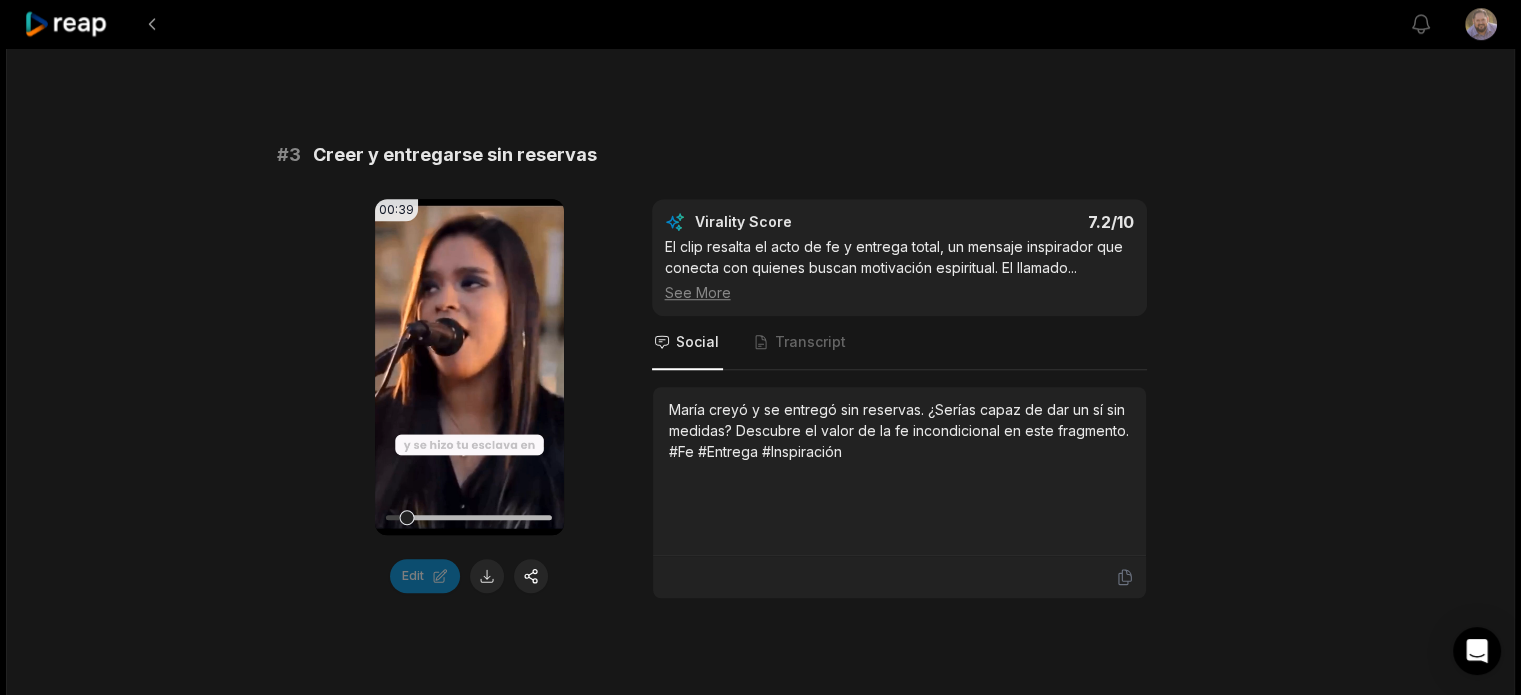 scroll, scrollTop: 0, scrollLeft: 0, axis: both 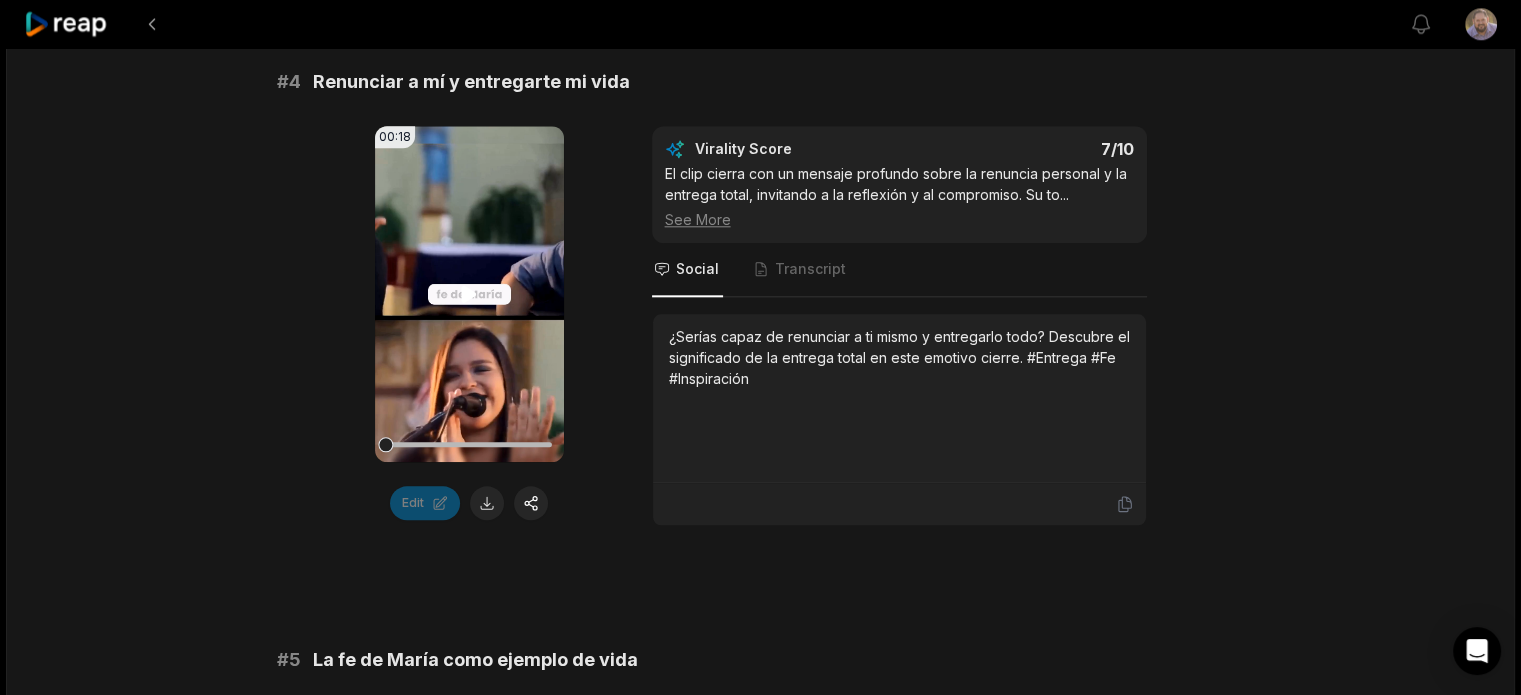 click 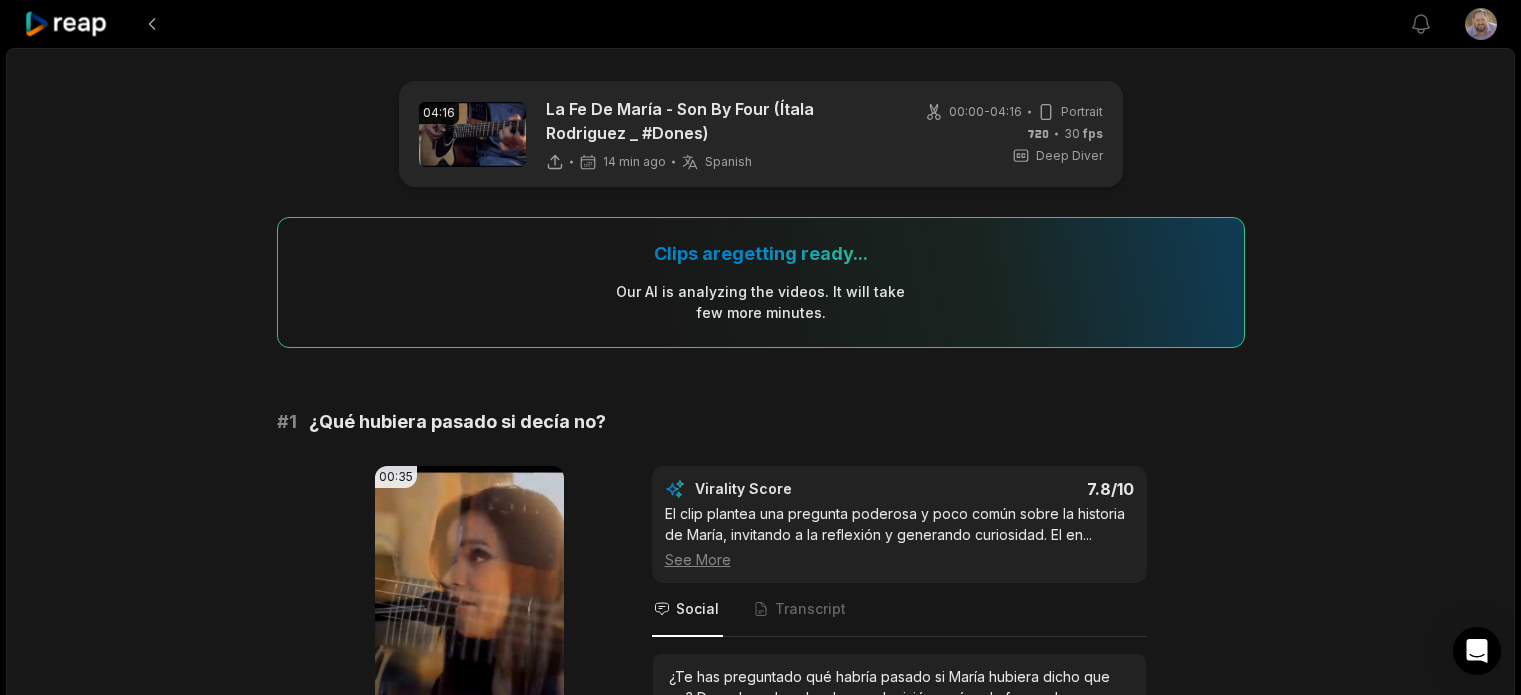 scroll, scrollTop: 0, scrollLeft: 0, axis: both 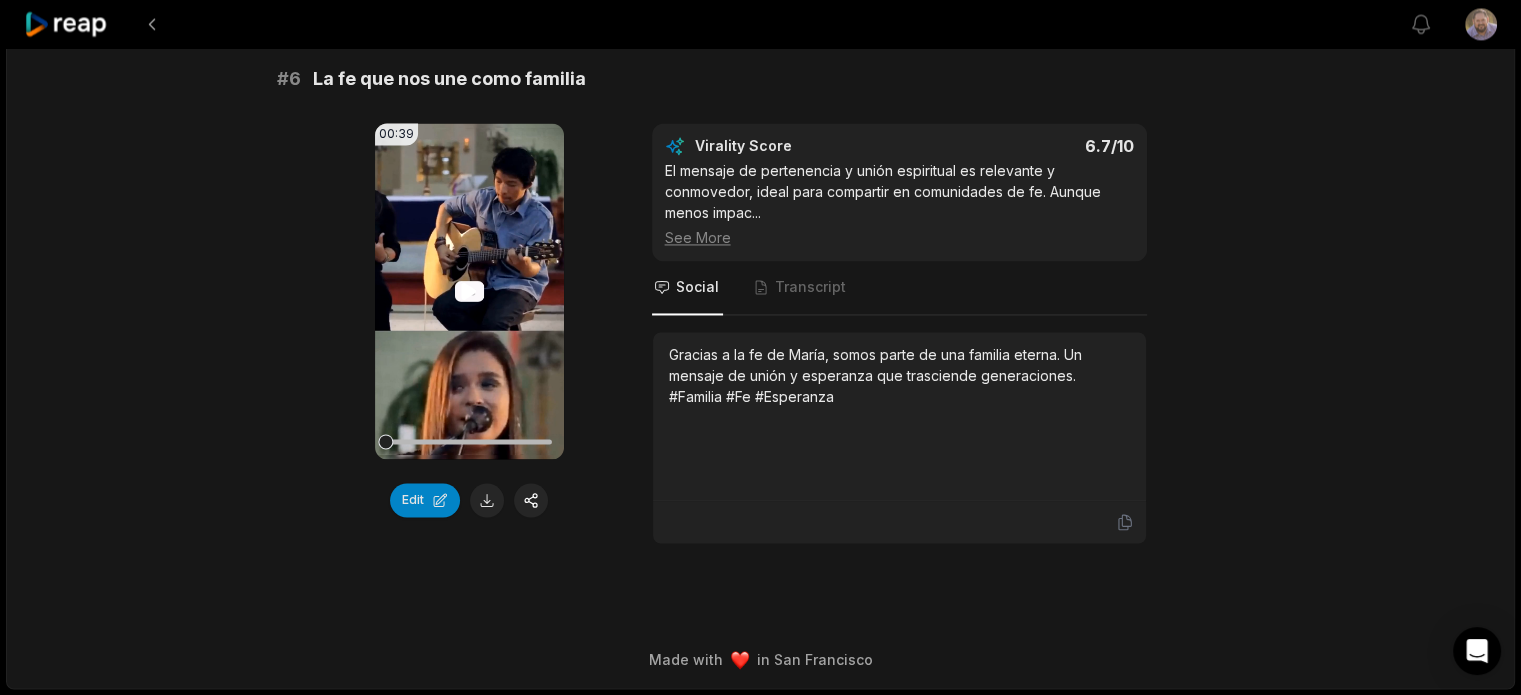 click 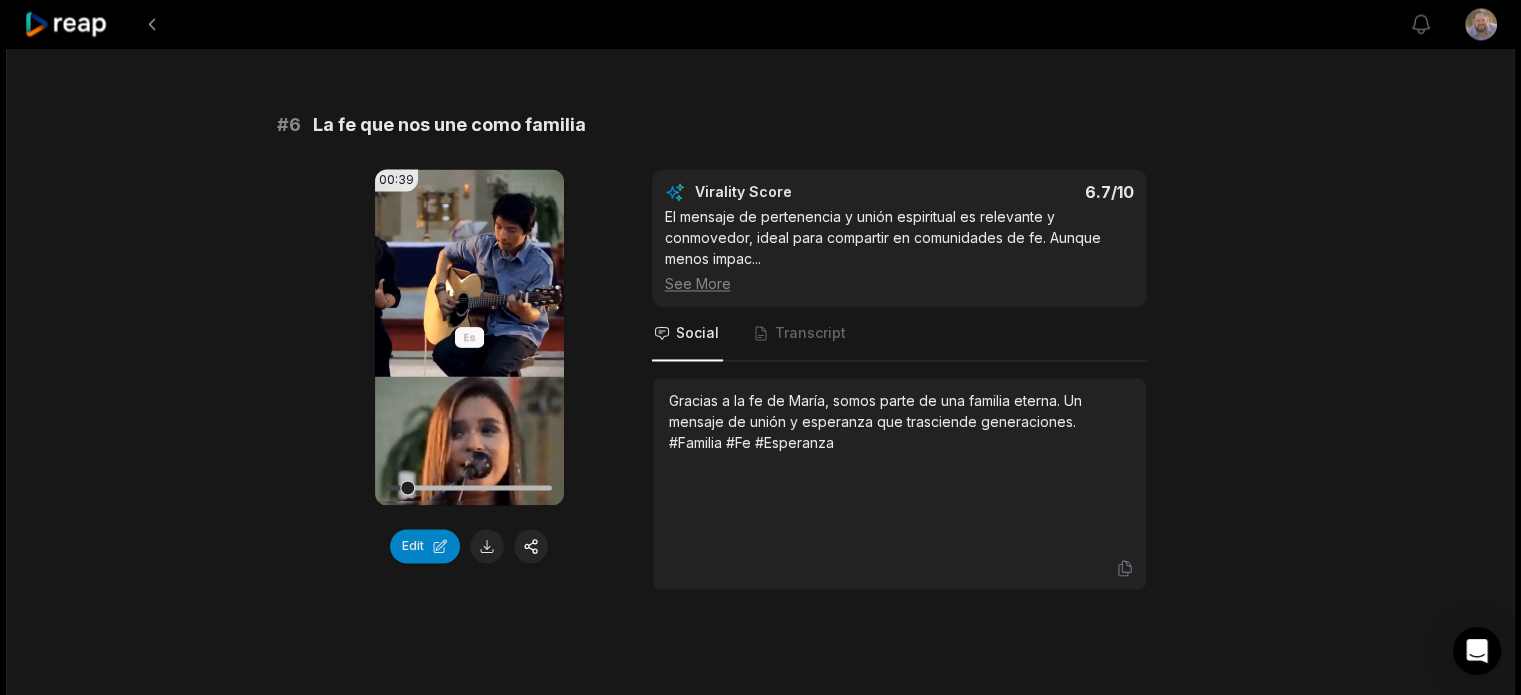 scroll, scrollTop: 3017, scrollLeft: 0, axis: vertical 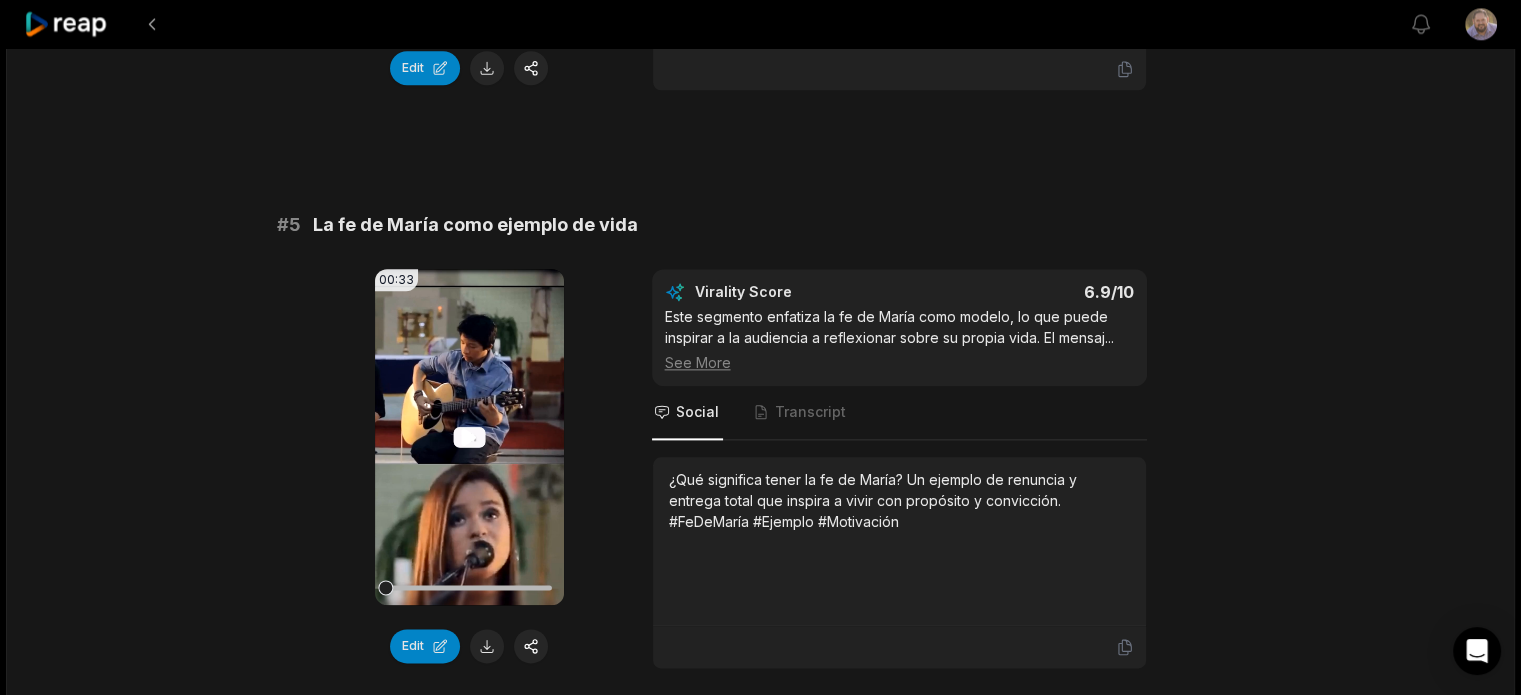 click on "Your browser does not support mp4 format." at bounding box center (469, 437) 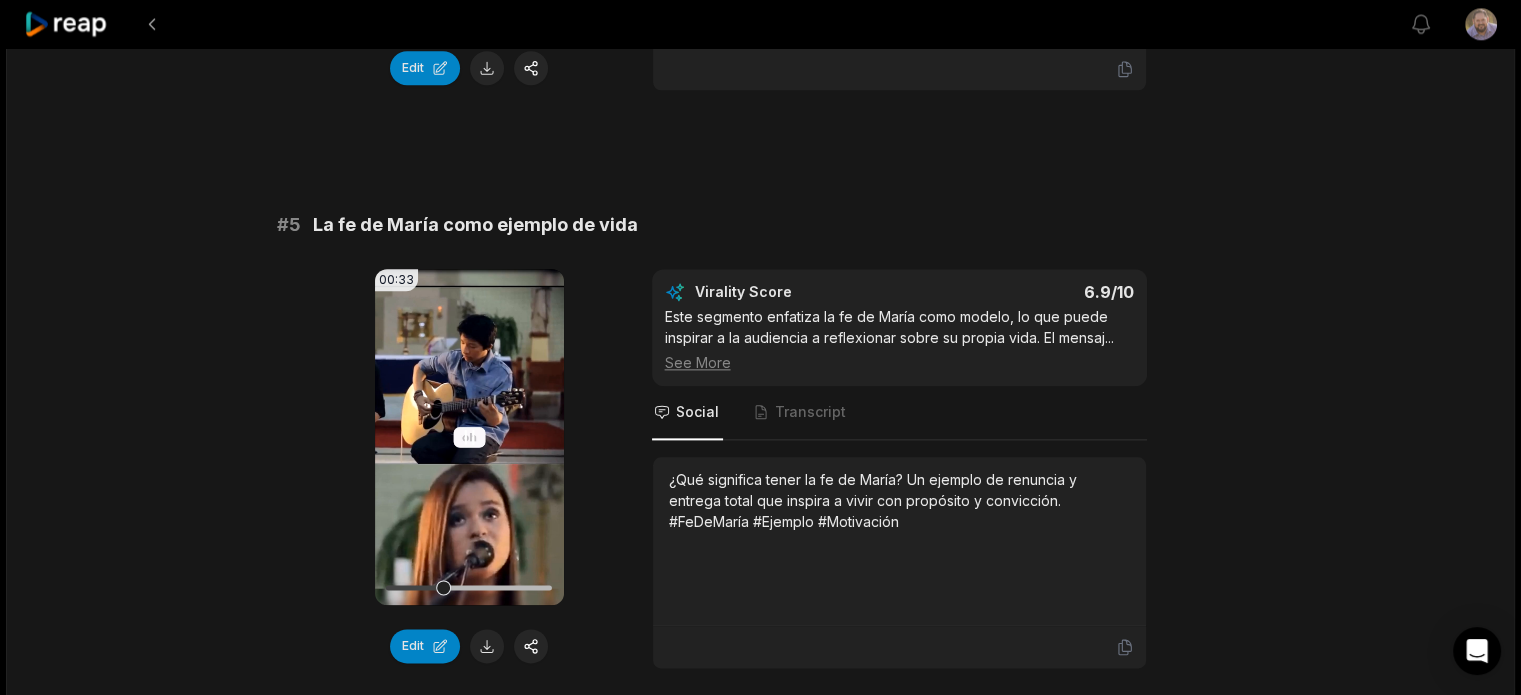 click at bounding box center (469, 587) 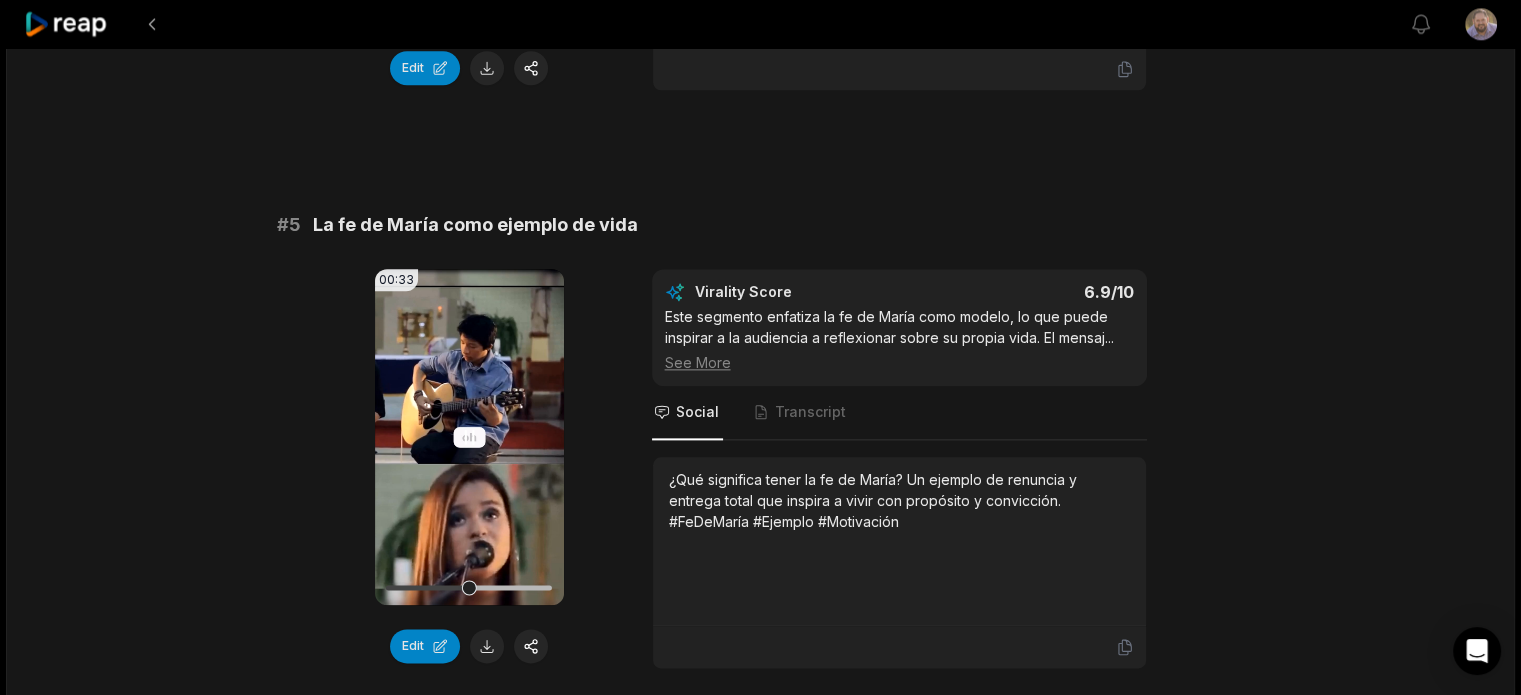 click at bounding box center (469, 587) 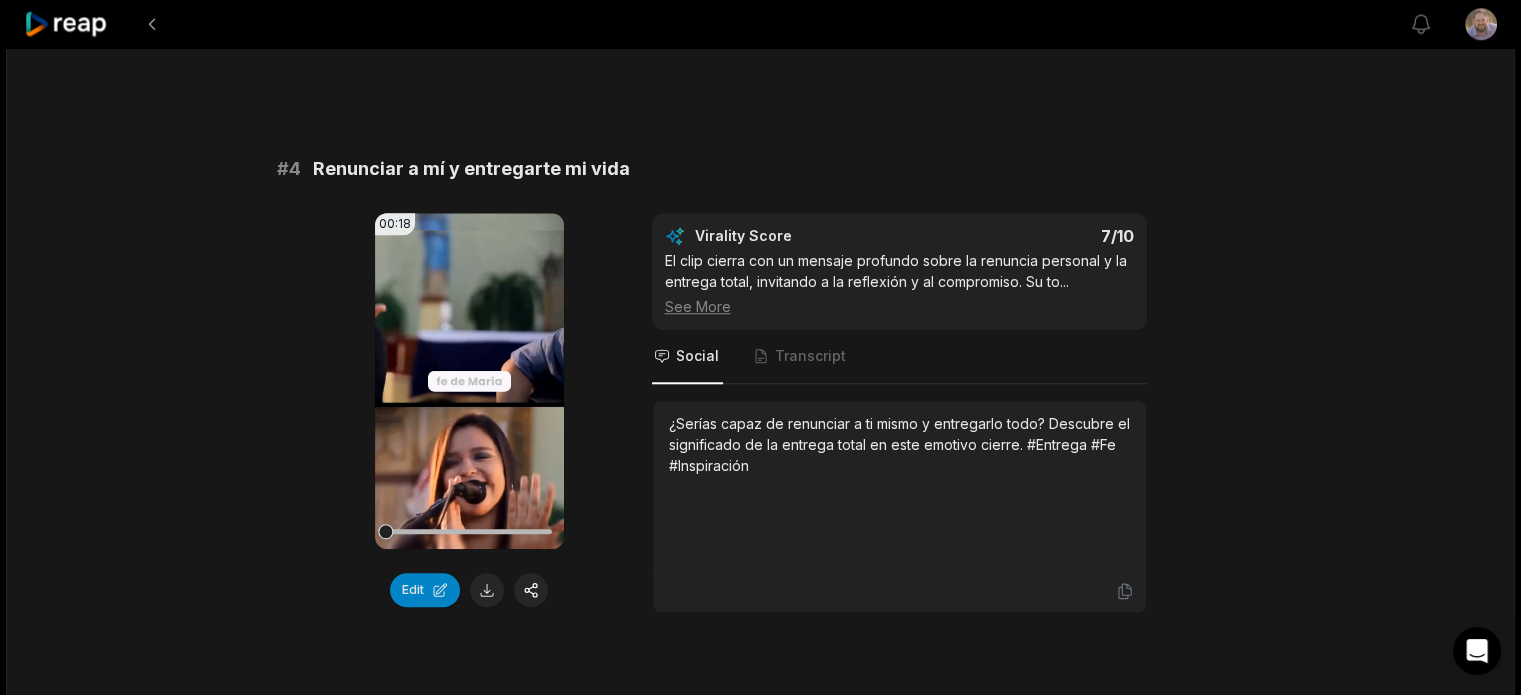 scroll, scrollTop: 1799, scrollLeft: 0, axis: vertical 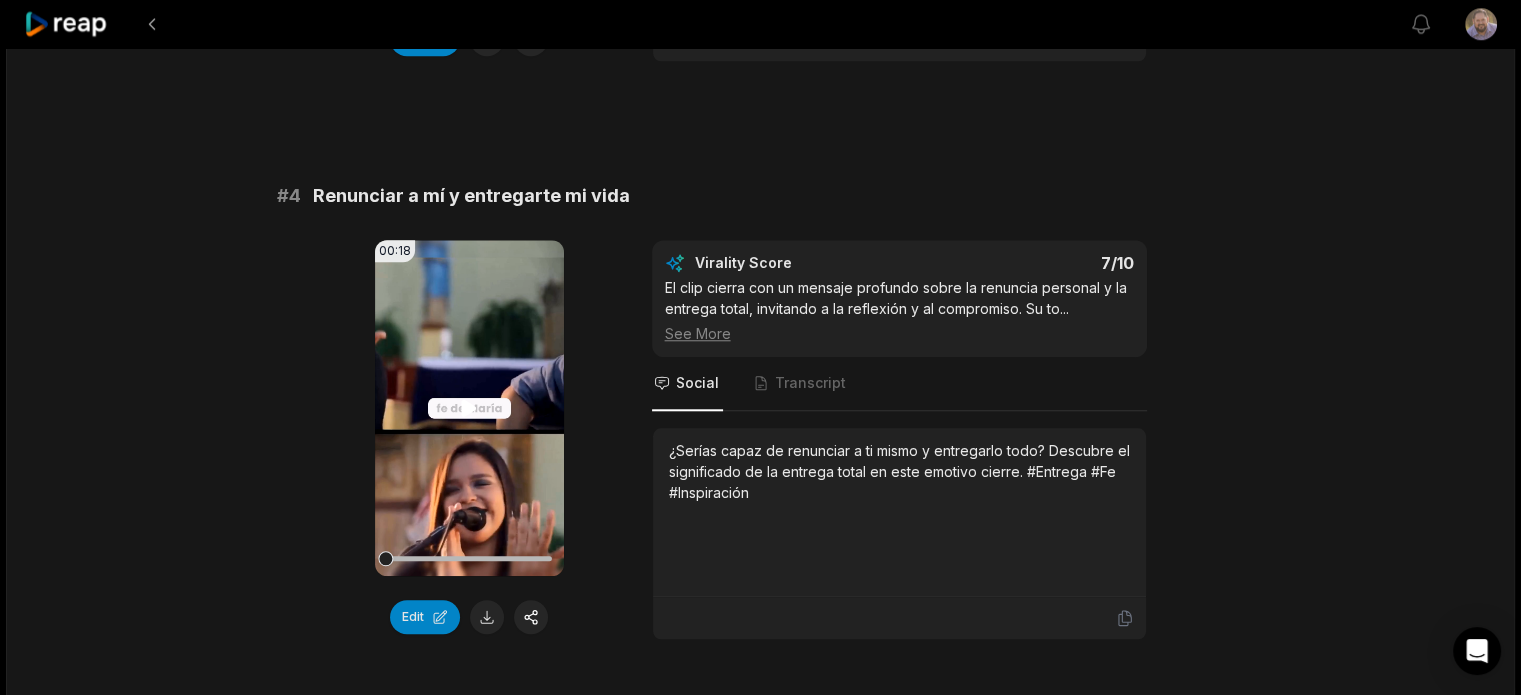 click 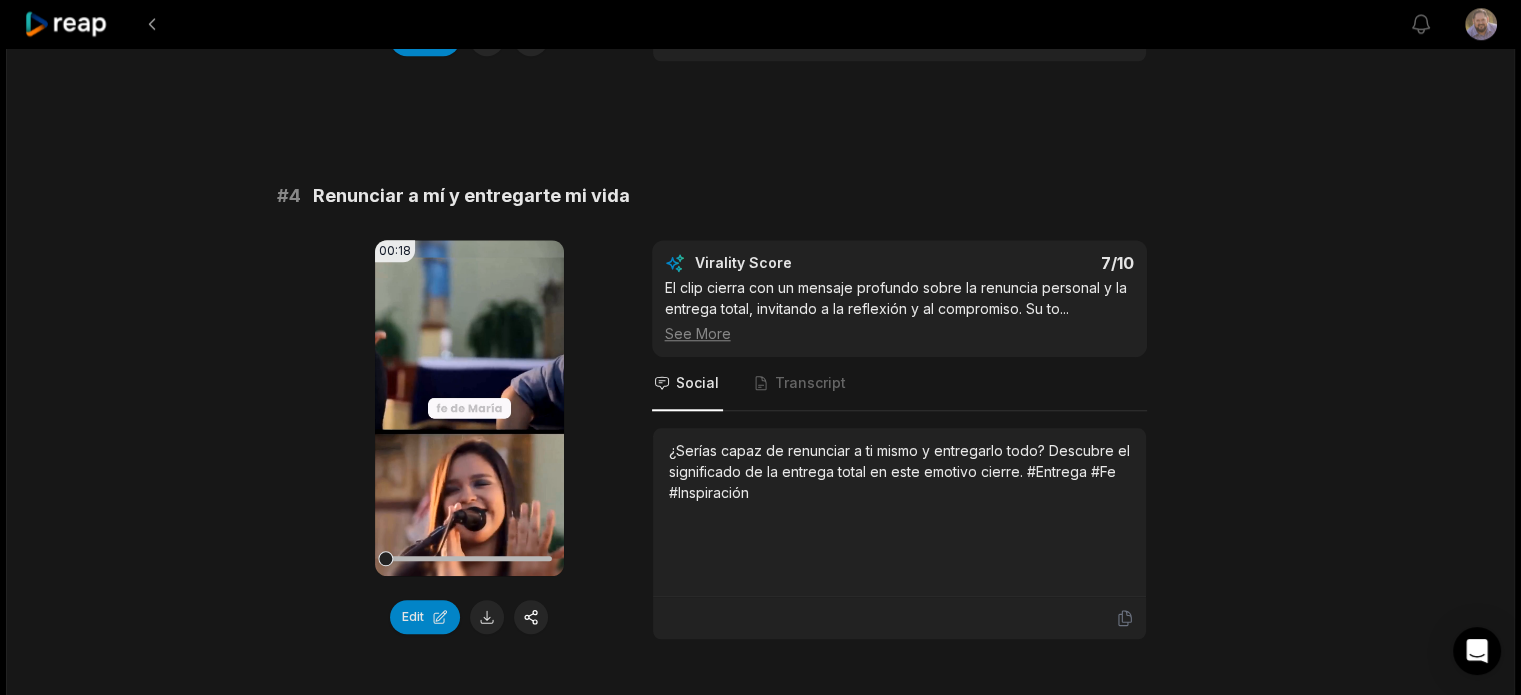 drag, startPoint x: 409, startPoint y: 574, endPoint x: 303, endPoint y: 574, distance: 106 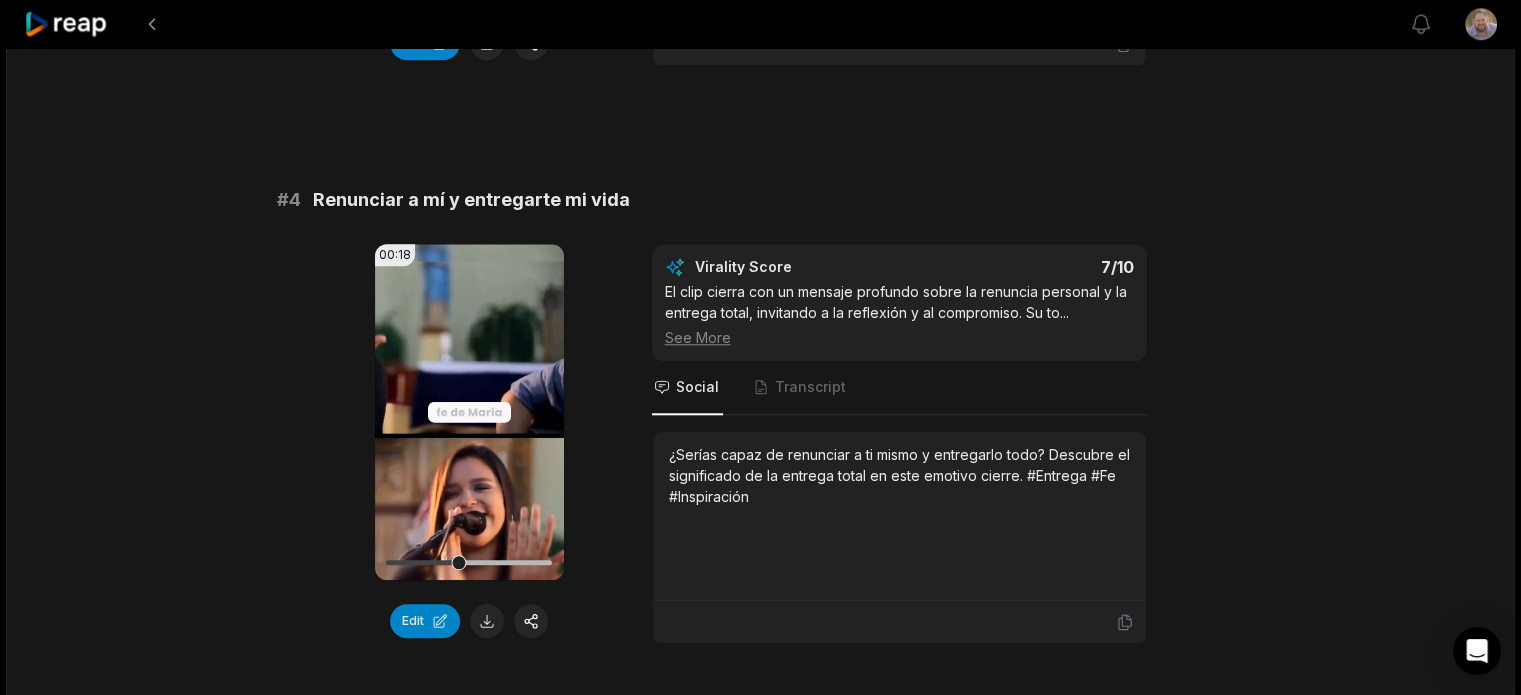 scroll, scrollTop: 1809, scrollLeft: 0, axis: vertical 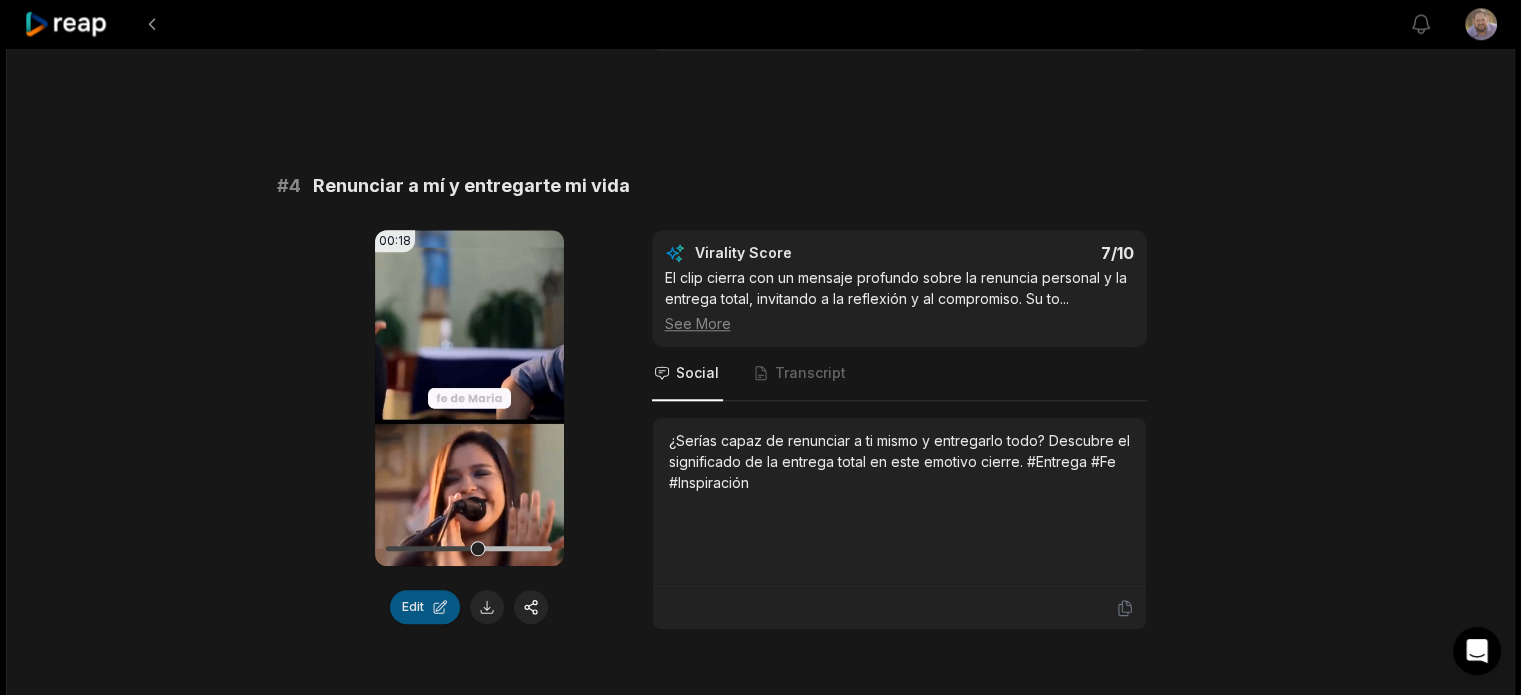 click on "Edit" at bounding box center (425, 607) 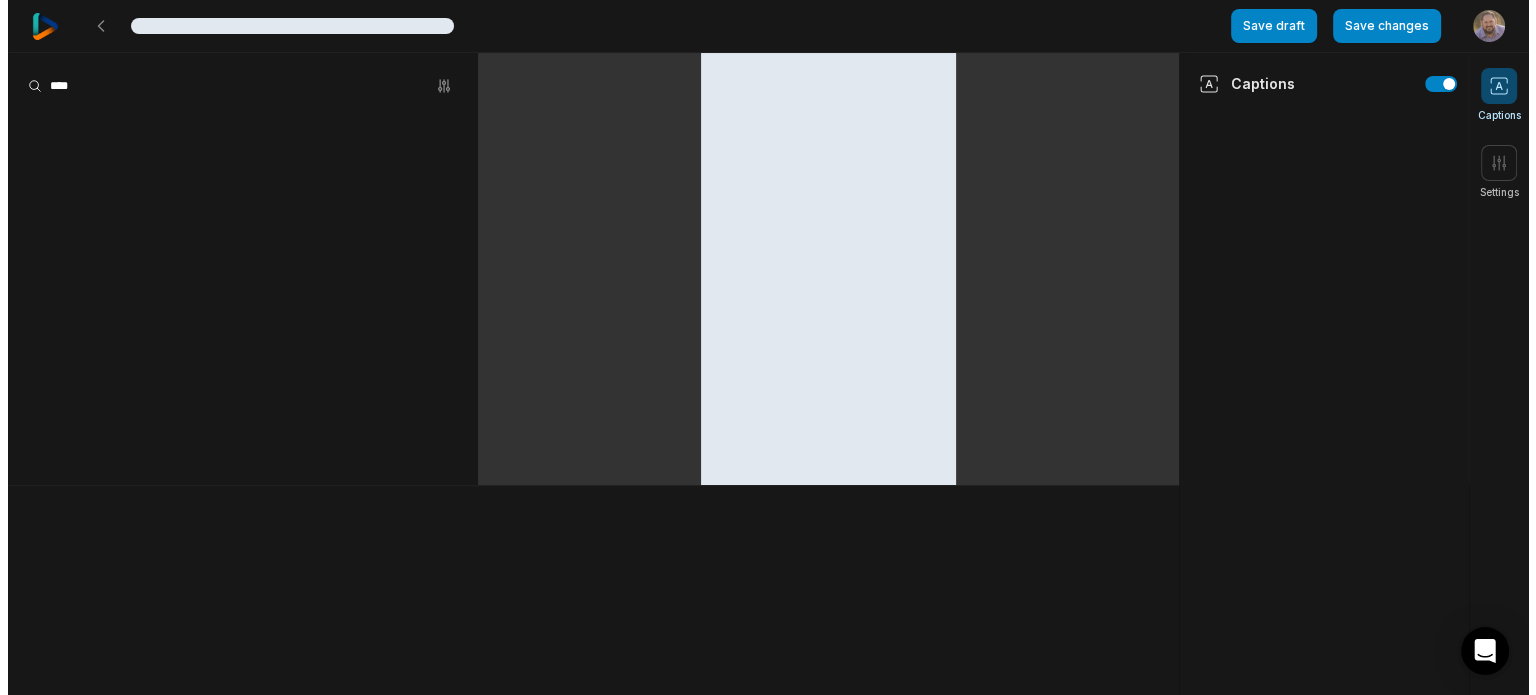 scroll, scrollTop: 0, scrollLeft: 0, axis: both 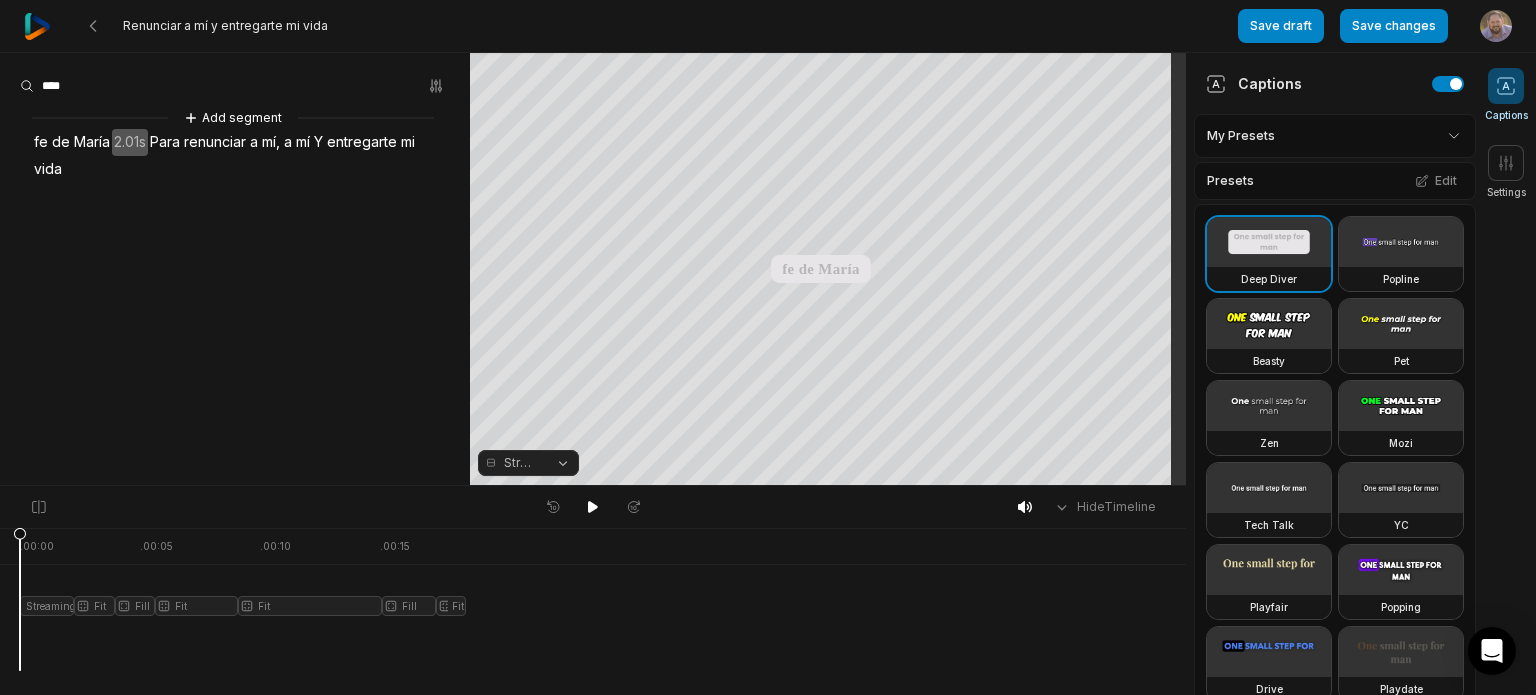 click at bounding box center [593, 644] 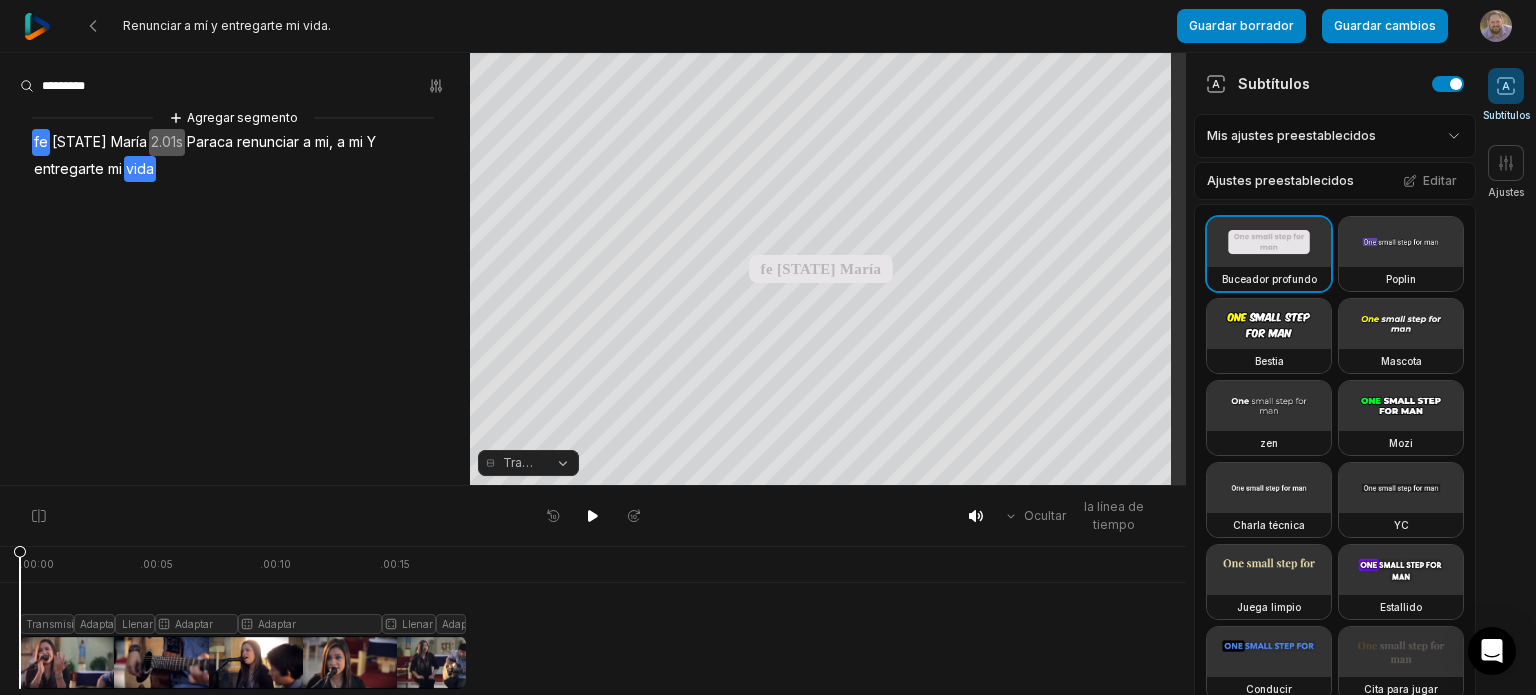 click on "Transmisión Adaptar Llenar Adaptar Adaptar Llenar Adaptar" at bounding box center [593, 608] 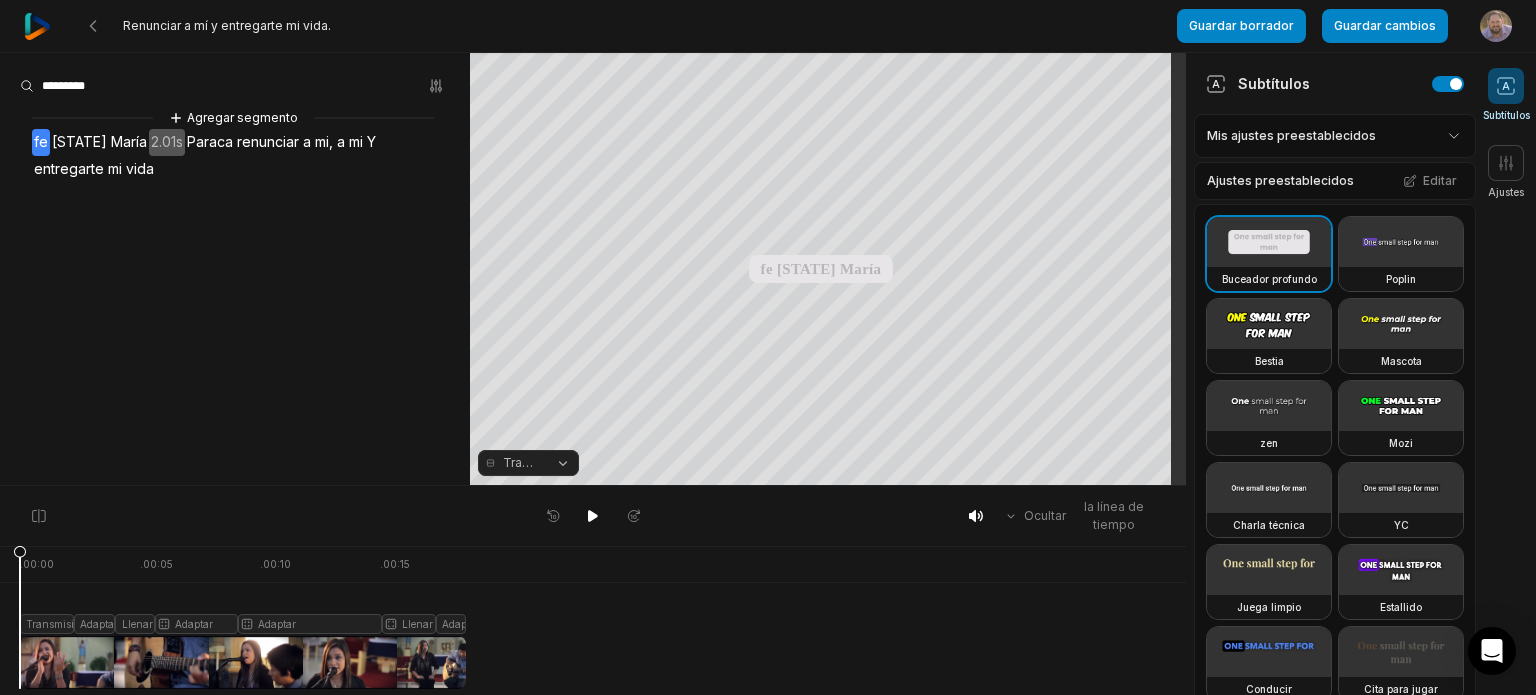 click at bounding box center (243, 617) 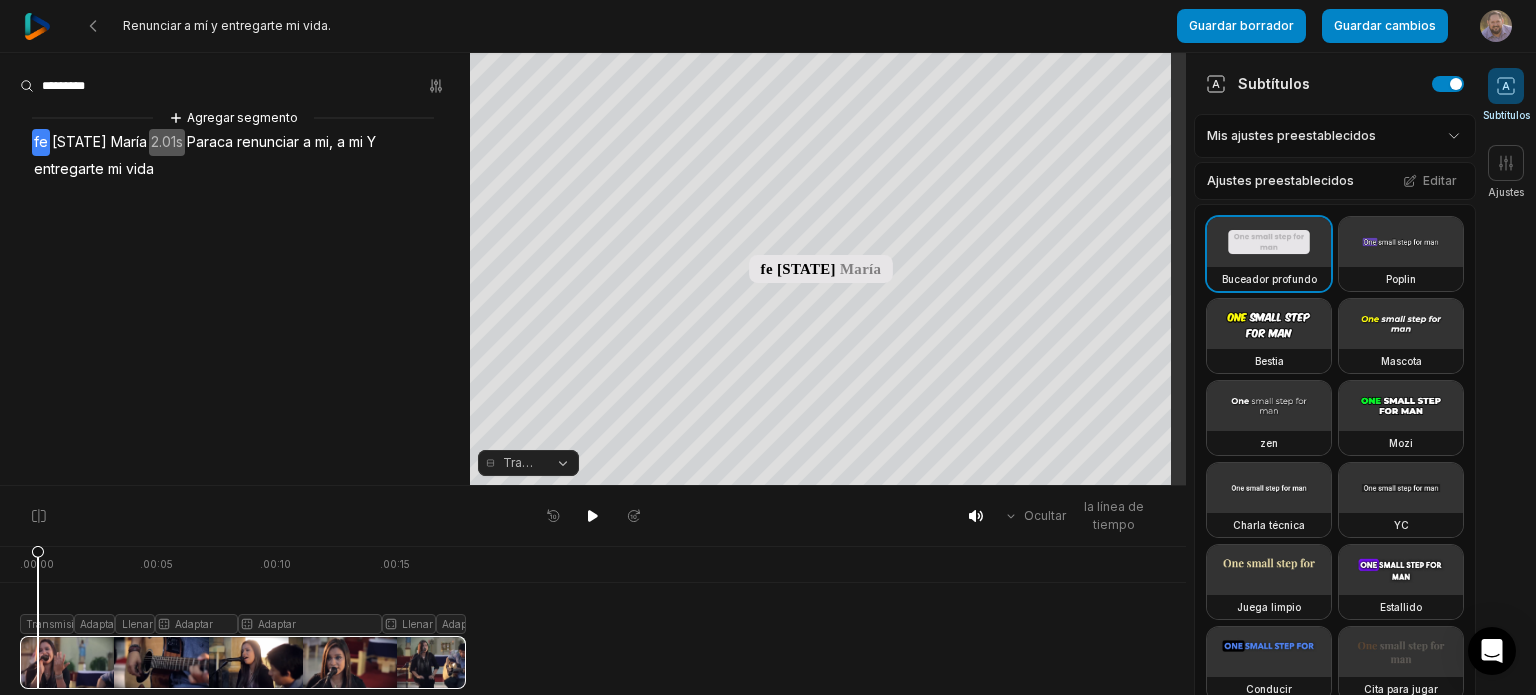 click at bounding box center [243, 617] 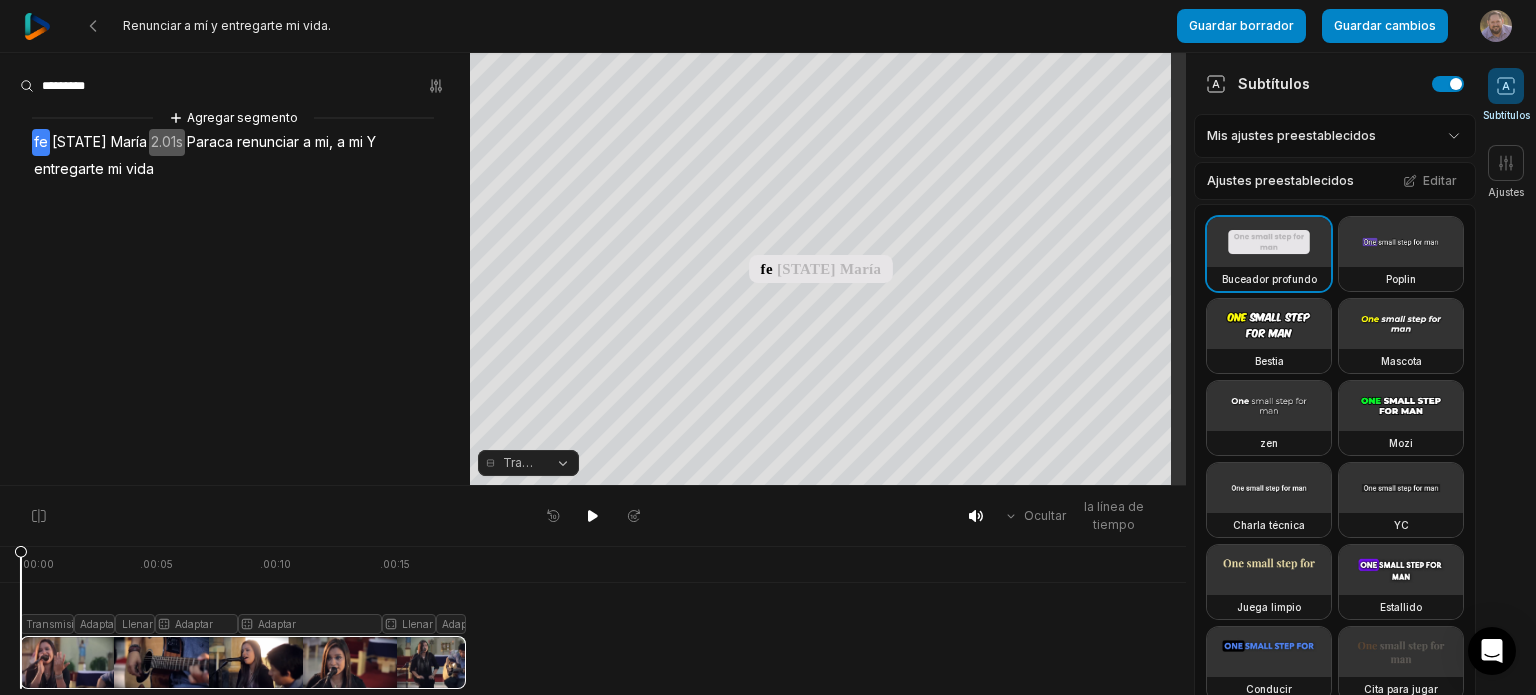 click 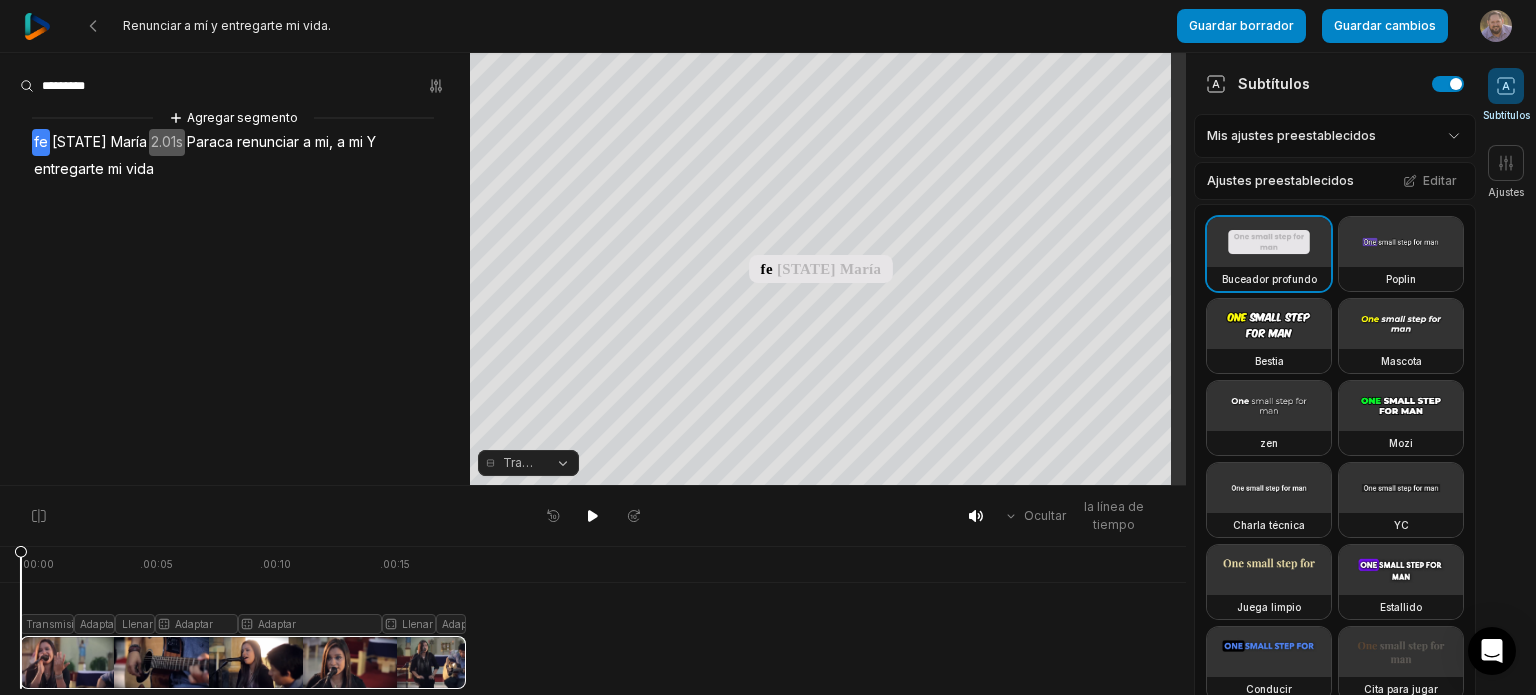 click 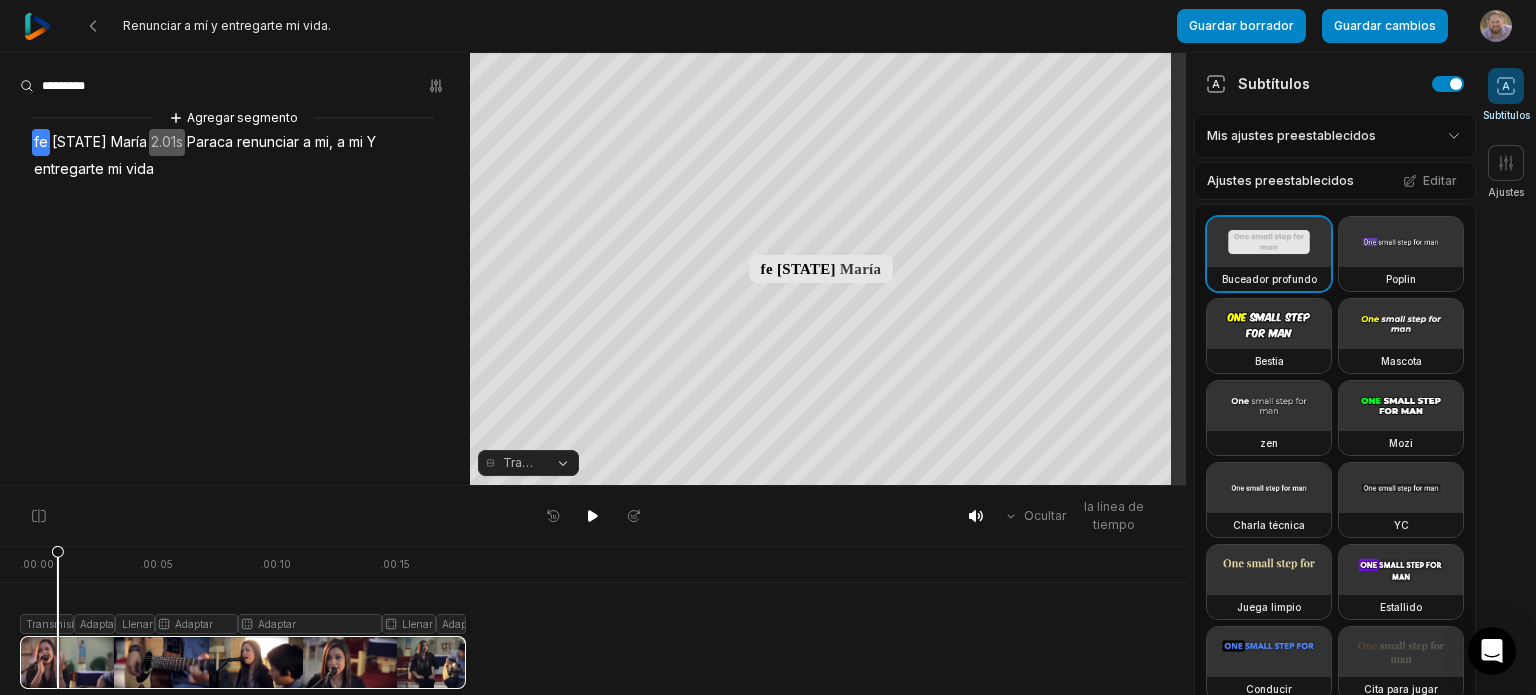 click 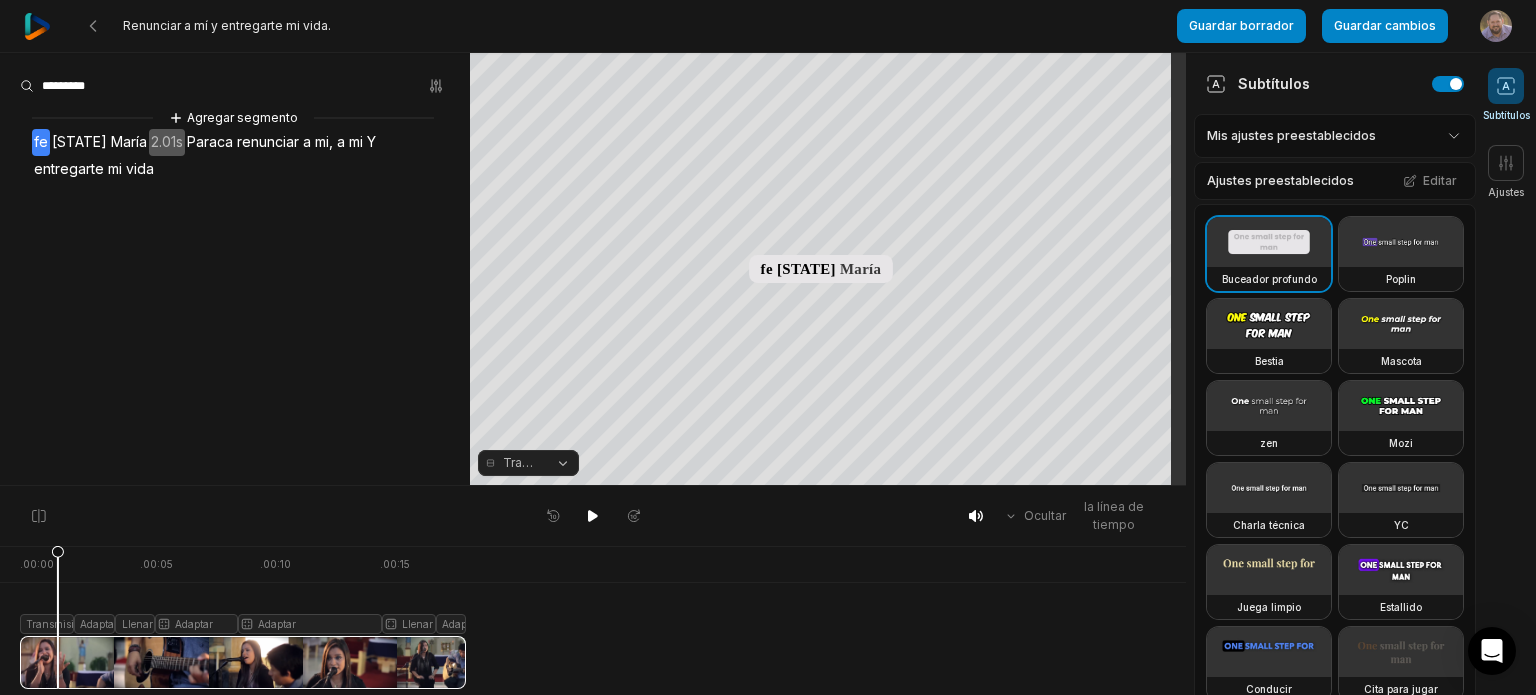 click 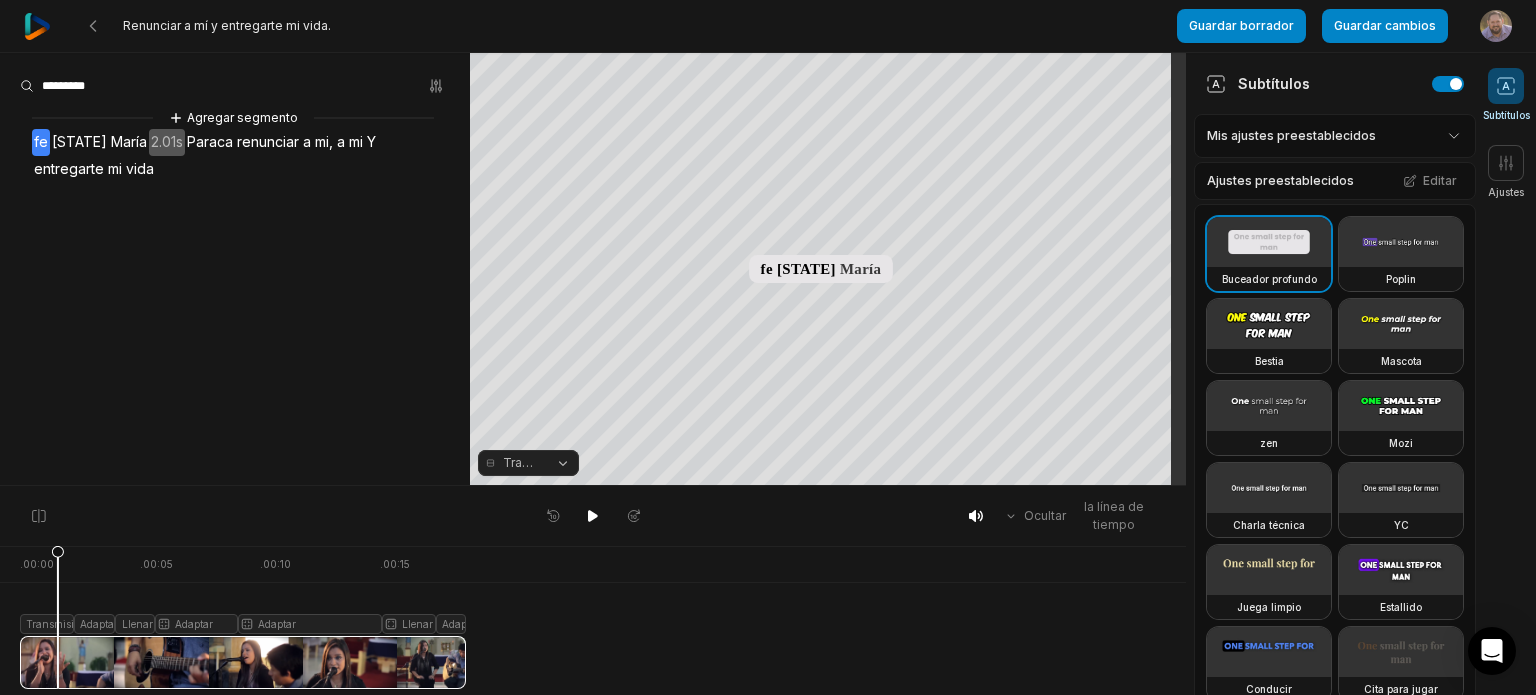 click 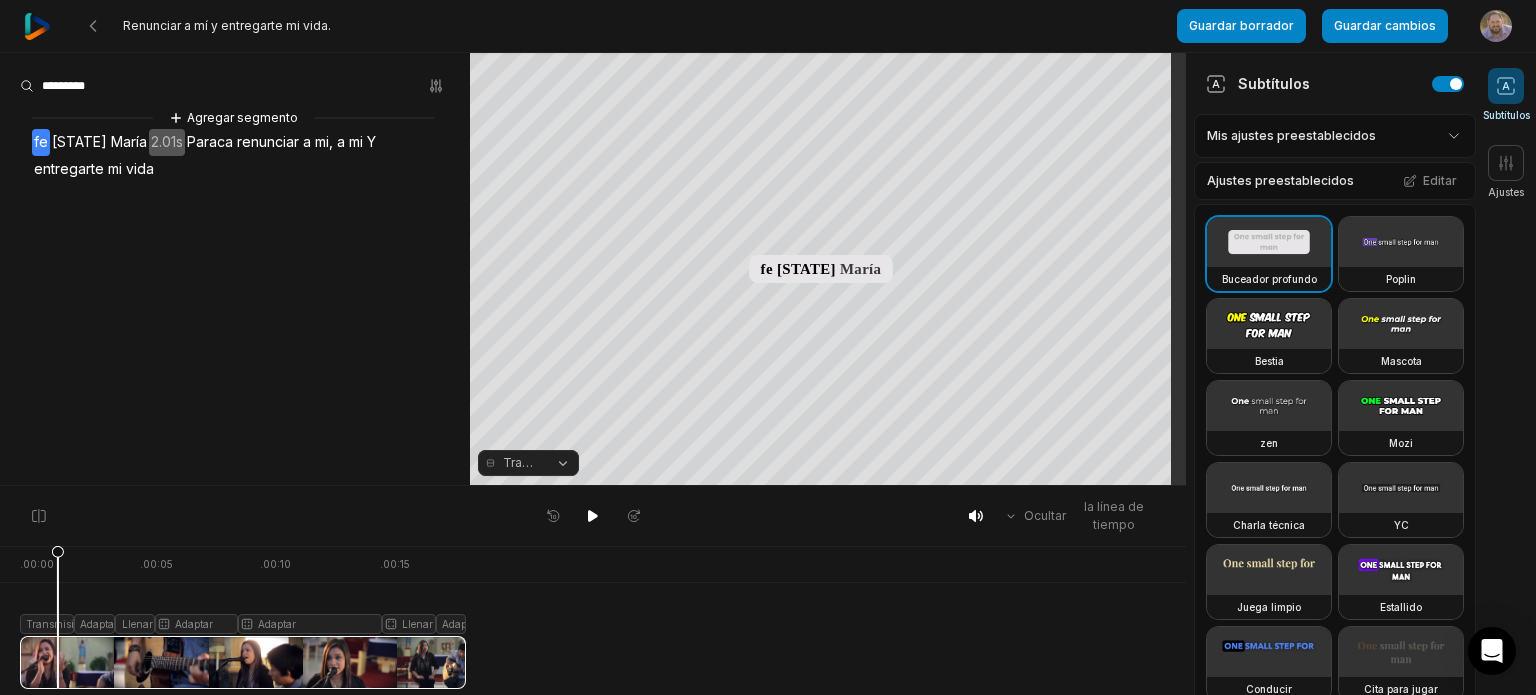 click on "Transmisión" at bounding box center (528, 463) 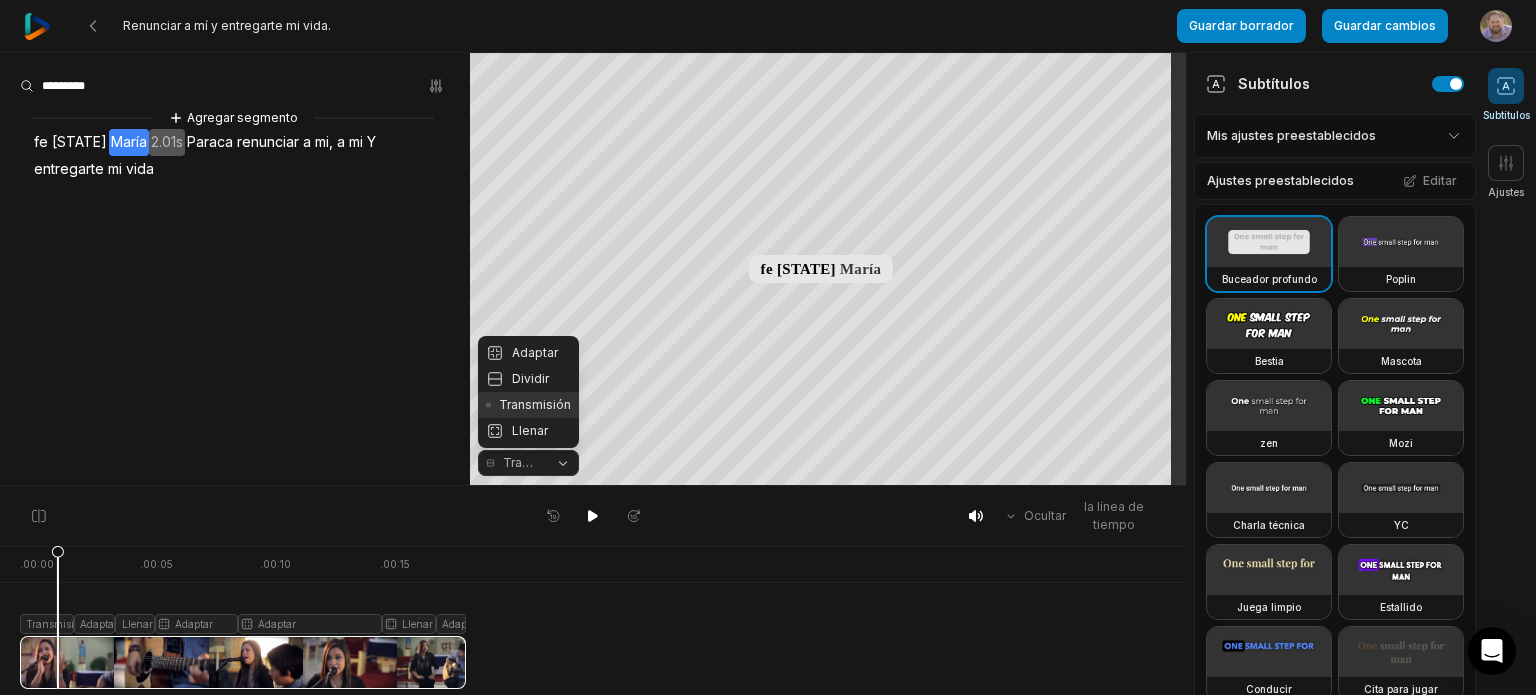 click on "**********" at bounding box center [768, 347] 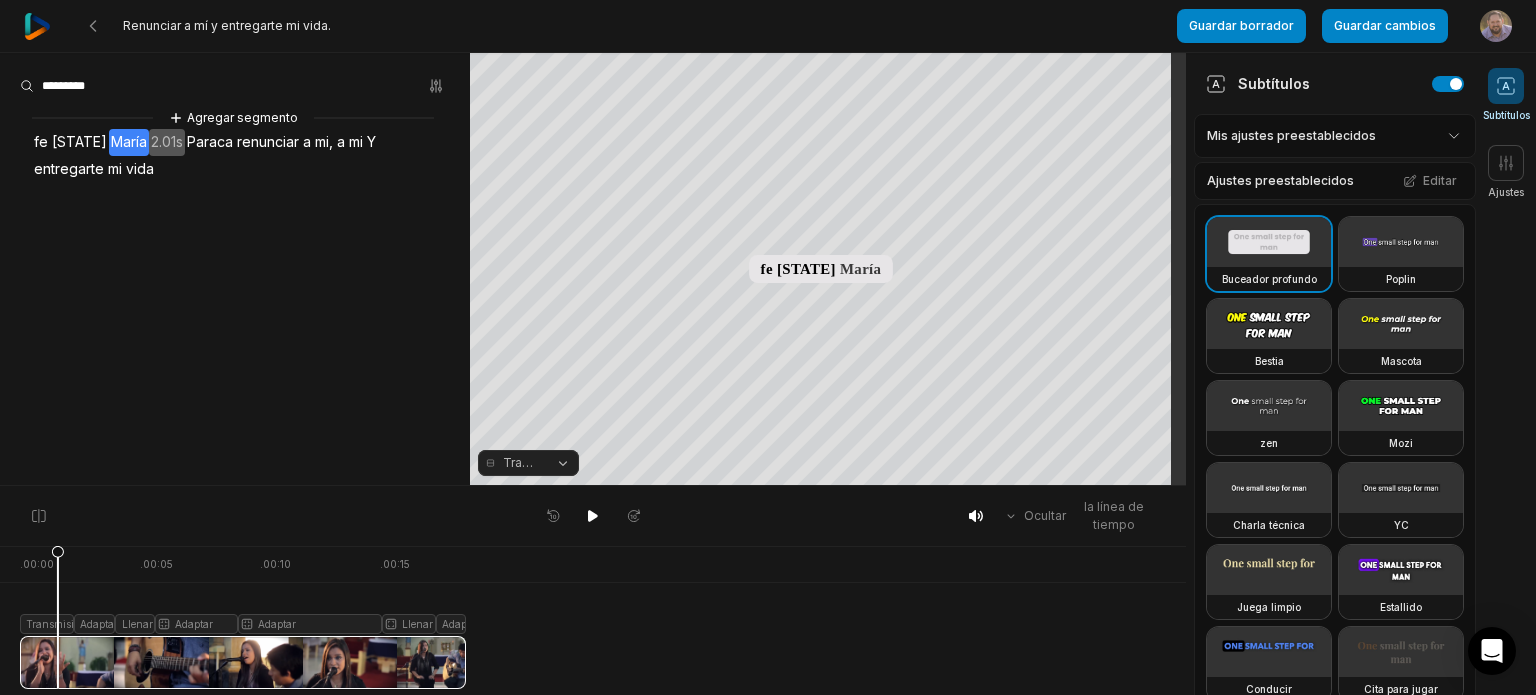 click on "Agregar segmento fe Delaware María 2.01s Paraca renunciar a mi, a mi Y entregarte mi vida" at bounding box center [235, 269] 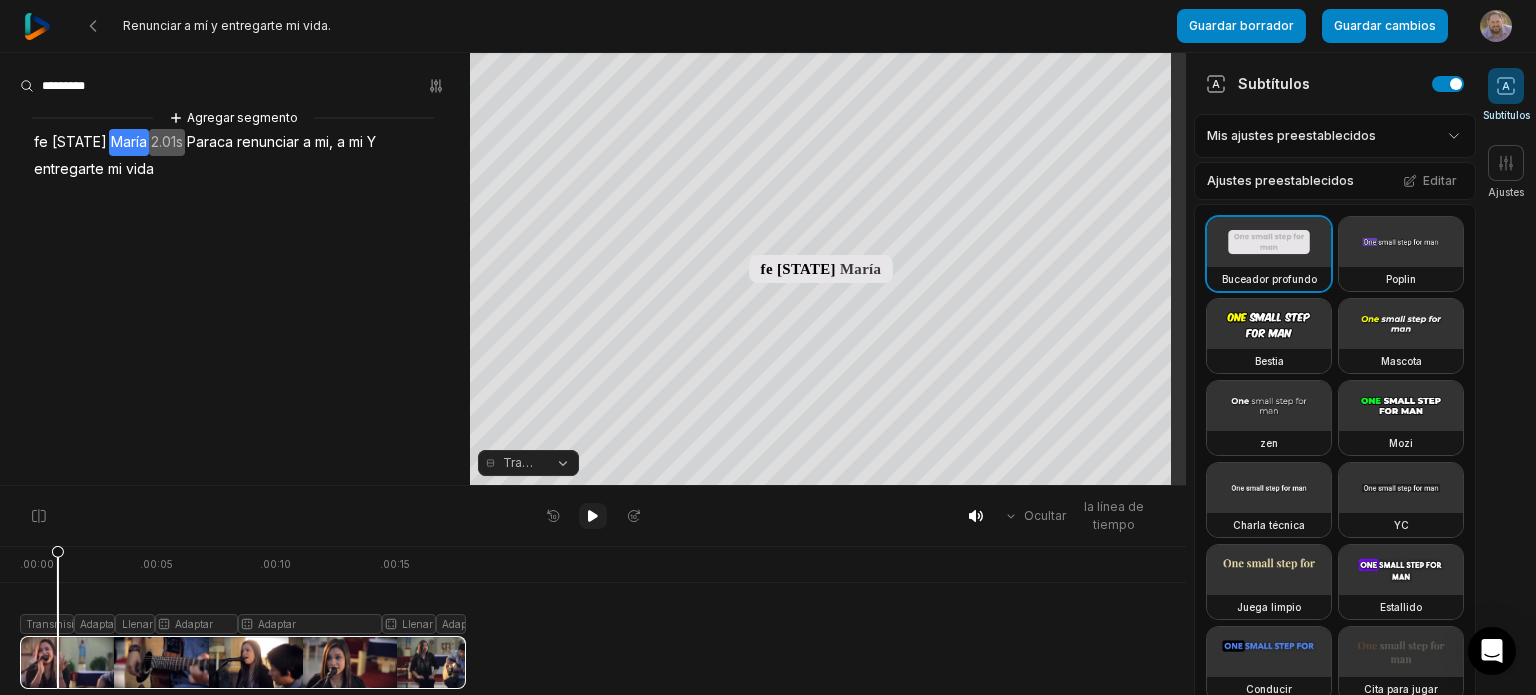 click 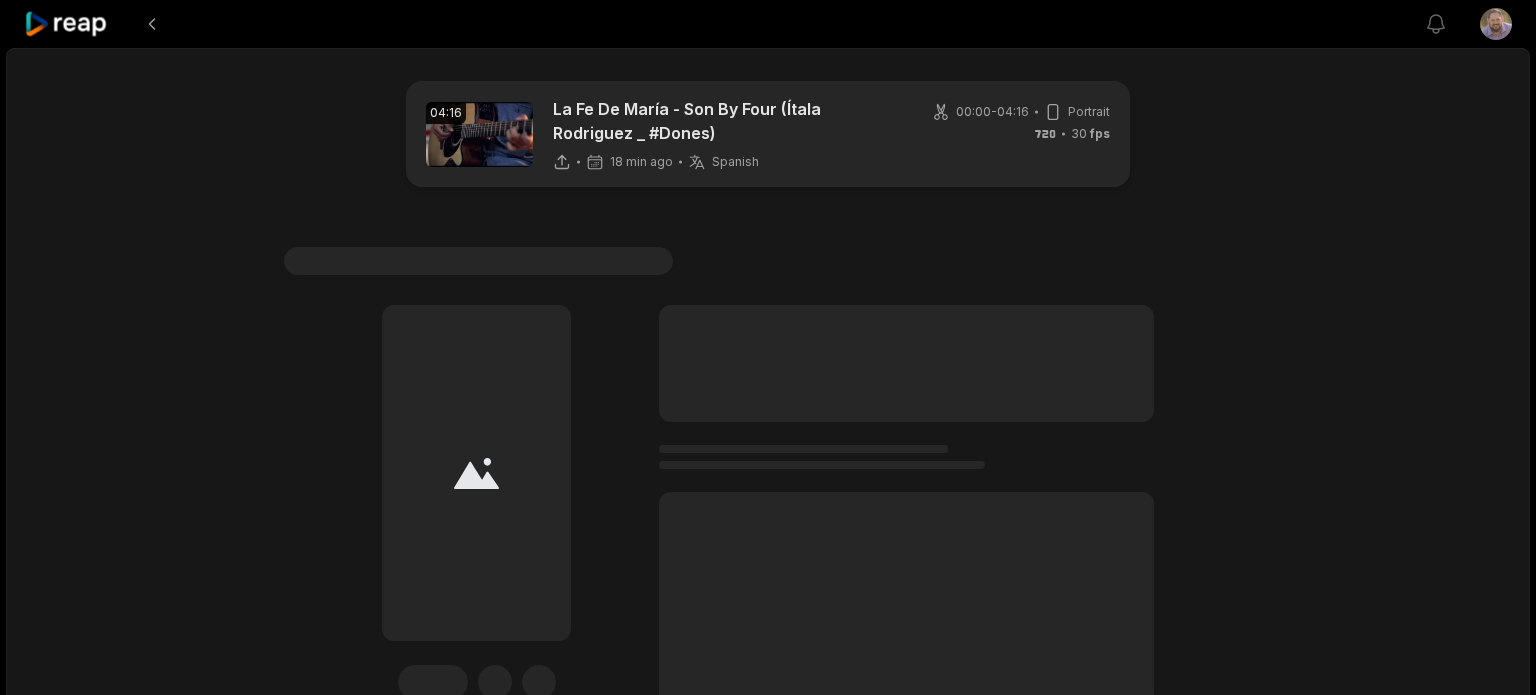 click at bounding box center [67, 24] 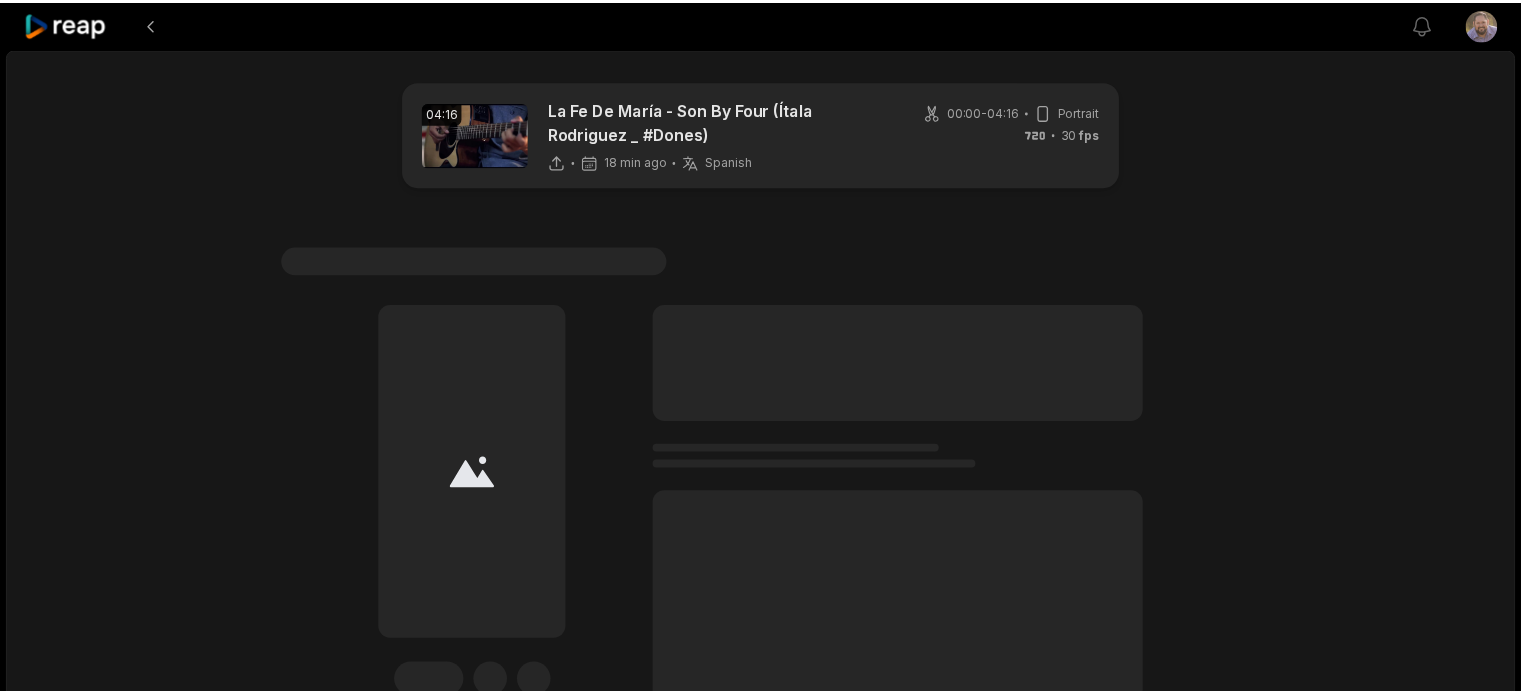 scroll, scrollTop: 0, scrollLeft: 0, axis: both 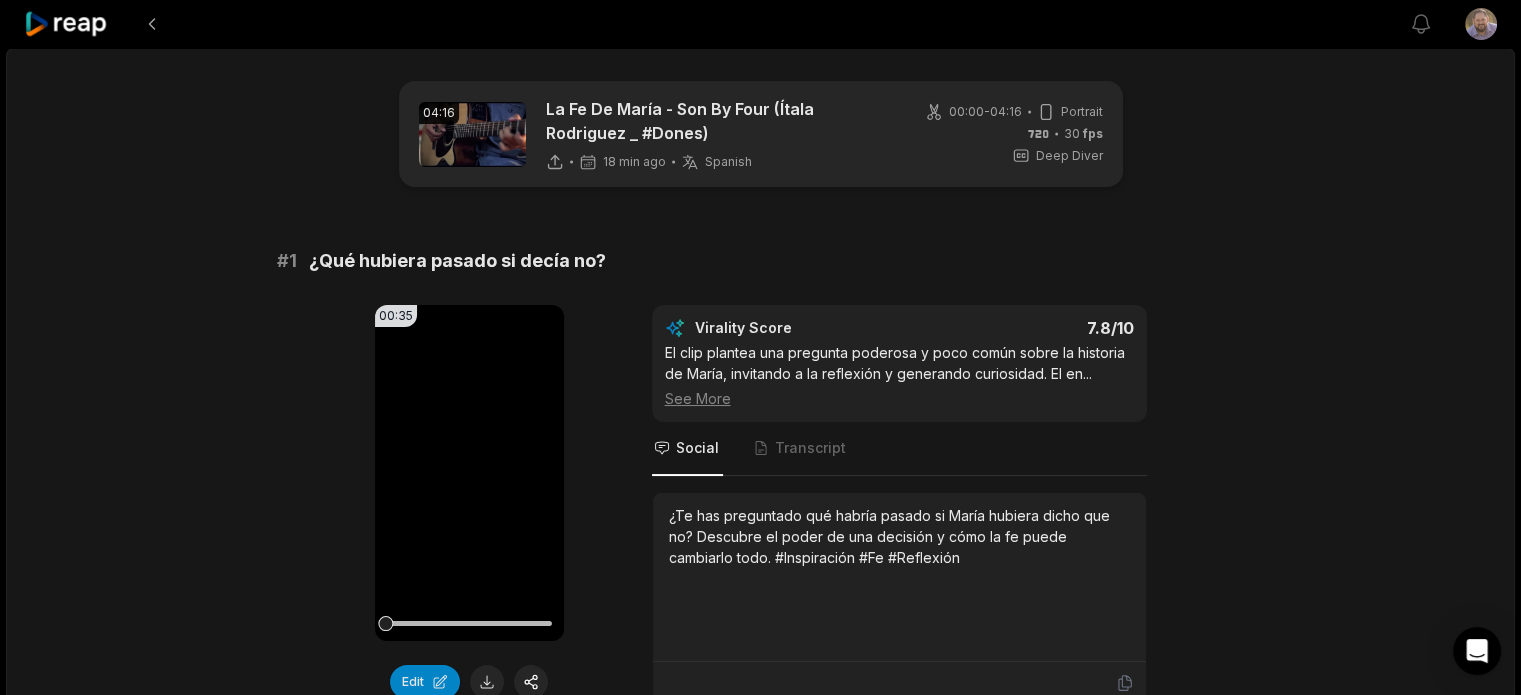 click 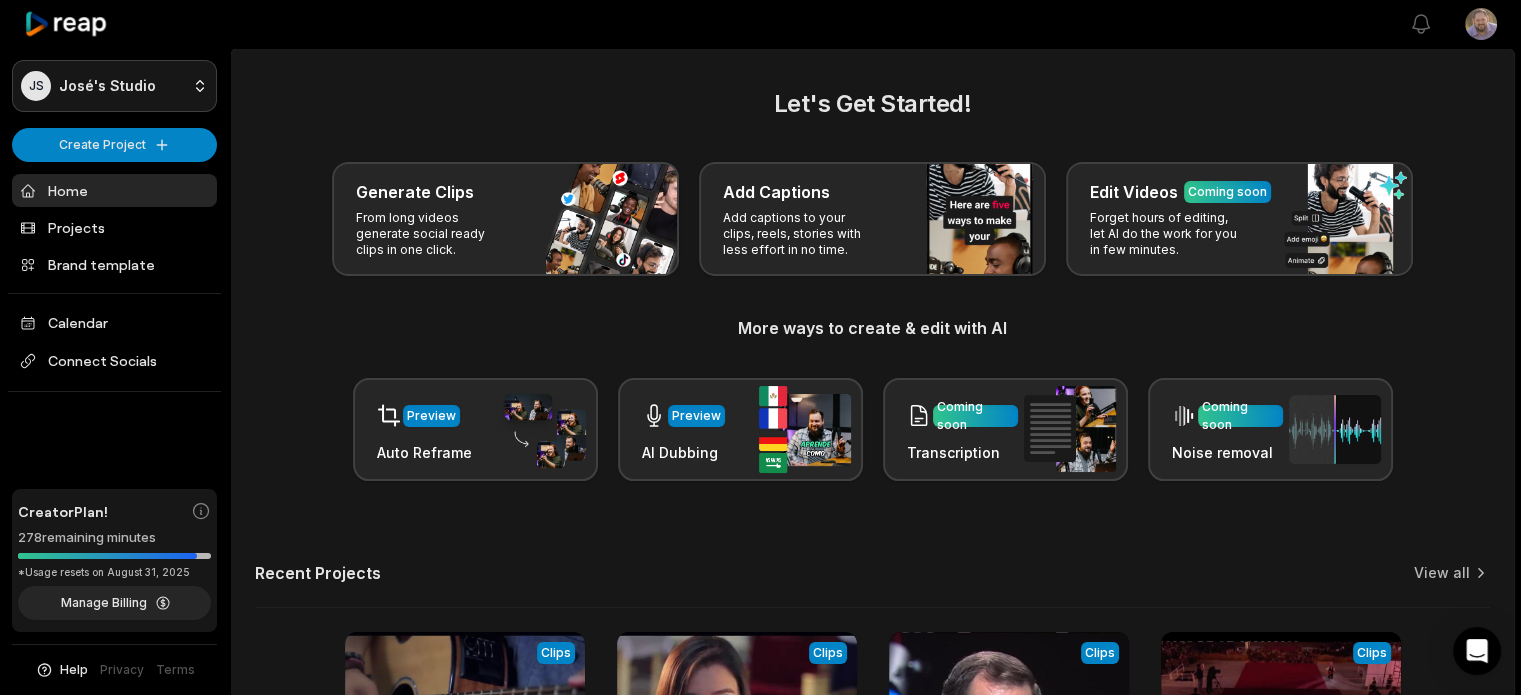click on "JS [LAST]'s Studio Create Project Home Projects Brand template Calendar Connect Socials Creator Plan! 278 remaining minutes *Usage resets on August 31, 2025 Manage Billing Help Privacy Terms Open sidebar View notifications Open user menu Let's Get Started! Generate Clips From long videos generate social ready clips in one click. Add Captions Add captions to your clips, reels, stories with less effort in no time. Edit Videos Coming soon Forget hours of editing, let AI do the work for you in few minutes. More ways to create & edit with AI Preview Auto Reframe Preview AI Dubbing Coming soon Transcription Coming soon Noise removal Recent Projects View all View Clips Clips 04:16 La Fe De Mariía - Son By Four (Ítala Rodriguez / #Dones) Open options 18 minutes ago View Clips Clips 04:16 La Fe De Mariía - Son By Four (Ítala Rodriguez / #Dones) Open options 2 hours ago View Clips Clips 05:59 Martín Valverde - Nadie Te Ama Como Yo Open options a day ago View Clips Clips 07:44 Open options 2 days ago Made with" at bounding box center [760, 347] 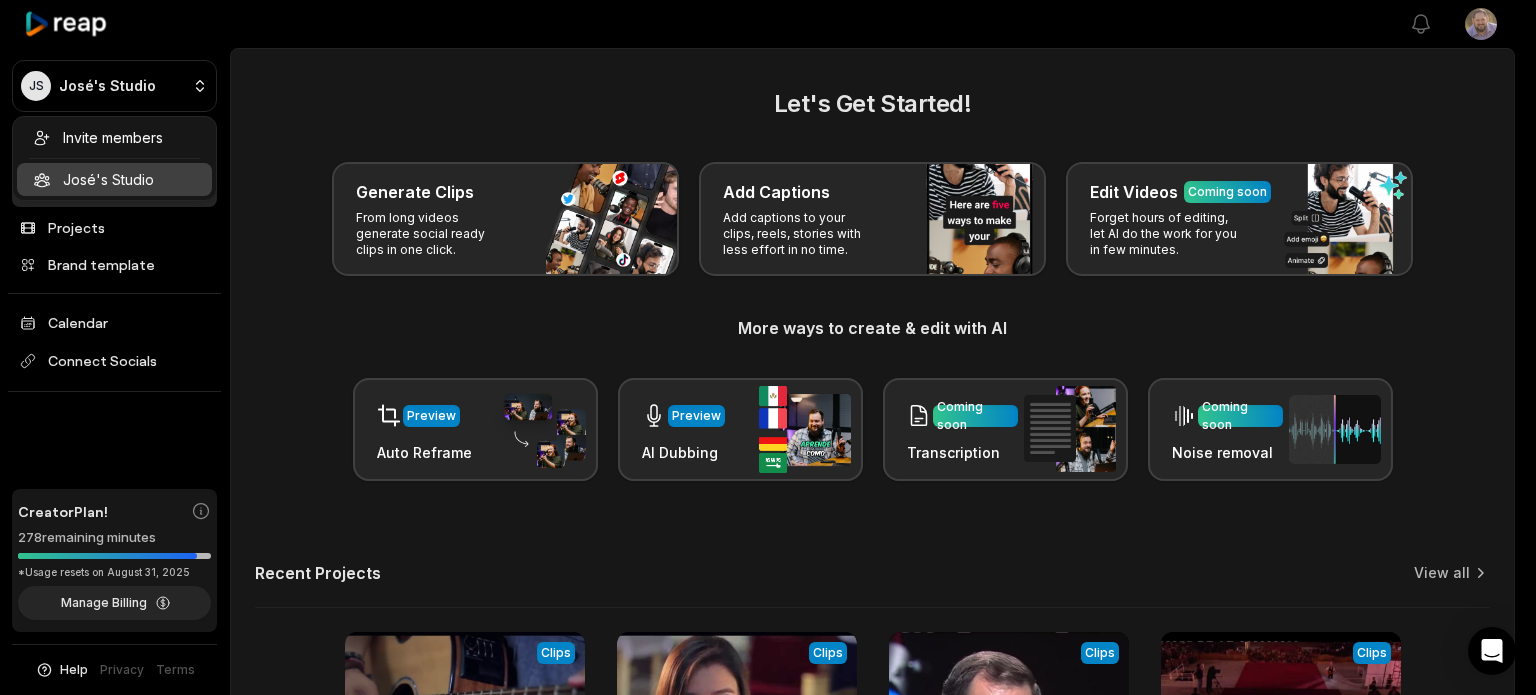 click on "Invite members [LAST]'s Studio" at bounding box center (114, 158) 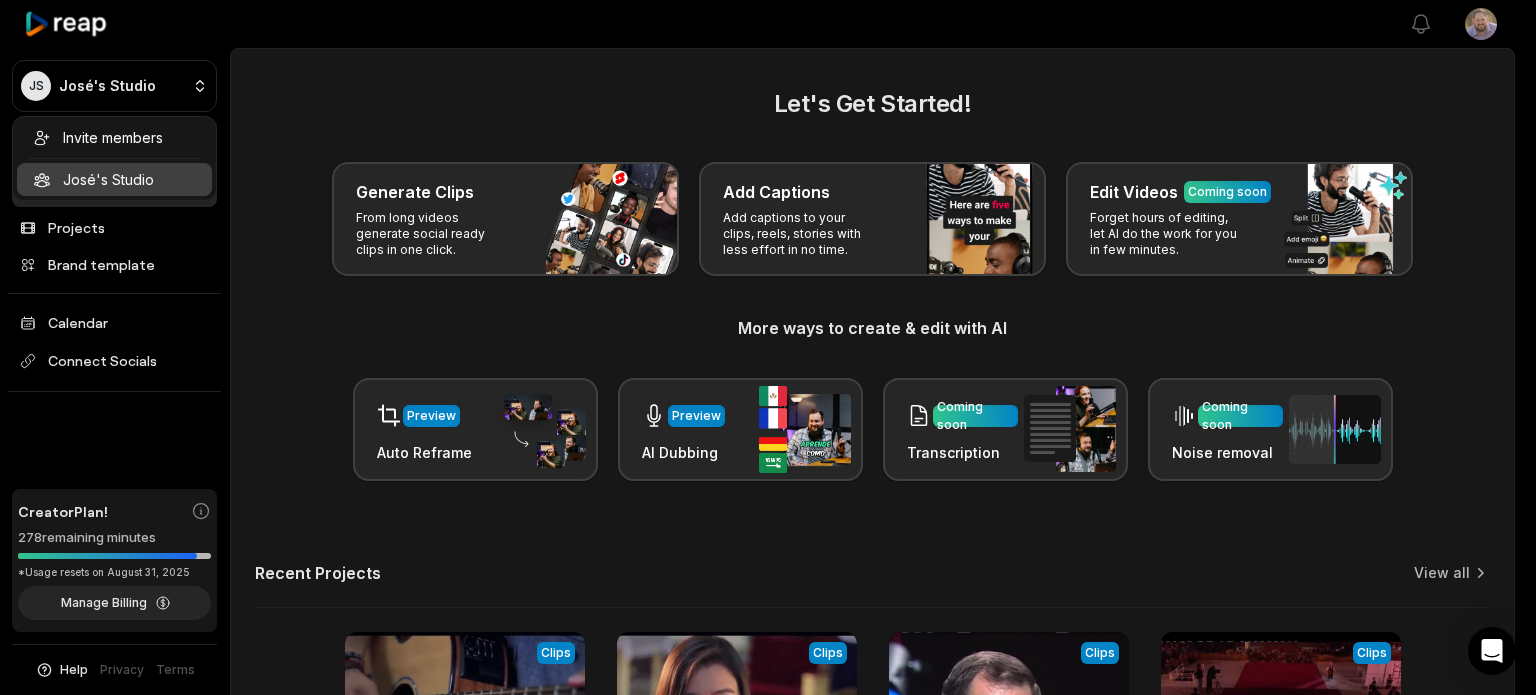 click on "JS José's Studio Create Project Home Projects Brand template Calendar Connect Socials Creator  Plan! 278  remaining minutes *Usage resets on August 31, 2025 Manage Billing Help Privacy Terms Open sidebar View notifications Open user menu   Let's Get Started! Generate Clips From long videos generate social ready clips in one click. Add Captions Add captions to your clips, reels, stories with less effort in no time. Edit Videos Coming soon Forget hours of editing, let AI do the work for you in few minutes. More ways to create & edit with AI Preview Auto Reframe Preview AI Dubbing Coming soon Transcription Coming soon Noise removal Recent Projects View all View Clips Clips 04:16 La Fe De María - Son By Four (Ítala Rodriguez _ #Dones) Open options 18 minutes ago View Clips Clips 04:16 La Fe De María - Son By Four (Ítala Rodriguez / #Dones) Open options 2 hours ago View Clips Clips 05:59 Martín Valverde - Nadie Te Ama Como Yo Open options a day ago View Clips Clips 07:44 Open options 2 days ago Made with" at bounding box center [768, 347] 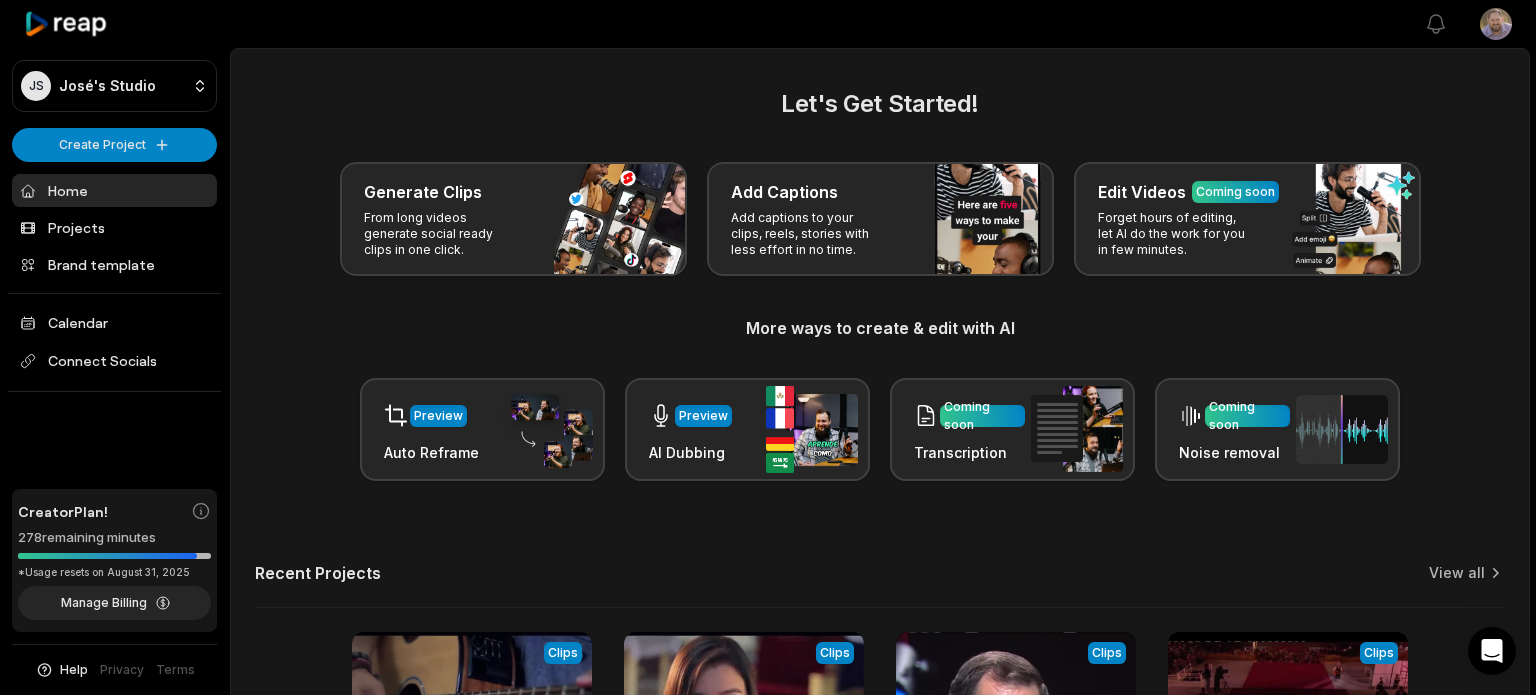 click on "JS José's Studio Create Project Home Projects Brand template Calendar Connect Socials Creator  Plan! 278  remaining minutes *Usage resets on August 31, 2025 Manage Billing Help Privacy Terms Open sidebar View notifications Open user menu   Let's Get Started! Generate Clips From long videos generate social ready clips in one click. Add Captions Add captions to your clips, reels, stories with less effort in no time. Edit Videos Coming soon Forget hours of editing, let AI do the work for you in few minutes. More ways to create & edit with AI Preview Auto Reframe Preview AI Dubbing Coming soon Transcription Coming soon Noise removal Recent Projects View all View Clips Clips 04:16 La Fe De María - Son By Four (Ítala Rodriguez _ #Dones) Open options 18 minutes ago View Clips Clips 04:16 La Fe De María - Son By Four (Ítala Rodriguez / #Dones) Open options 2 hours ago View Clips Clips 05:59 Martín Valverde - Nadie Te Ama Como Yo Open options a day ago View Clips Clips 07:44 Open options 2 days ago Made with" at bounding box center [768, 347] 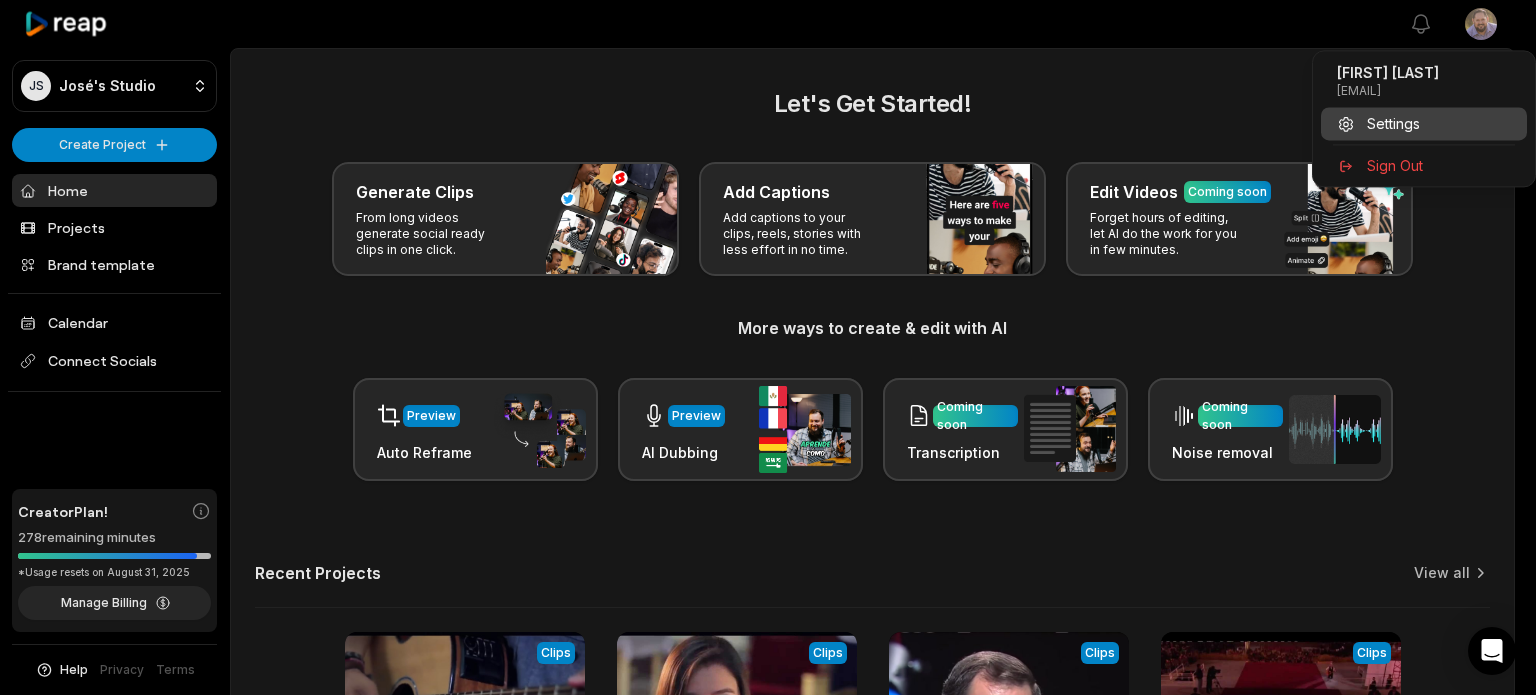 click on "Settings" at bounding box center (1424, 123) 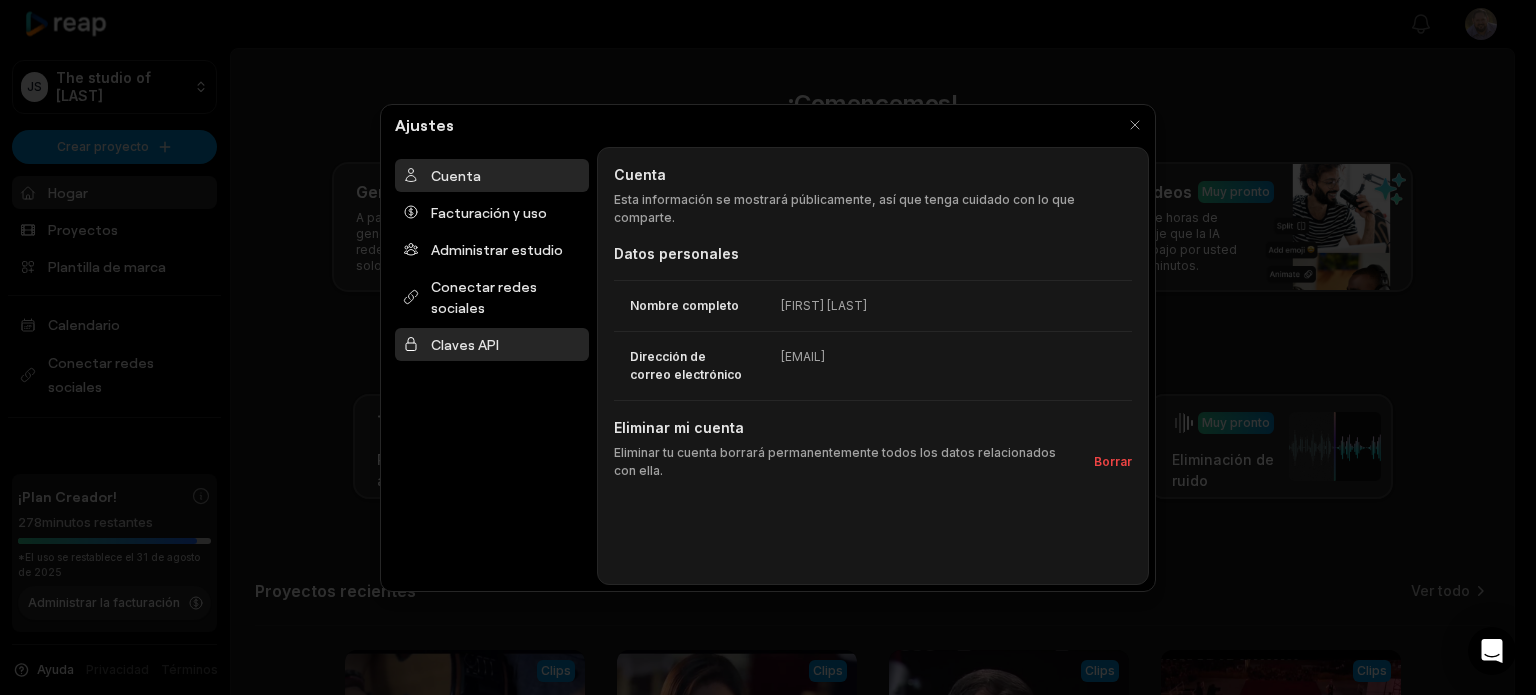 click on "Claves API" at bounding box center (465, 344) 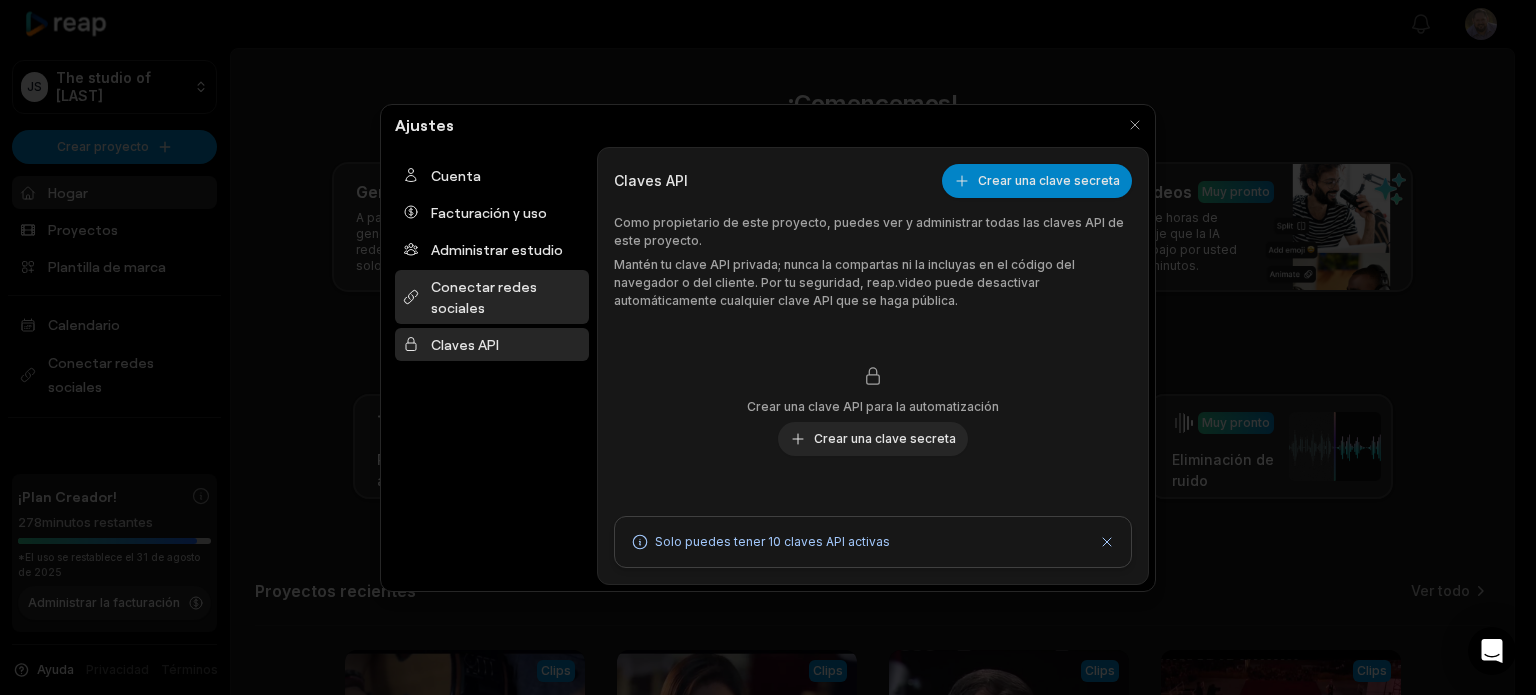 click on "Conectar redes sociales" at bounding box center (484, 297) 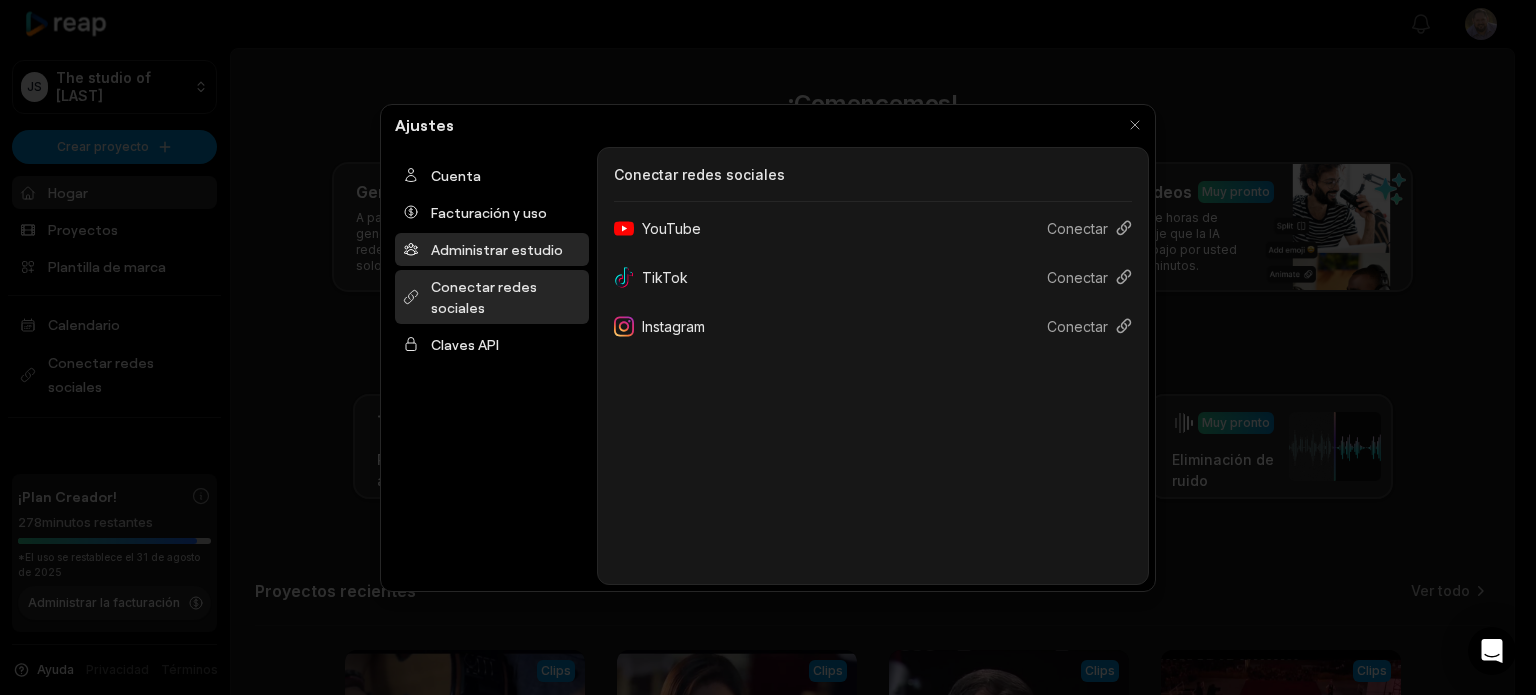 click on "Administrar estudio" at bounding box center [497, 249] 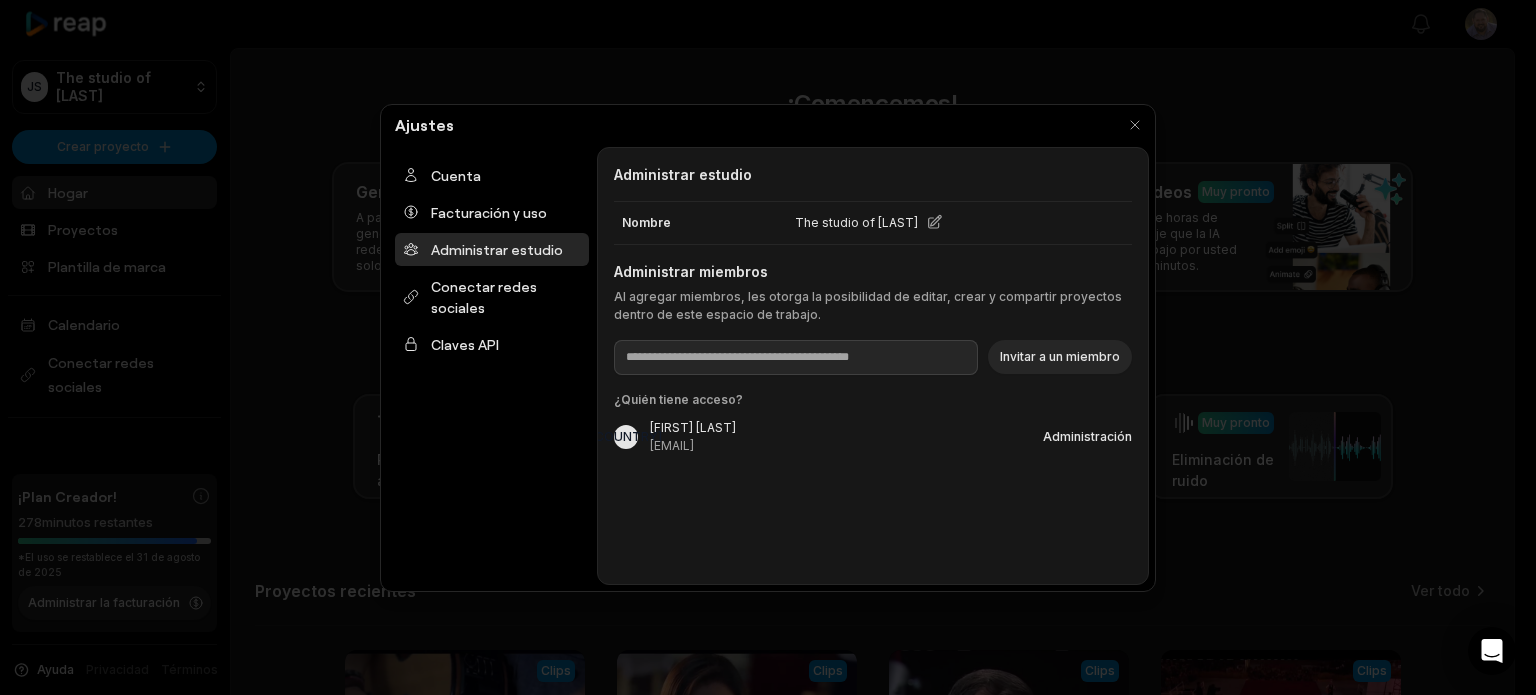 click 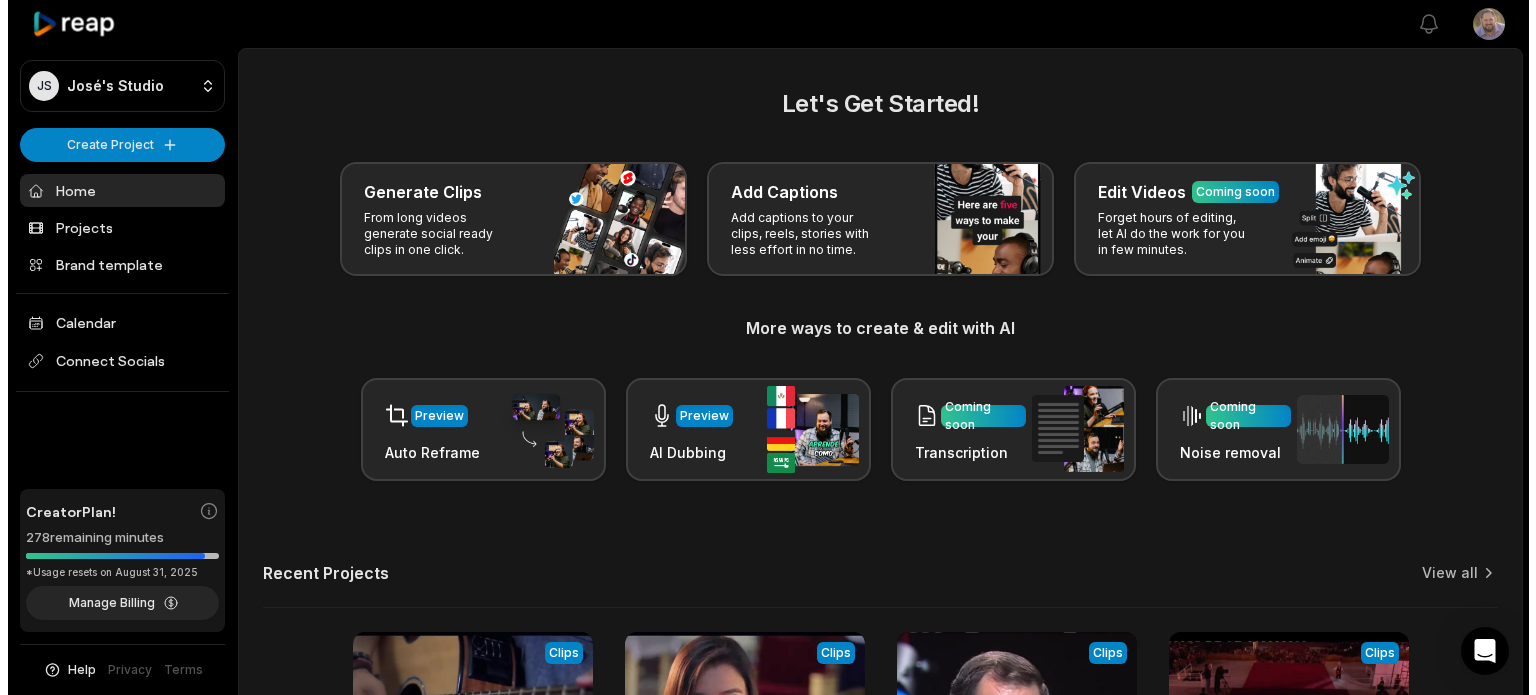 scroll, scrollTop: 0, scrollLeft: 0, axis: both 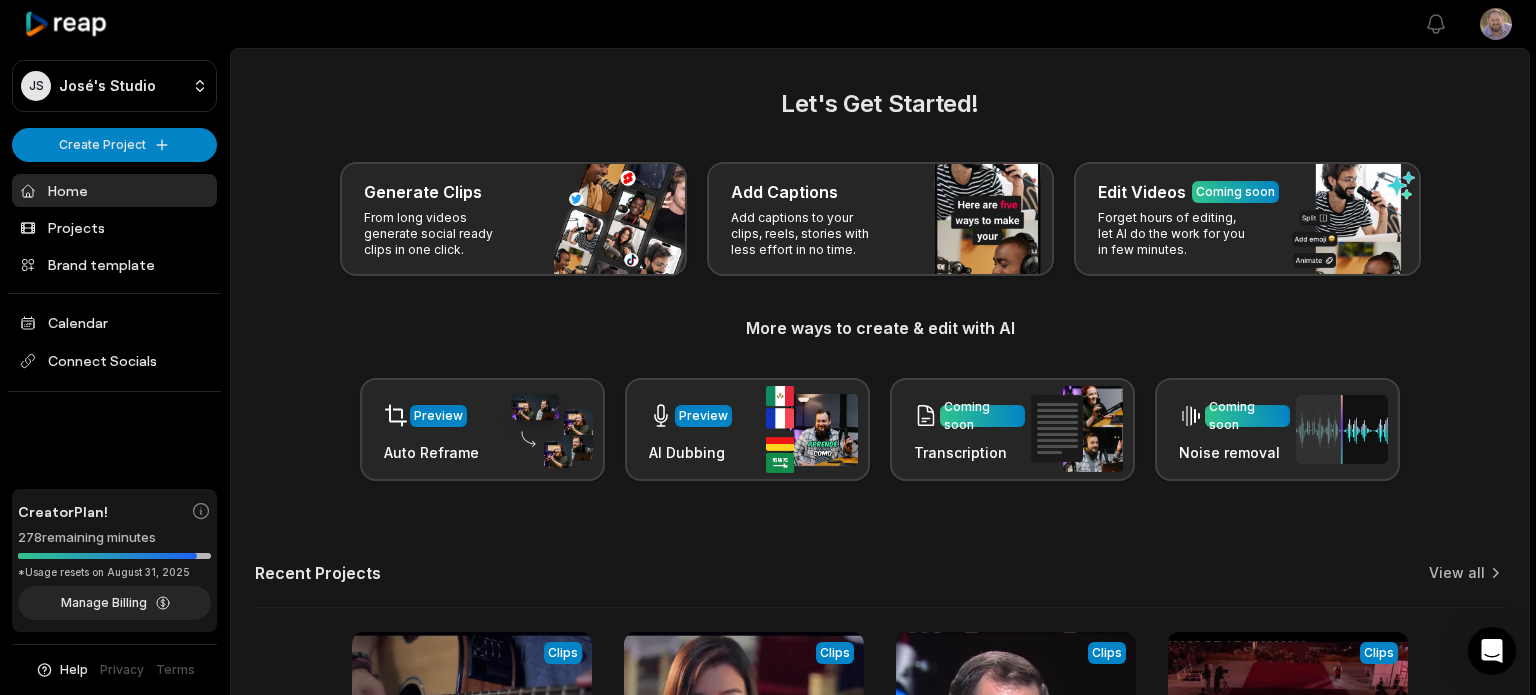 click on "JS [LAST]'s Studio Create Project Home Projects Brand template Calendar Connect Socials Creator Plan! 278 remaining minutes *Usage resets on August 31, 2025 Manage Billing Help Privacy Terms Open sidebar View notifications Open user menu Let's Get Started! Generate Clips From long videos generate social ready clips in one click. Add Captions Add captions to your clips, reels, stories with less effort in no time. Edit Videos Coming soon Forget hours of editing, let AI do the work for you in few minutes. More ways to create & edit with AI Preview Auto Reframe Preview AI Dubbing Coming soon Transcription Coming soon Noise removal Recent Projects View all View Clips Clips 04:16 La Fe De María - Son By Four (Ítala Rodriguez / #Dones) Open options 19 minutes ago View Clips Clips 04:16 La Fe De María - Son By Four (Ítala Rodriguez / #Dones) Open options 3 hours ago View Clips Clips 05:59 Martín Valverde - Nadie Te Ama Como Yo Open options a day ago View Clips Clips 07:44 Open options 2 days ago Made with" at bounding box center (768, 347) 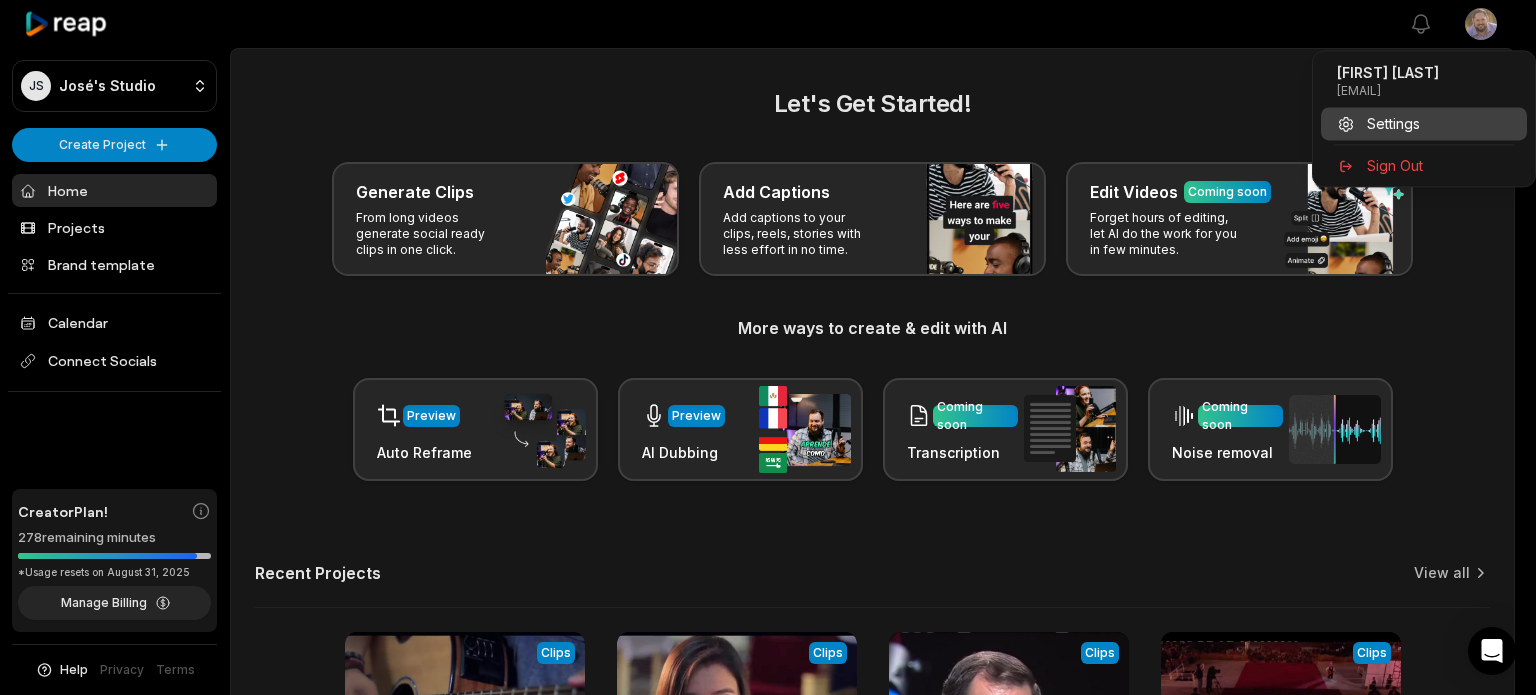 click on "Settings" at bounding box center [1393, 123] 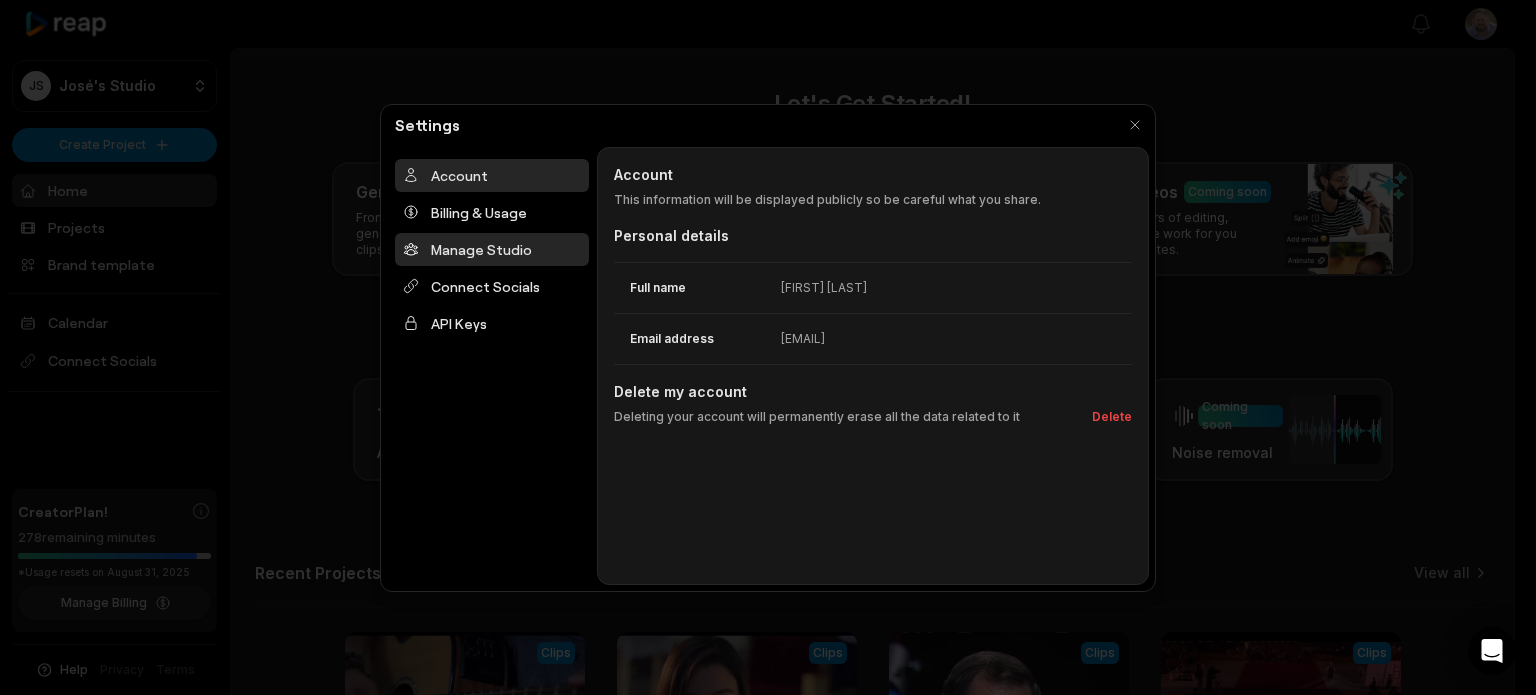 click on "Manage Studio" at bounding box center (492, 249) 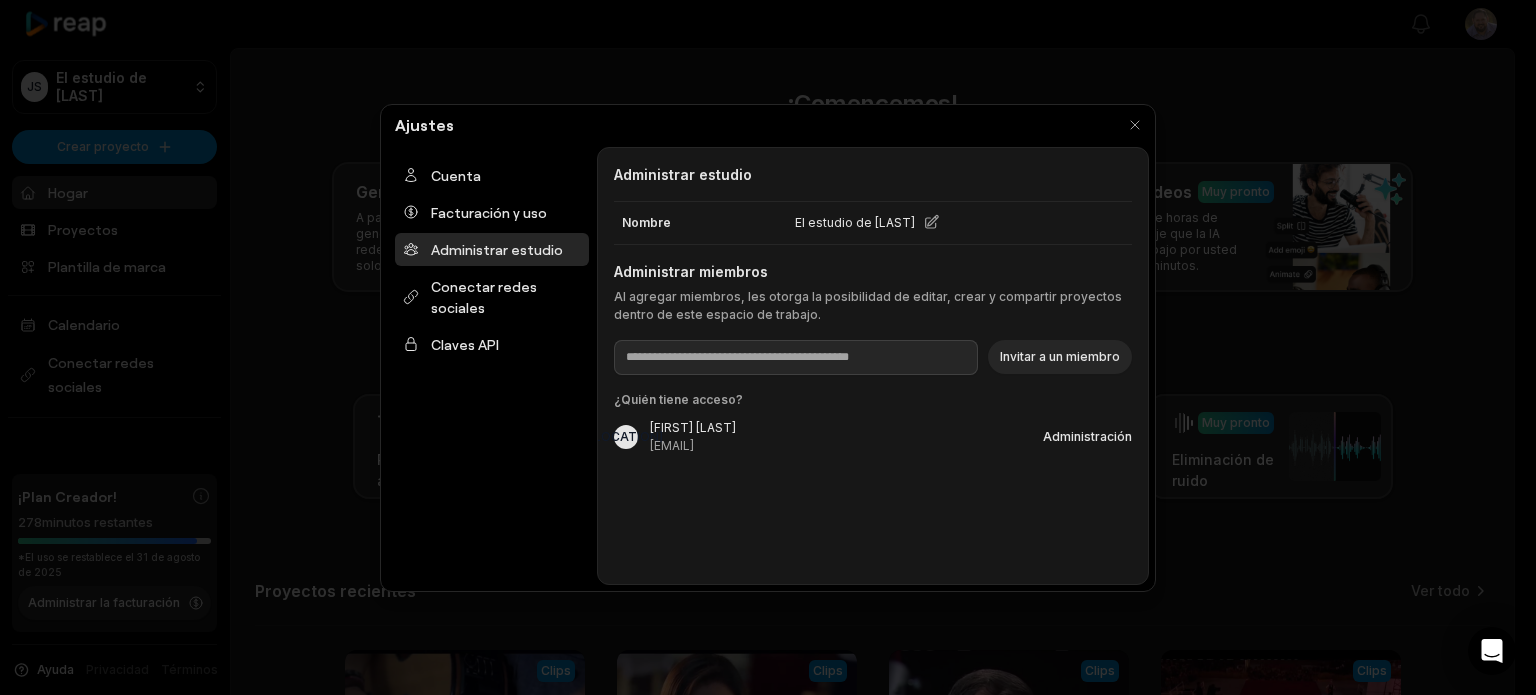 click on "Administración" at bounding box center [1087, 436] 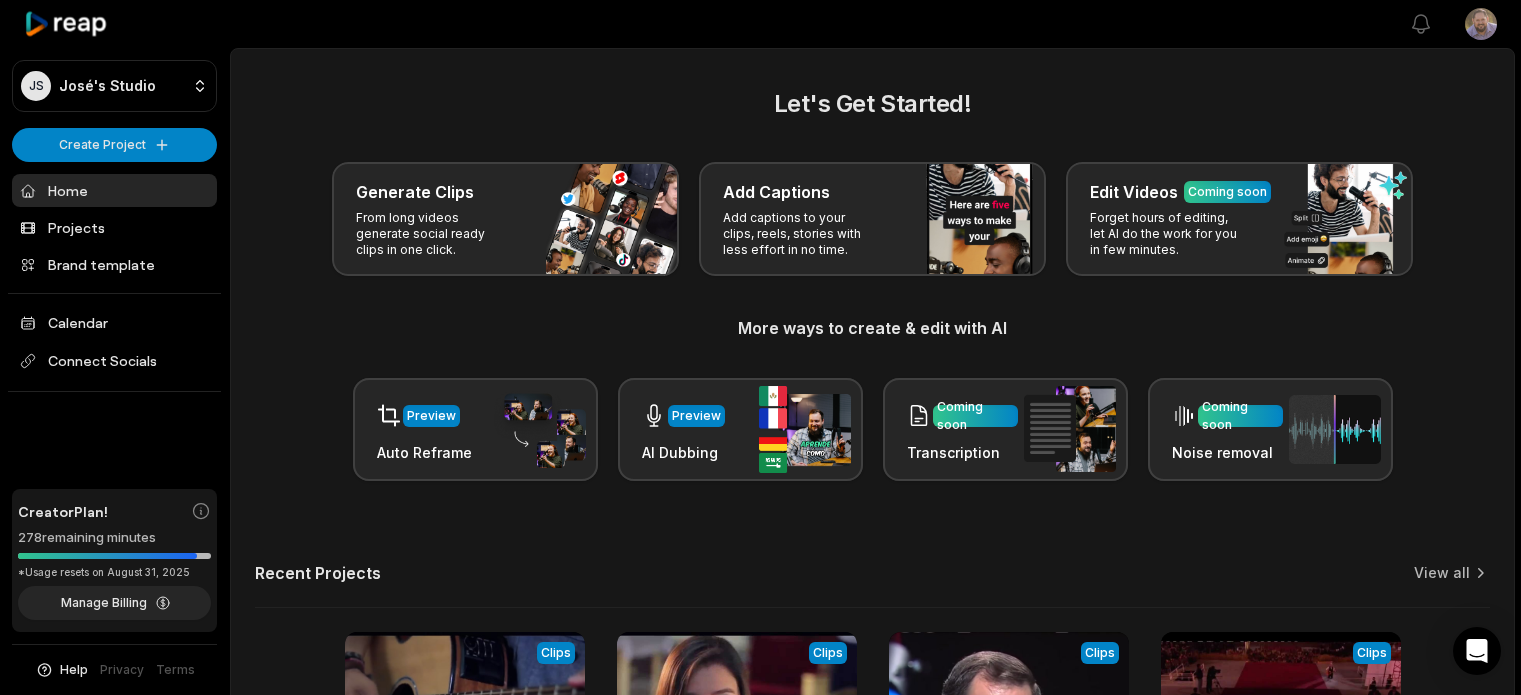 scroll, scrollTop: 0, scrollLeft: 0, axis: both 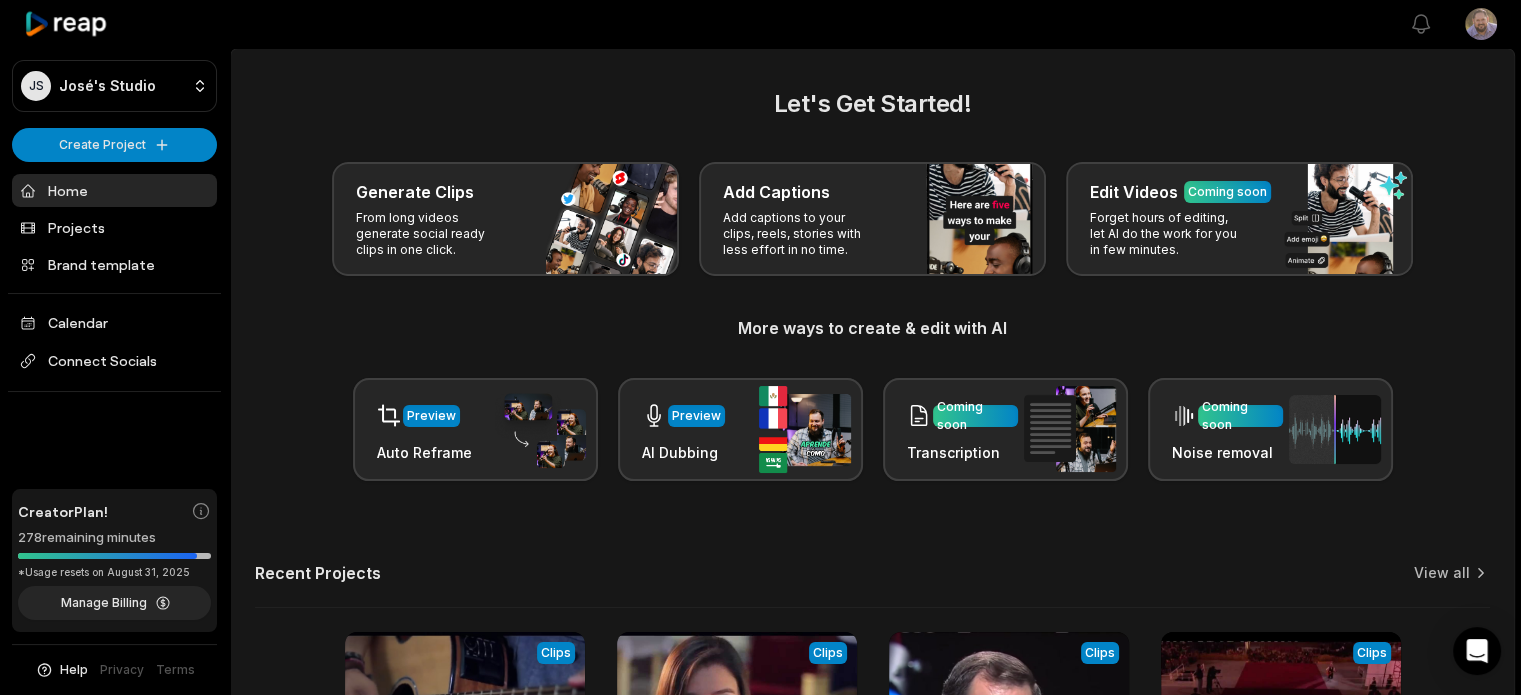 click on "JS [FIRST]'s Studio Create Project Home Projects Brand template Calendar Connect Socials Creator Plan! 278 remaining minutes *Usage resets on August 31, 2025 Manage Billing Help Privacy Terms Open sidebar View notifications Open user menu Let's Get Started! Generate Clips From long videos generate social ready clips in one click. Add Captions Add captions to your clips, reels, stories with less effort in no time. Edit Videos Coming soon Forget hours of editing, let AI do the work for you in few minutes. More ways to create & edit with AI Preview Auto Reframe Preview AI Dubbing Coming soon Transcription Coming soon Noise removal Recent Projects View all View Clips Clips 04:16 La Fe De Mariía - Son By Four (Ítala Rodriguez / #Dones) Open options 19 minutes ago View Clips Clips 04:16 La Fe De Mariía - Son By Four (Ítala Rodriguez / #Dones) Open options 3 hours ago View Clips Clips 05:59 Martín Valverde - Nadie Te Ama Como Yo Open options a day ago View Clips Clips 07:44 Open options 2 days ago Made with" at bounding box center (760, 347) 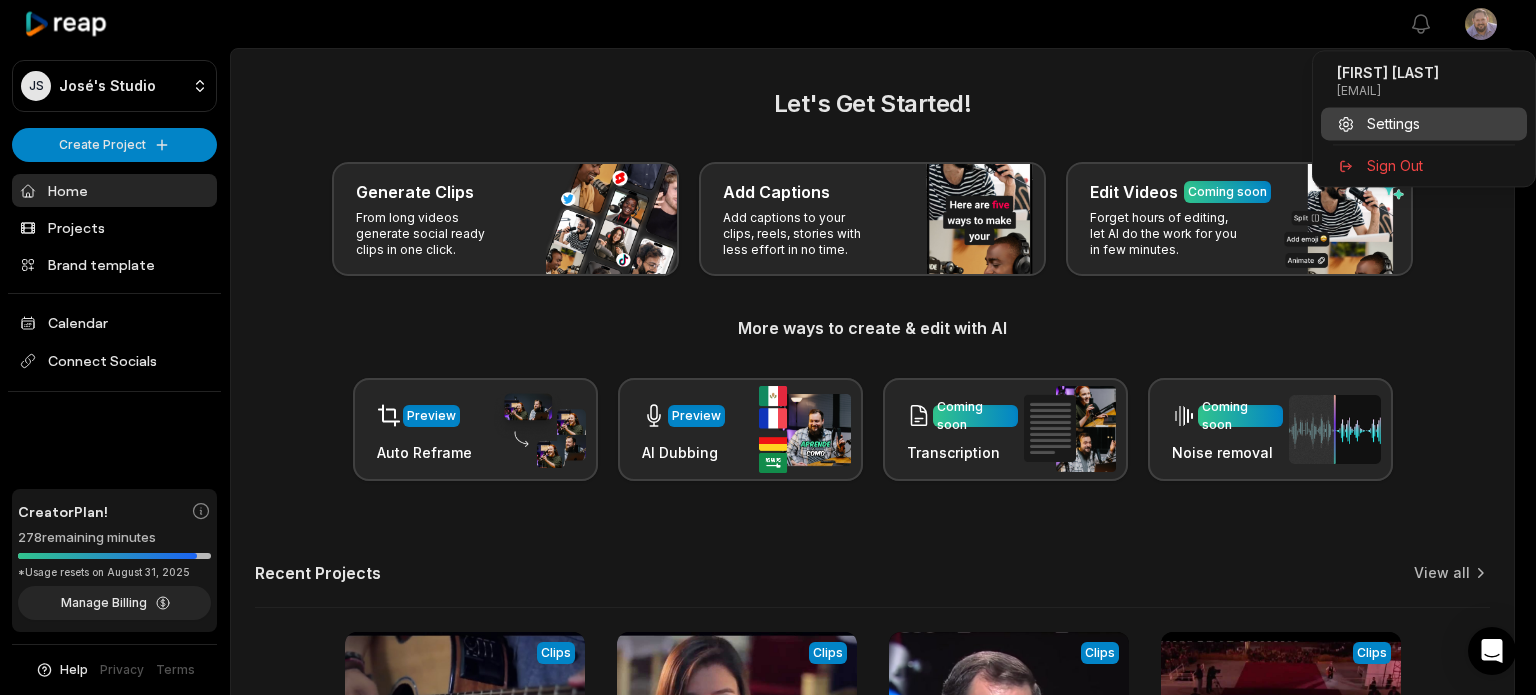 click on "Settings" at bounding box center [1393, 123] 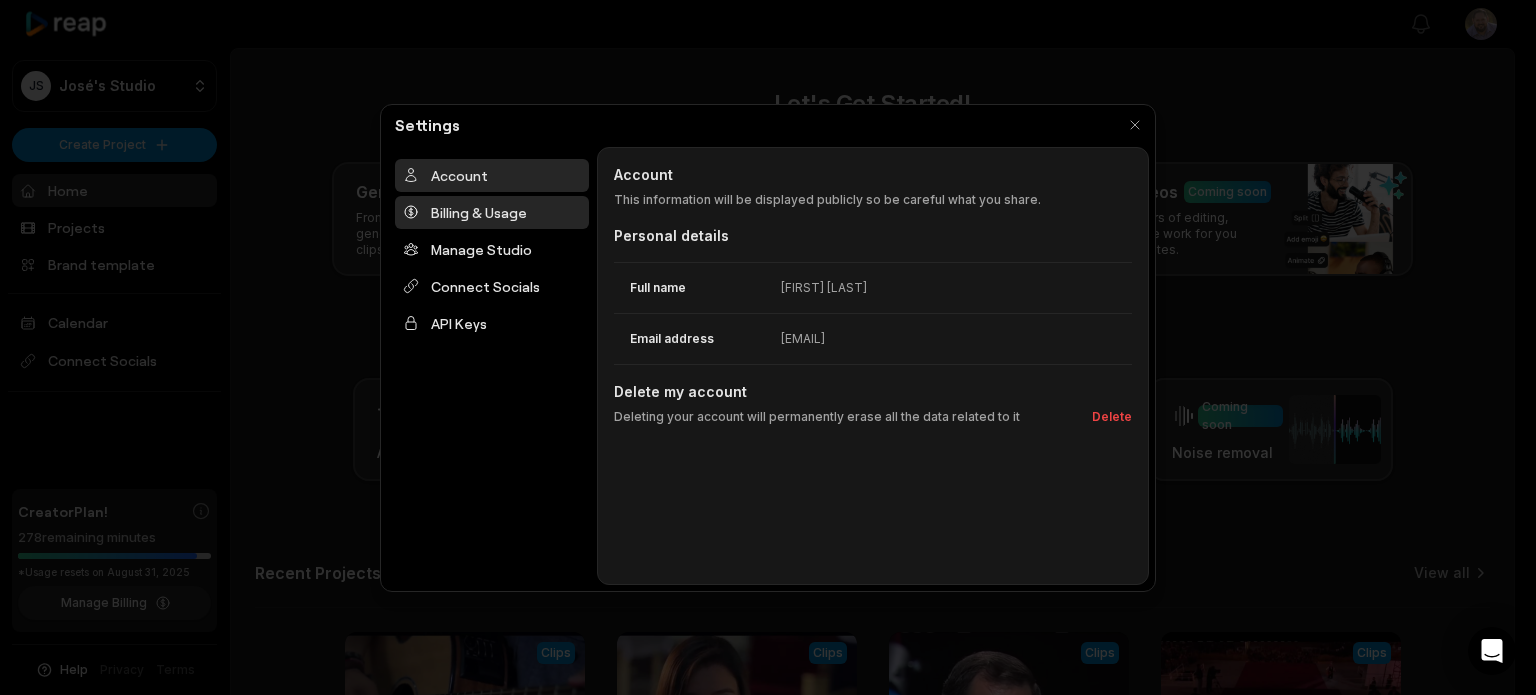 click on "Billing & Usage" at bounding box center [492, 212] 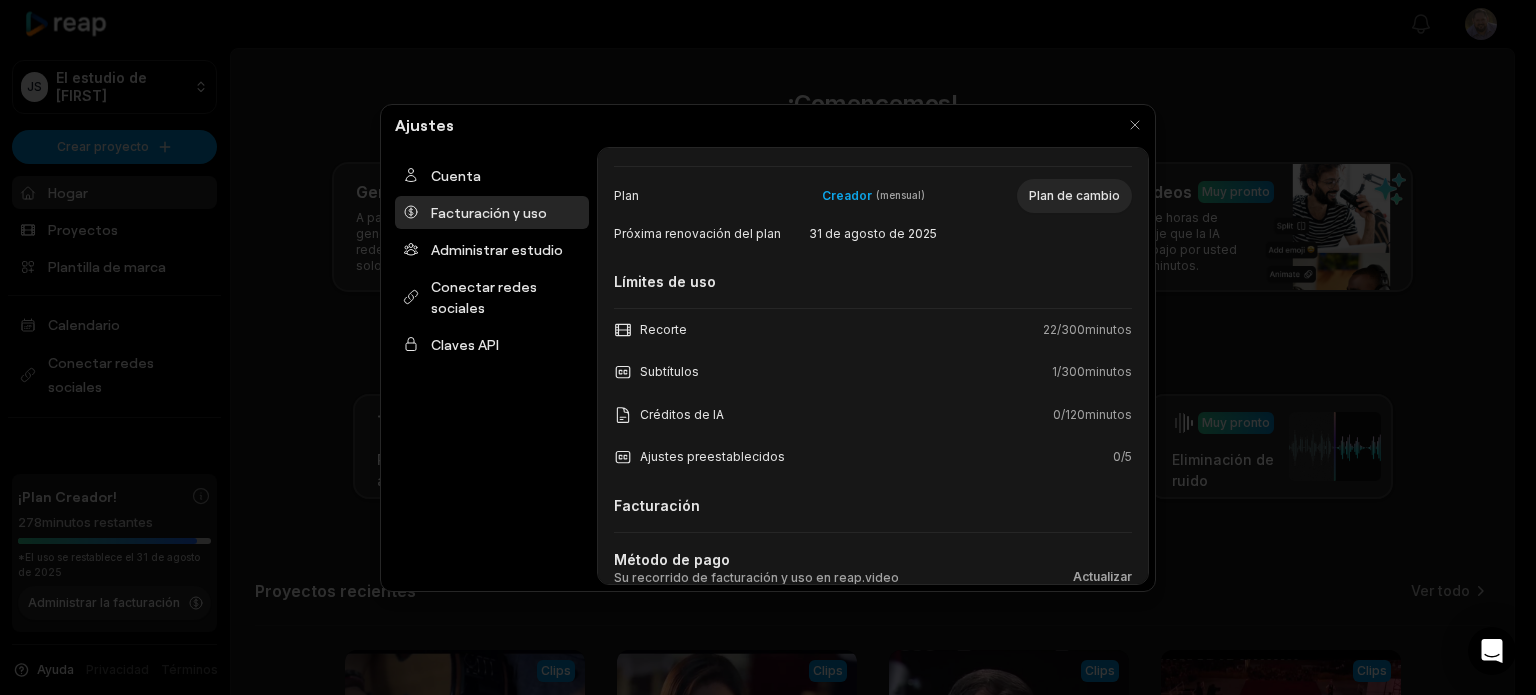 scroll, scrollTop: 182, scrollLeft: 0, axis: vertical 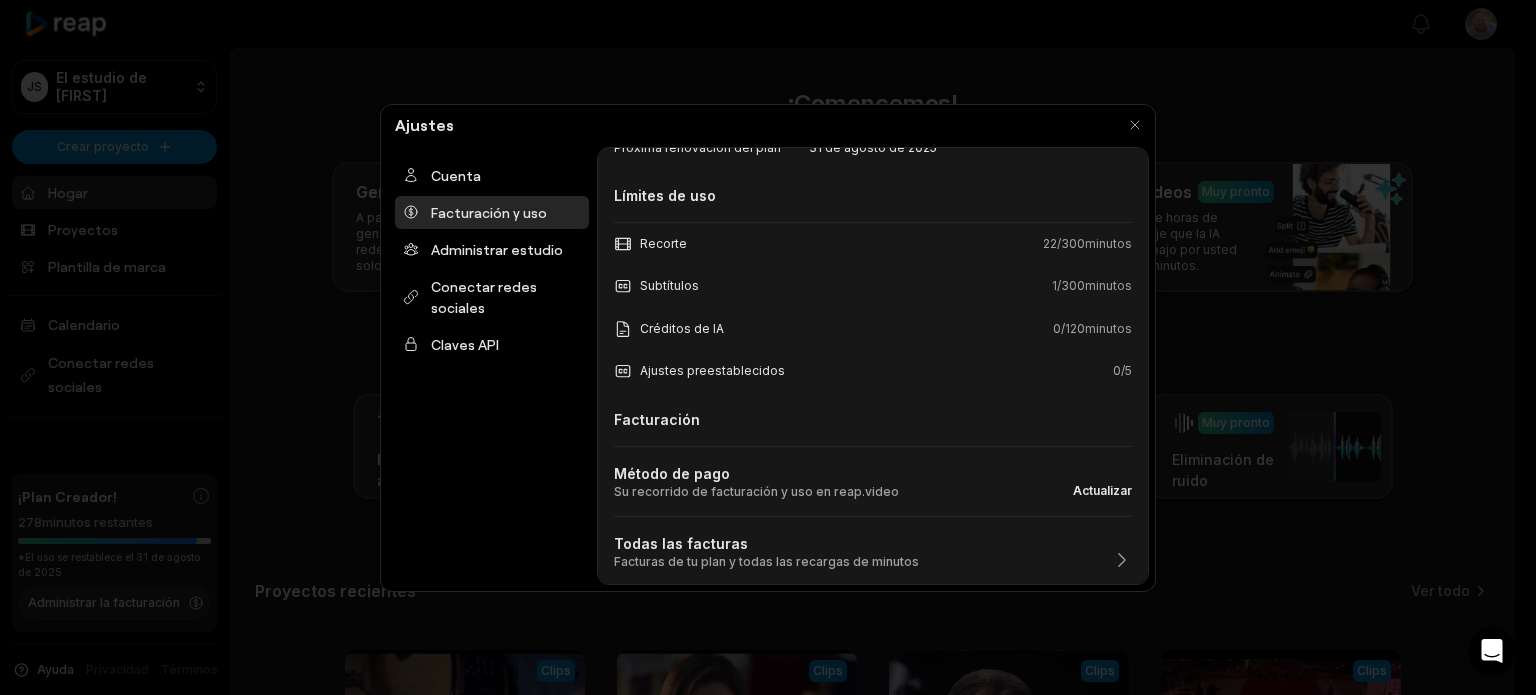 click on "Actualizar" at bounding box center (1102, 490) 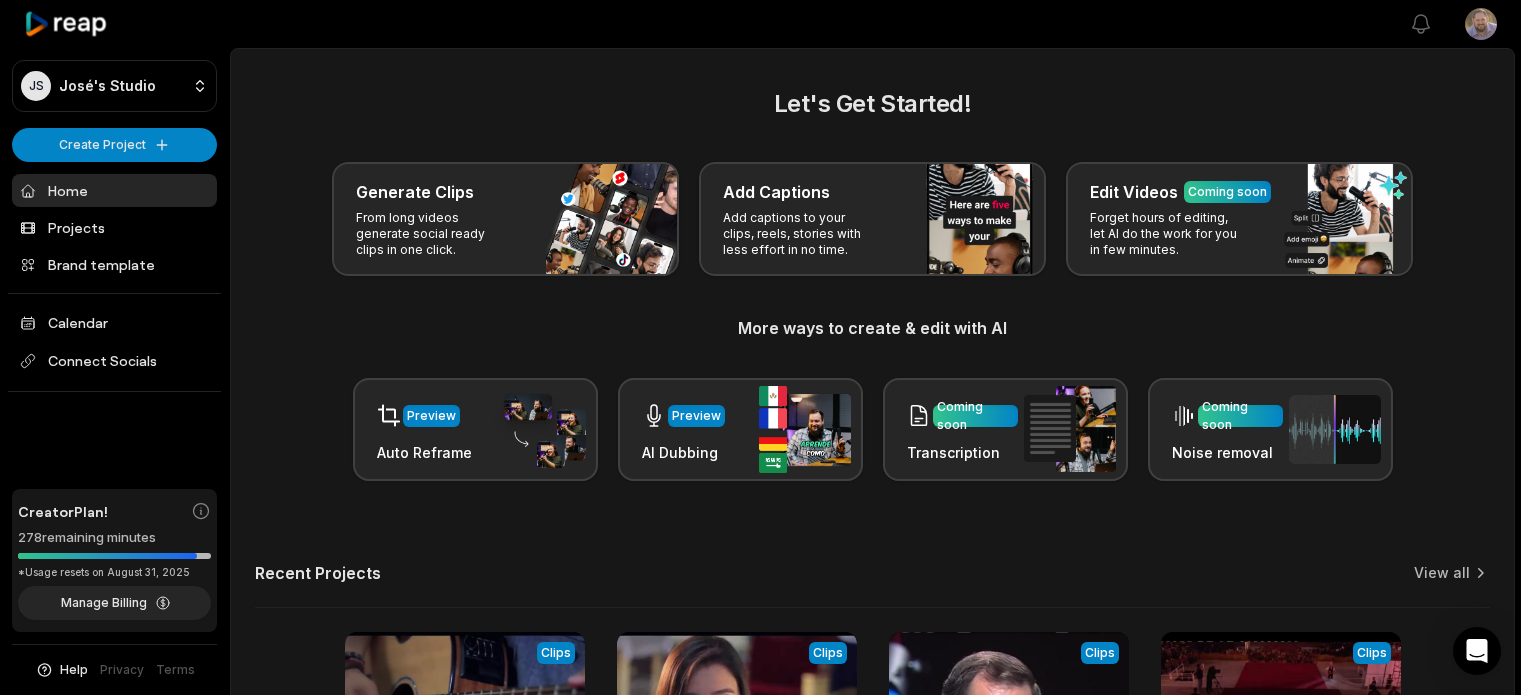 click on "JS José's Studio Create Project Home Projects Brand template Calendar Connect Socials Creator  Plan! 278  remaining minutes *Usage resets on August 31, 2025 Manage Billing Help Privacy Terms Open sidebar View notifications Open user menu   Let's Get Started! Generate Clips From long videos generate social ready clips in one click. Add Captions Add captions to your clips, reels, stories with less effort in no time. Edit Videos Coming soon Forget hours of editing, let AI do the work for you in few minutes. More ways to create & edit with AI Preview Auto Reframe Preview AI Dubbing Coming soon Transcription Coming soon Noise removal Recent Projects View all View Clips Clips 04:16 La Fe De María - Son By Four (Ítala Rodriguez _ #Dones) Open options 20 minutes ago View Clips Clips 04:16 La Fe De María - Son By Four (Ítala Rodriguez / #Dones) Open options 3 hours ago View Clips Clips 05:59 Martín Valverde - Nadie Te Ama Como Yo Open options a day ago View Clips Clips 07:44 Open options 2 days ago Made with" at bounding box center (760, 347) 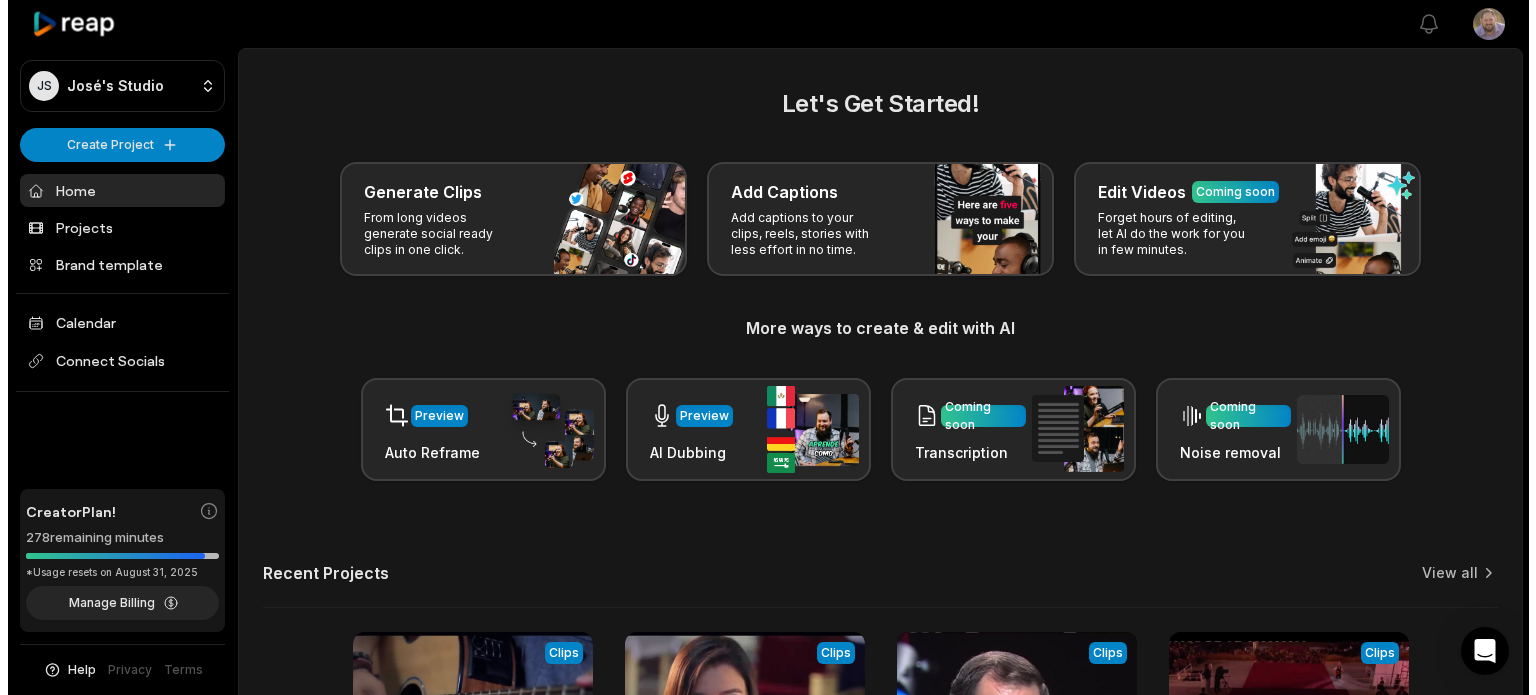 scroll, scrollTop: 0, scrollLeft: 0, axis: both 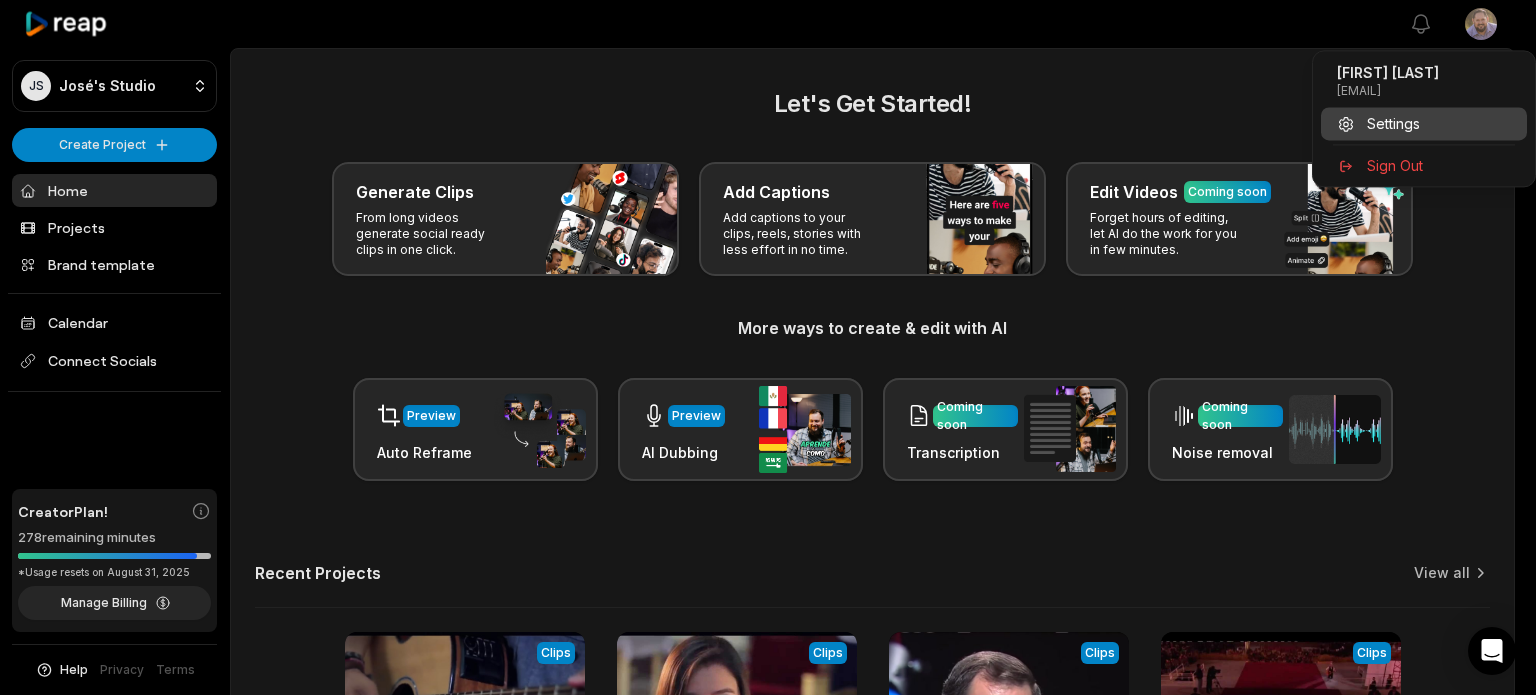 click on "Settings" at bounding box center (1424, 123) 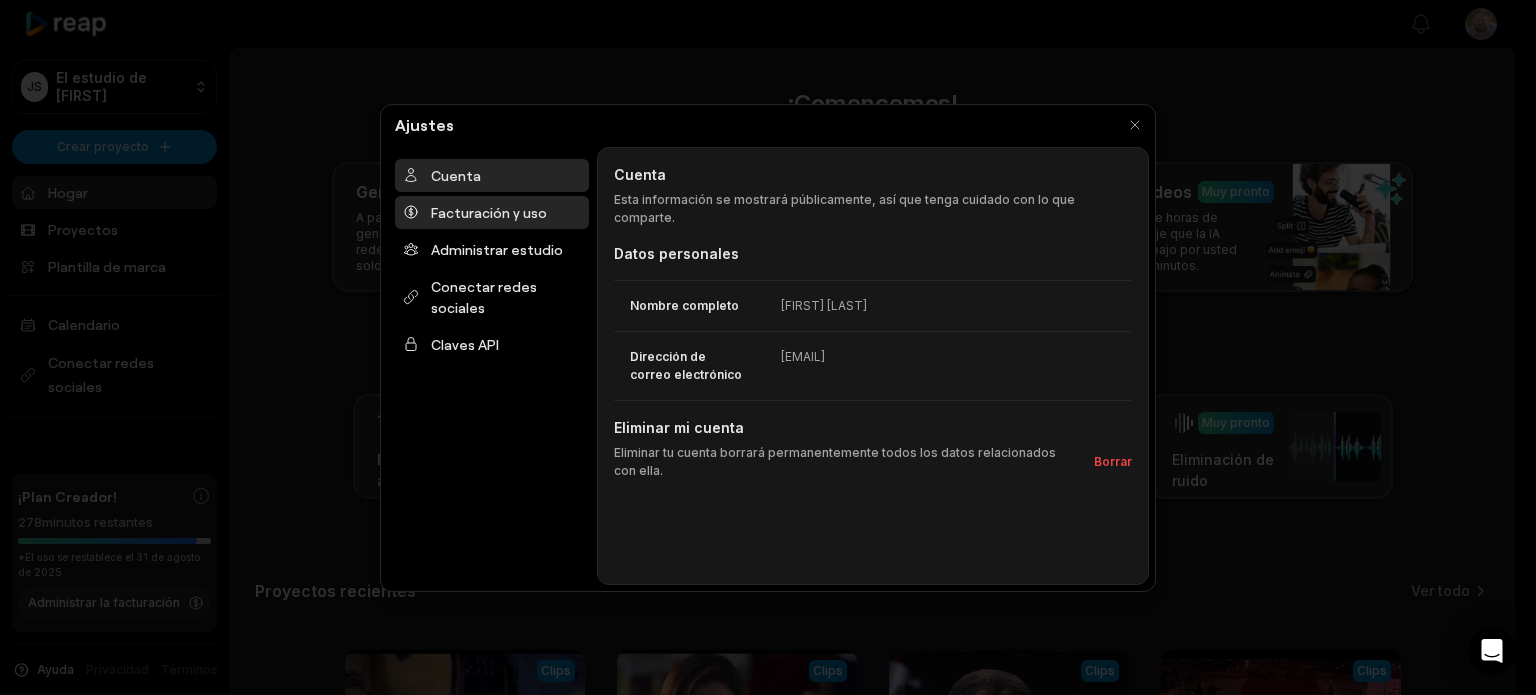 click on "Facturación y uso" at bounding box center (489, 212) 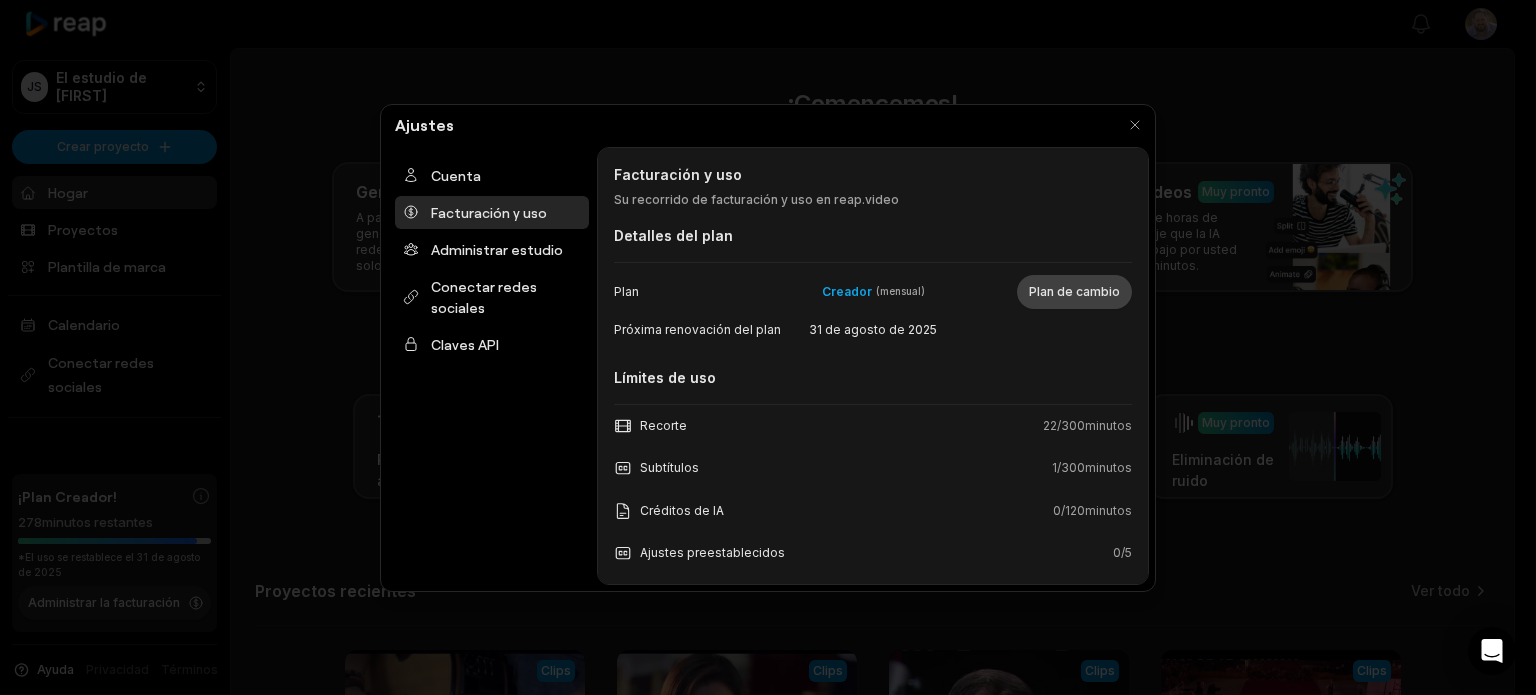 click on "Plan de cambio" at bounding box center [1074, 291] 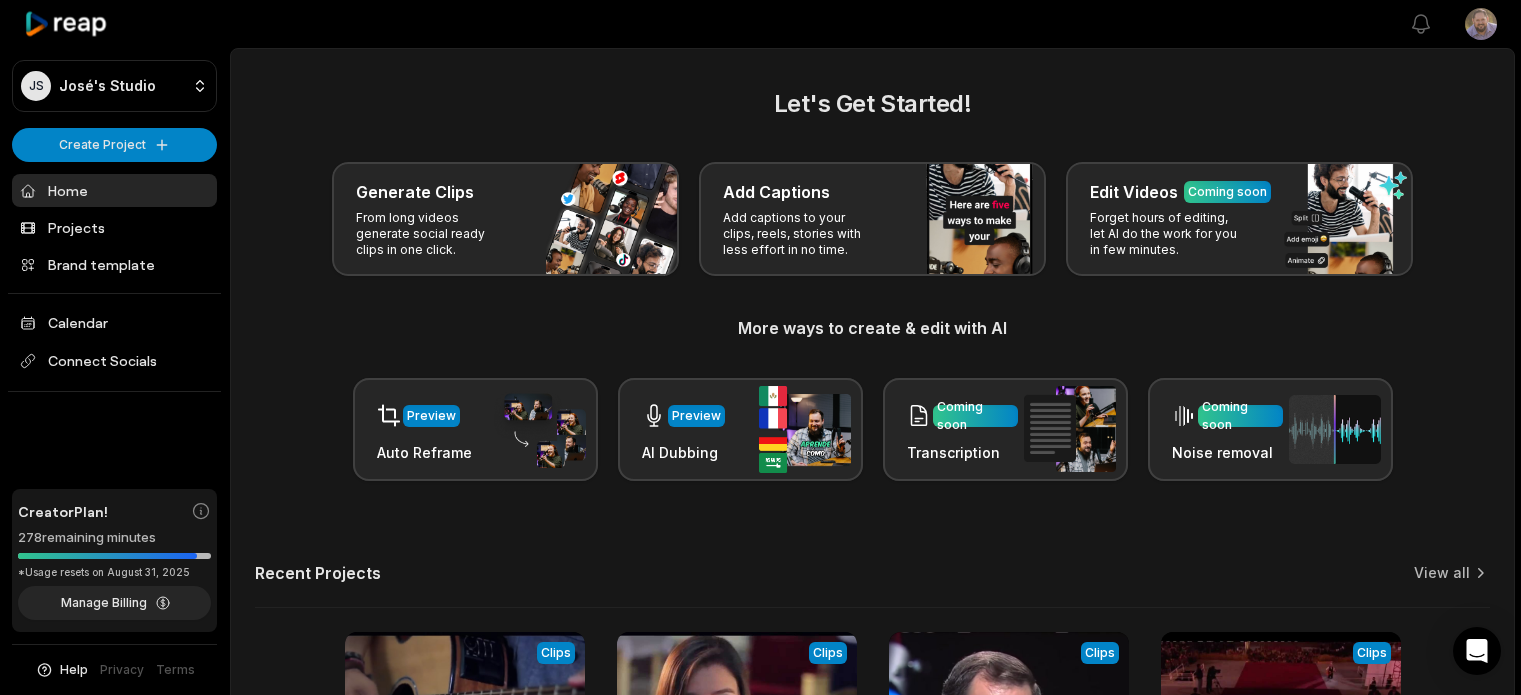 scroll, scrollTop: 0, scrollLeft: 0, axis: both 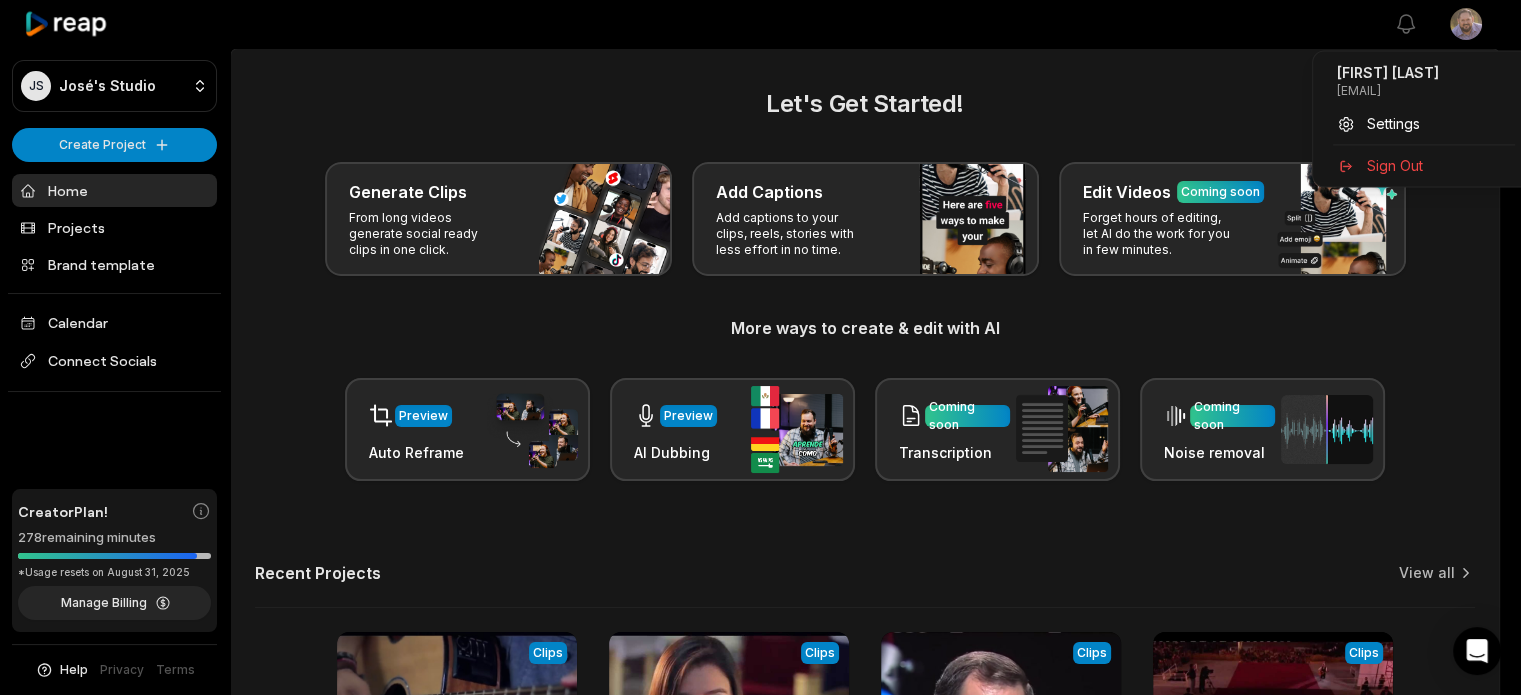 click on "JS [FIRST]'s Studio Create Project Home Projects Brand template Calendar Connect Socials Creator Plan! 278 remaining minutes *Usage resets on August 31, 2025 Manage Billing Help Privacy Terms Open sidebar View notifications Open user menu Let's Get Started! Generate Clips From long videos generate social ready clips in one click. Add Captions Add captions to your clips, reels, stories with less effort in no time. Edit Videos Coming soon Forget hours of editing, let AI do the work for you in few minutes. More ways to create & edit with AI Preview Auto Reframe Preview AI Dubbing Coming soon Transcription Coming soon Noise removal Recent Projects View all View Clips Clips 04:16 La Fe De Mari­a - Son By Four ('s Rodriguez / #Dones) Open options 20 minutes ago View Clips Clips 04:16 La Fe De Mari­a - Son By Four ('s Rodriguez / #Dones) Open options 3 hours ago View Clips Clips 05:59 Martín Valverde - Nadie Te Ama Como Yo Open options a day ago View Clips Clips 07:44 Open options 2 days ago Made with" at bounding box center [760, 347] 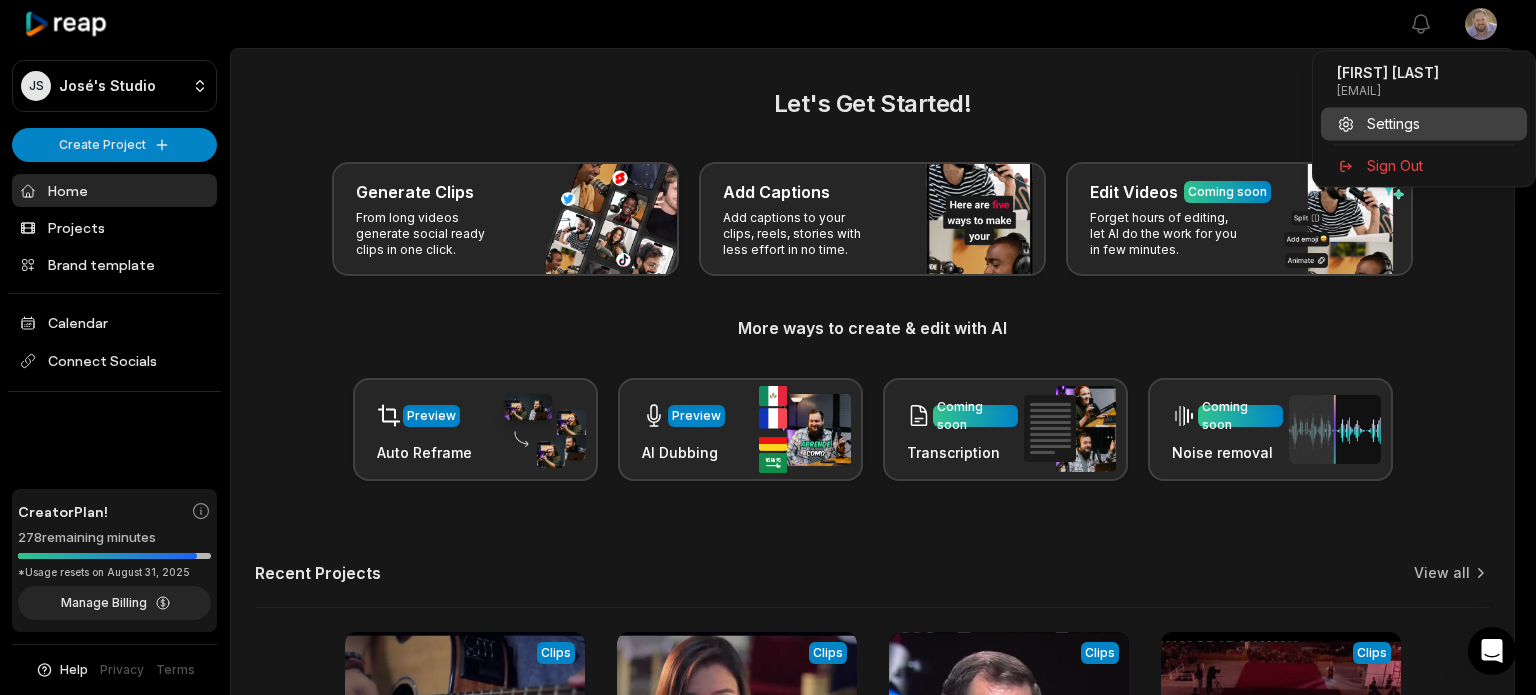 click on "Settings" at bounding box center [1393, 123] 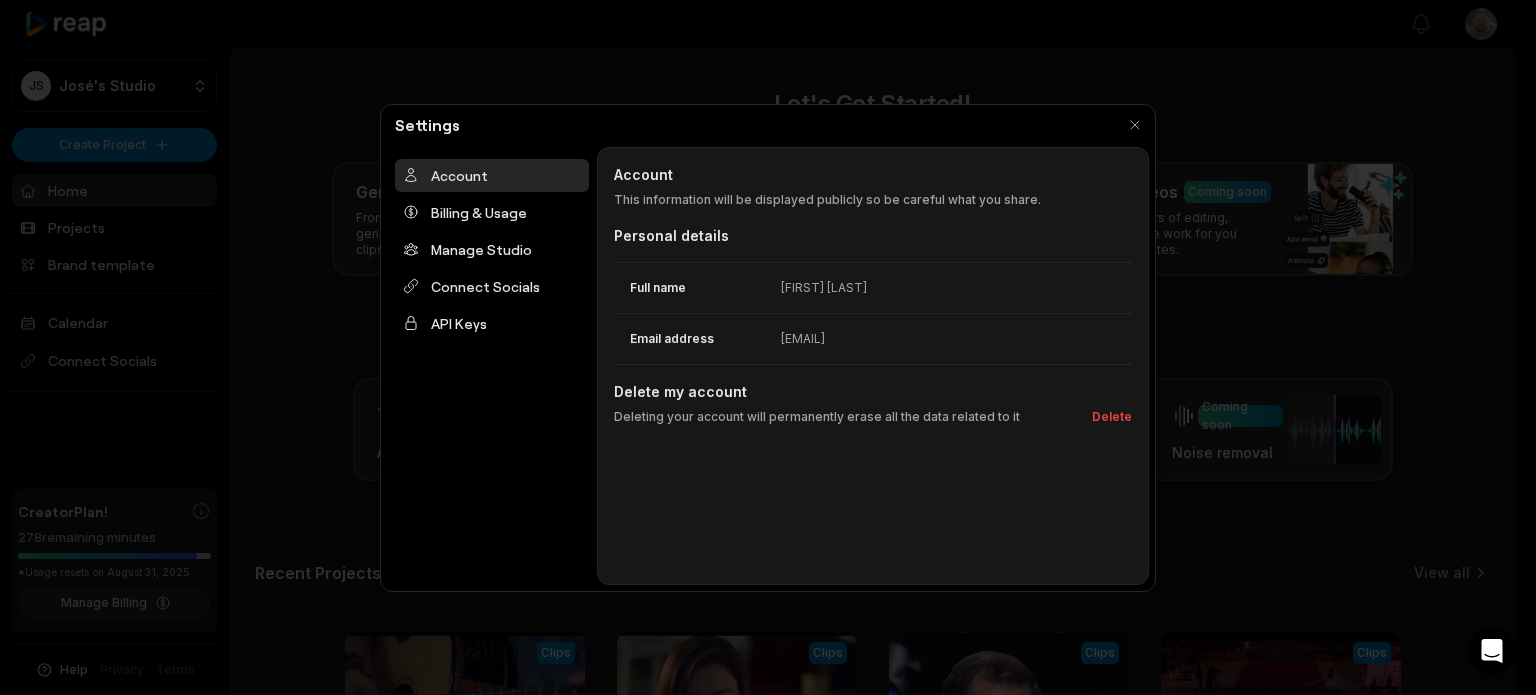 drag, startPoint x: 973, startPoint y: 504, endPoint x: 807, endPoint y: 514, distance: 166.30093 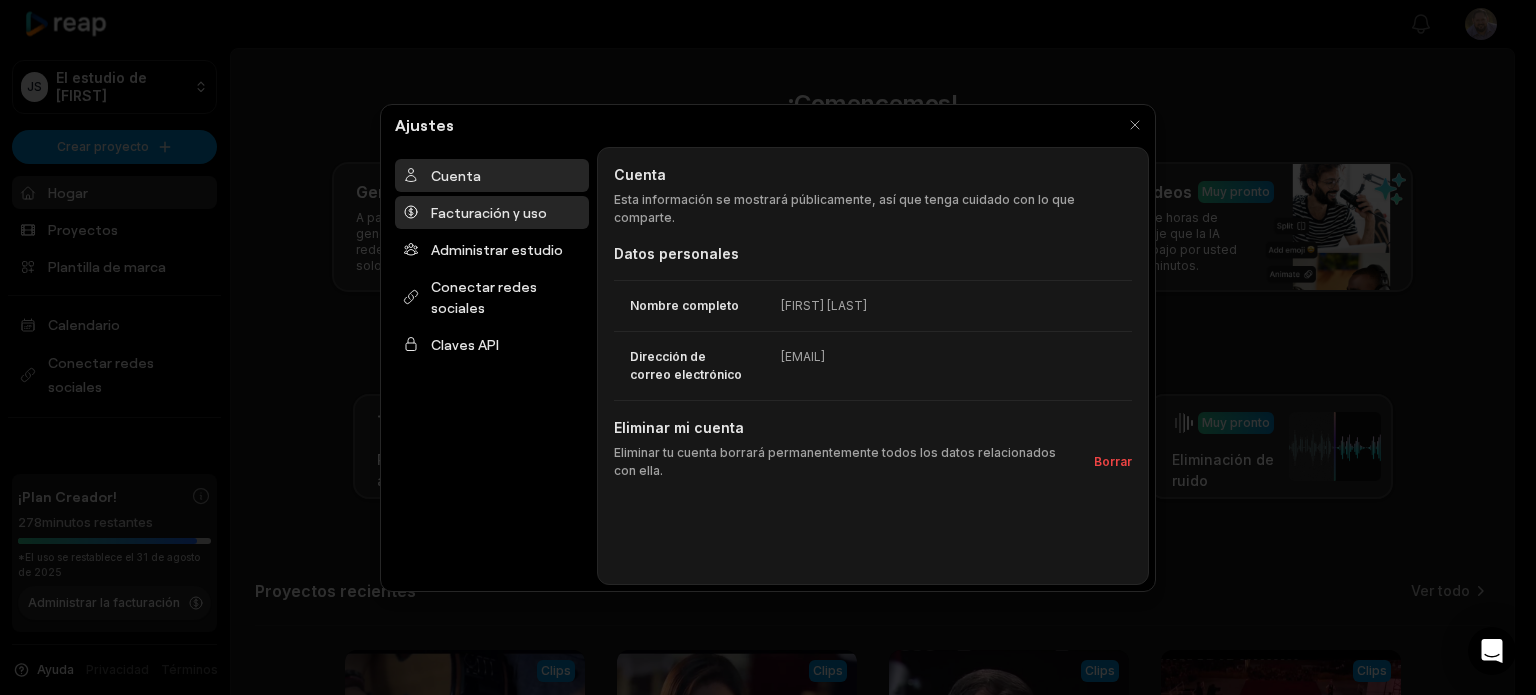 click on "Facturación y uso" at bounding box center (489, 212) 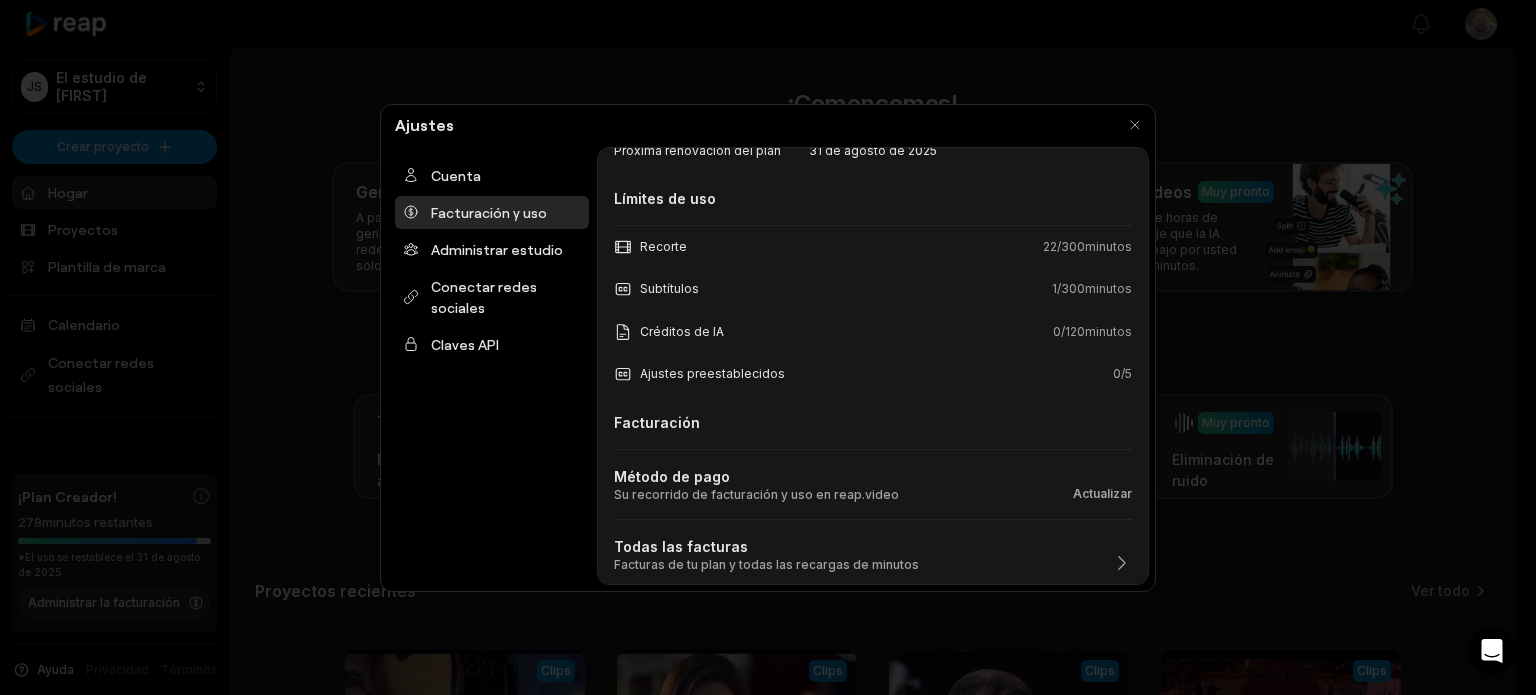 scroll, scrollTop: 182, scrollLeft: 0, axis: vertical 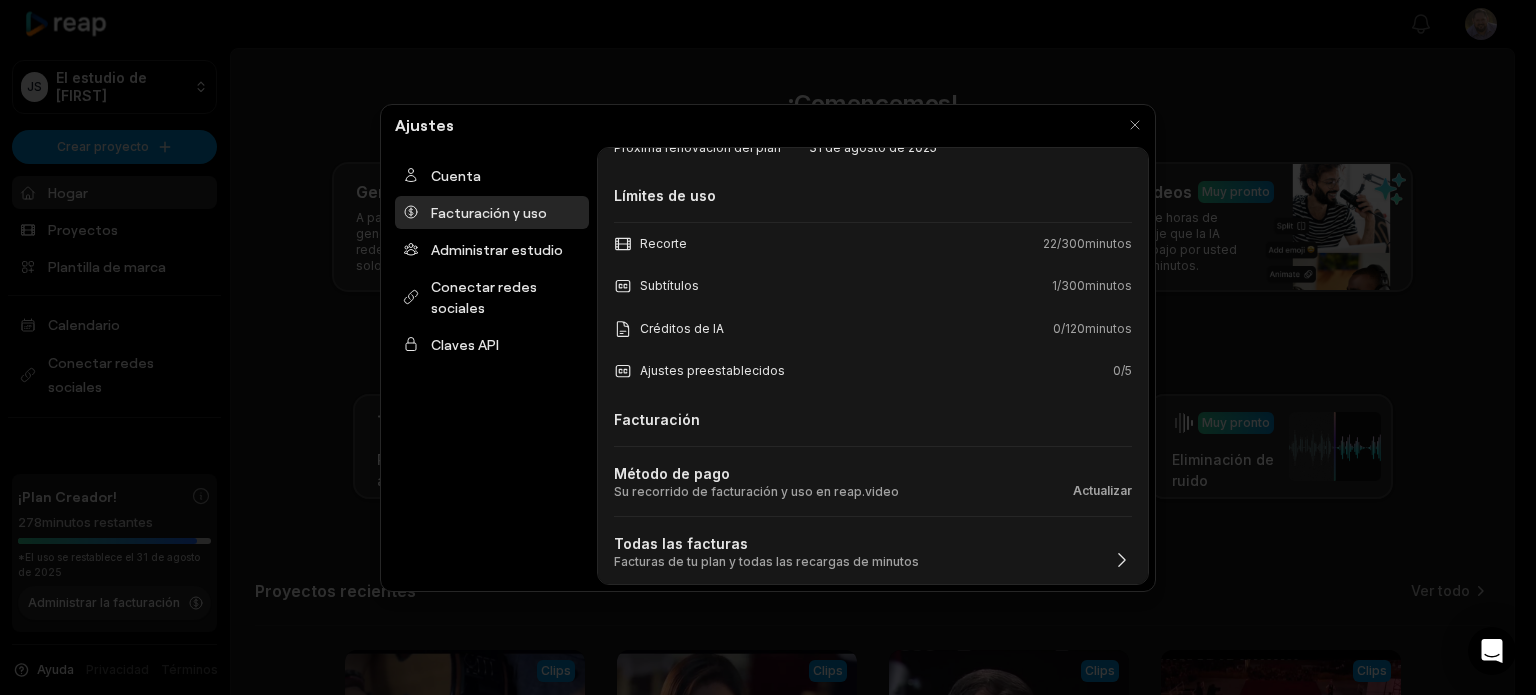 click 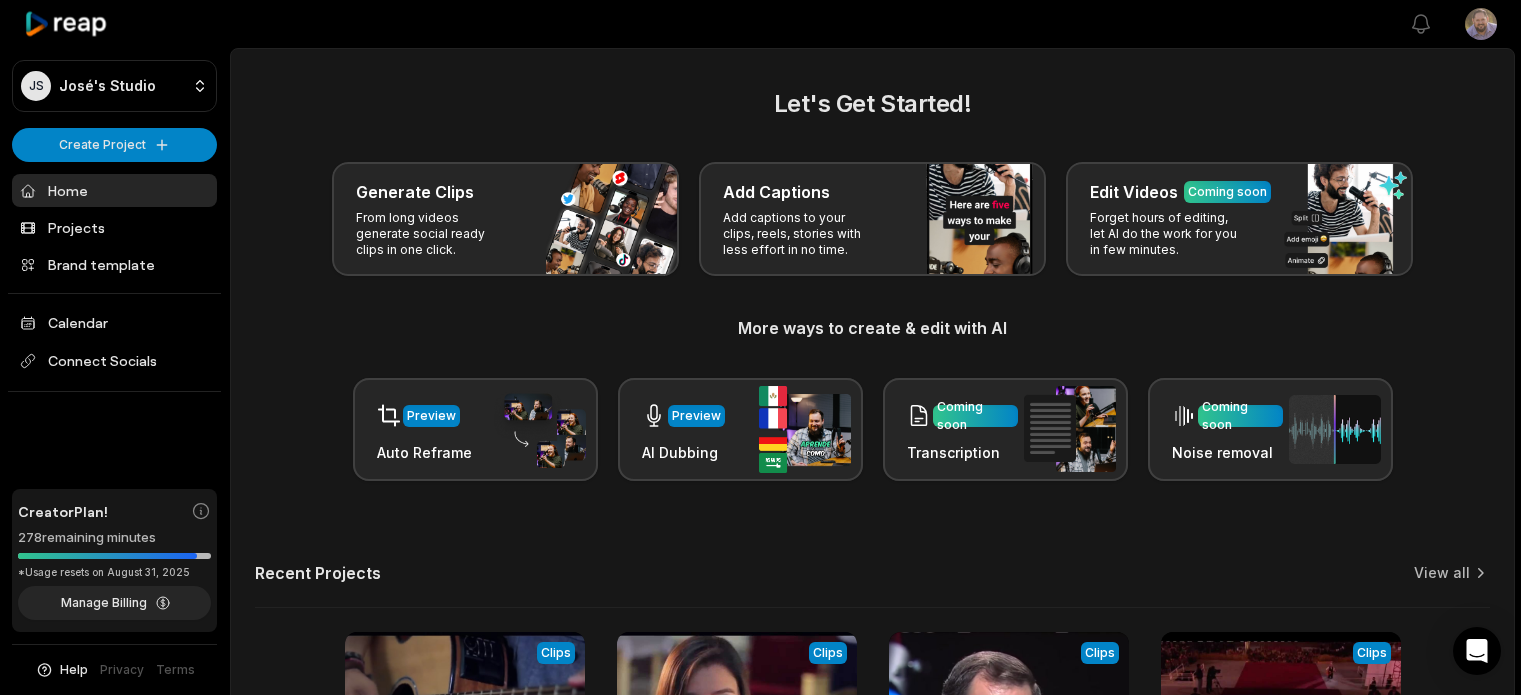 scroll, scrollTop: 0, scrollLeft: 0, axis: both 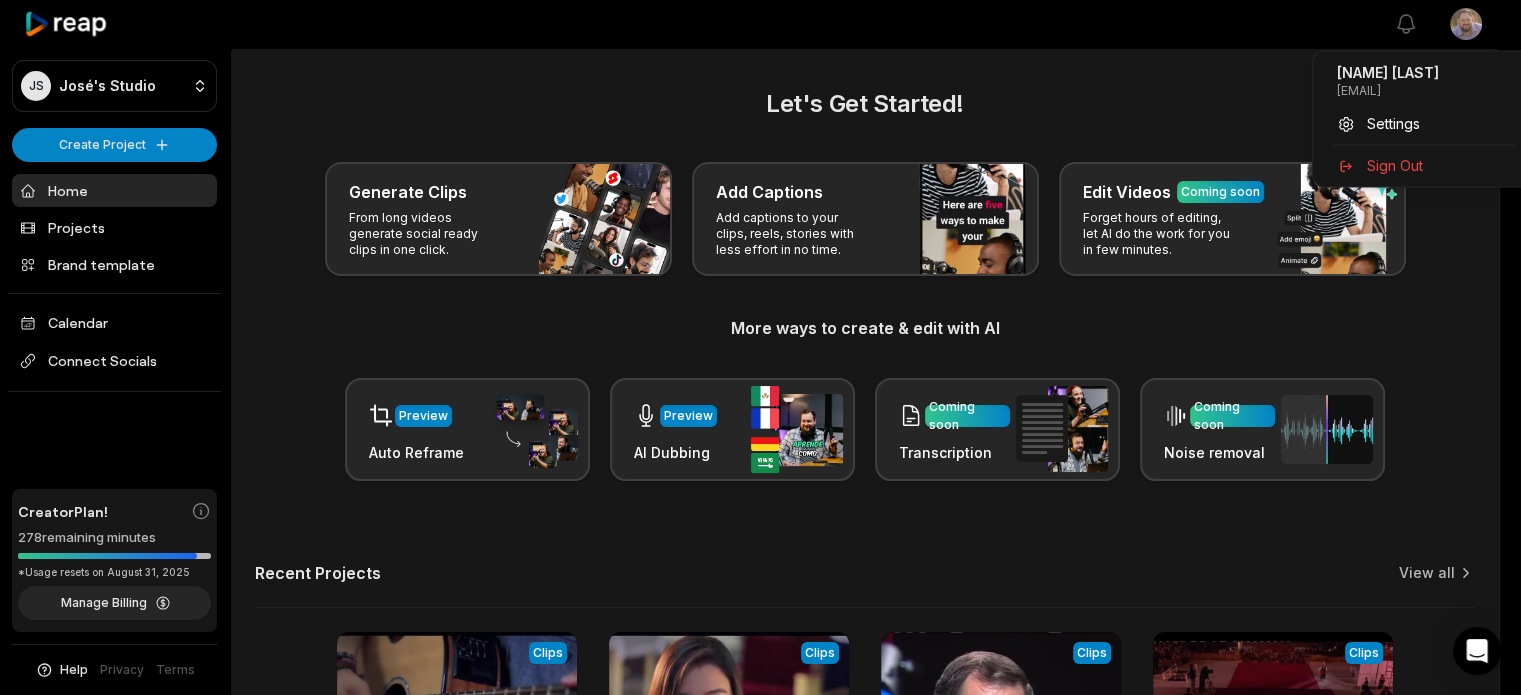 click on "[NAME]'s Studio Create Project Home Projects Brand template Calendar Connect Socials Creator  Plan! 278  remaining minutes *Usage resets on [DATE] Manage Billing Help Privacy Terms Open sidebar View notifications Open user menu   Let's Get Started! Generate Clips From long videos generate social ready clips in one click. Add Captions Add captions to your clips, reels, stories with less effort in no time. Edit Videos Coming soon Forget hours of editing, let AI do the work for you in few minutes. More ways to create & edit with AI Preview Auto Reframe Preview AI Dubbing Coming soon Transcription Coming soon Noise removal Recent Projects View all View Clips Clips 04:16 La Fe De María - Son By Four (Ítala Rodriguez _ #Dones) Open options 21 minutes ago View Clips Clips 04:16 La Fe De María - Son By Four (Ítala Rodriguez / #Dones) Open options 3 hours ago View Clips Clips 05:59 Martín Valverde - Nadie Te Ama Como Yo Open options a day ago View Clips Clips 07:44 Open options 2 days ago Made with" at bounding box center [760, 347] 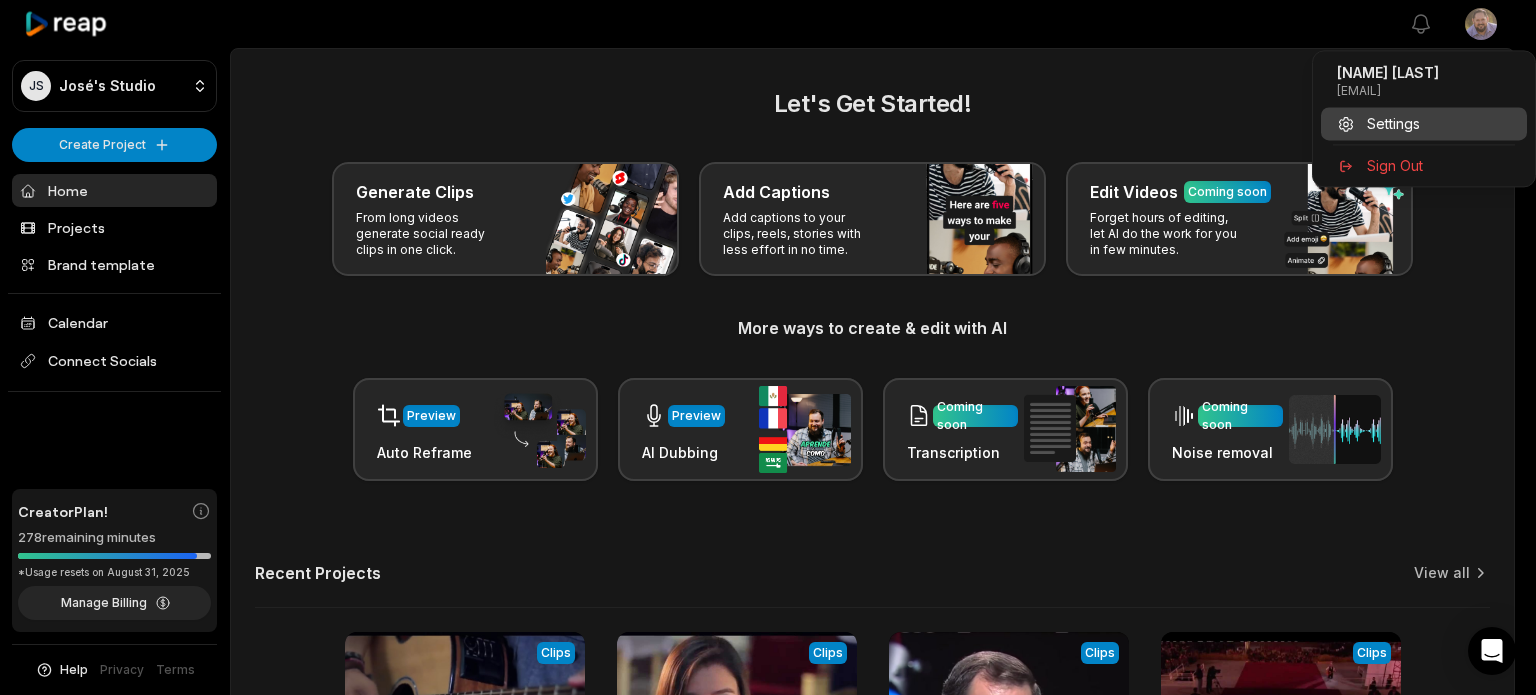 click on "Settings" at bounding box center [1393, 123] 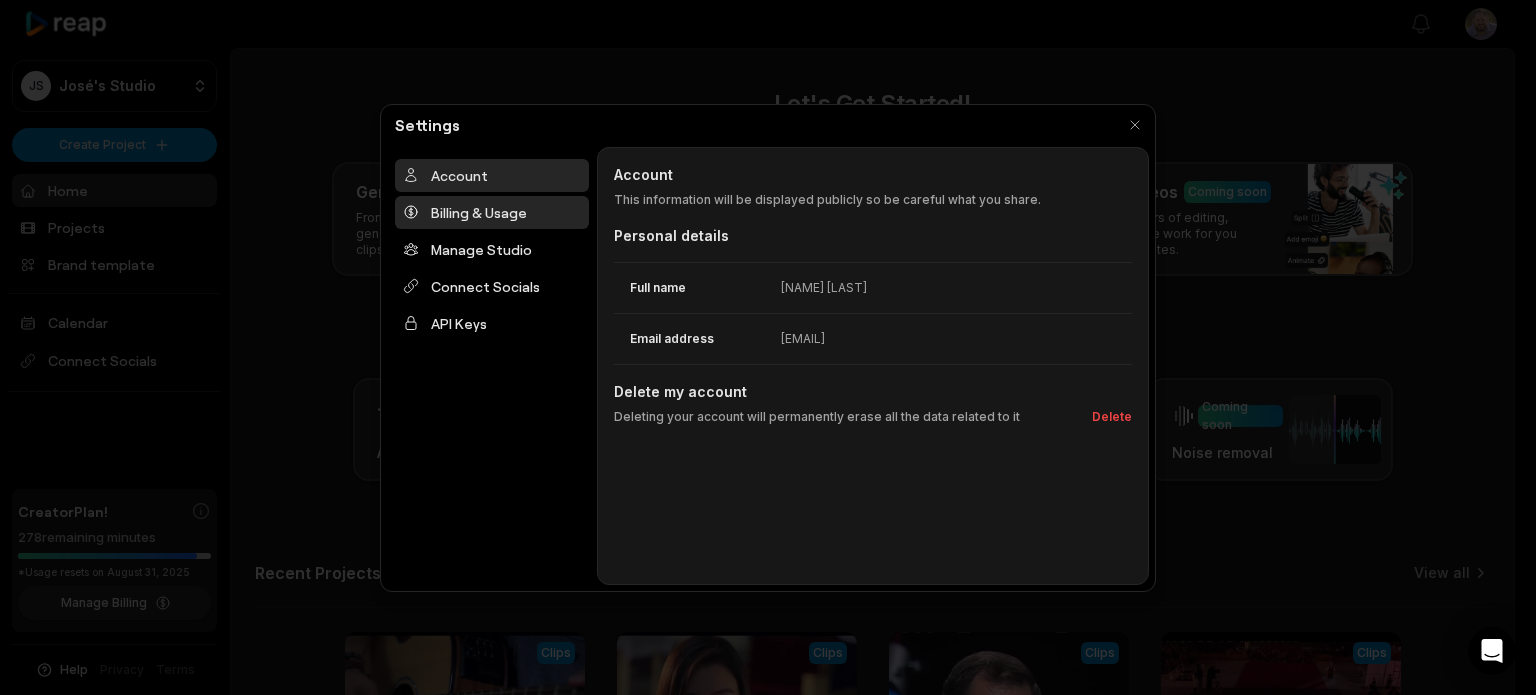 click on "Billing & Usage" at bounding box center (492, 212) 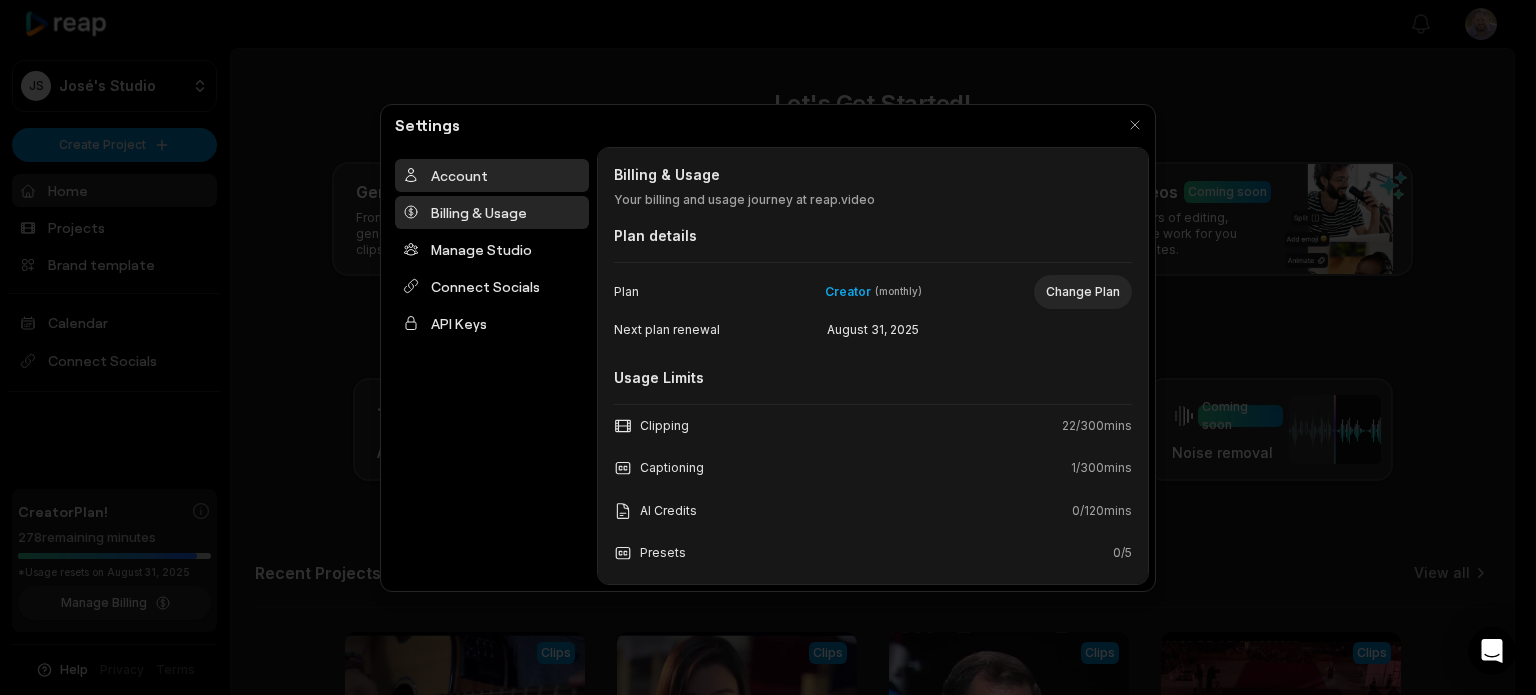 click on "Account" at bounding box center (492, 175) 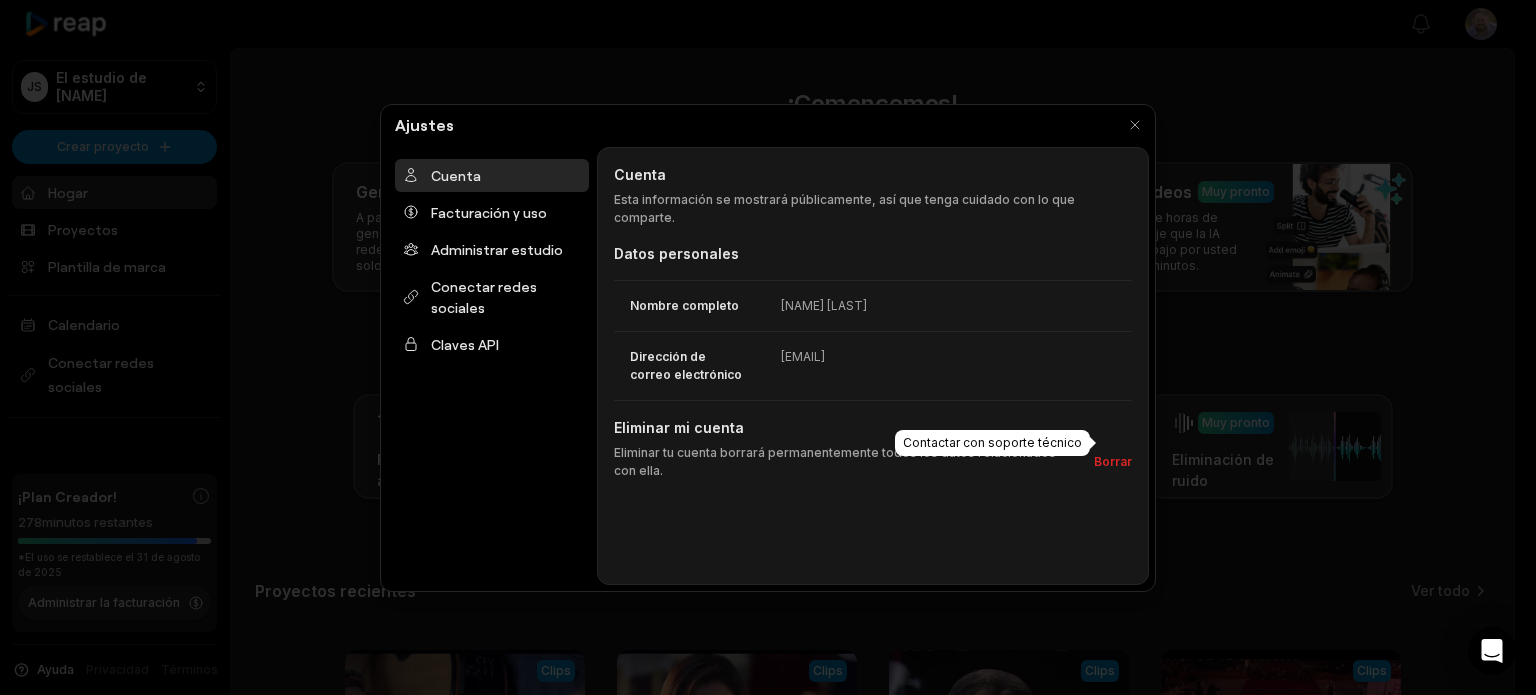 click on "Borrar" at bounding box center (1113, 461) 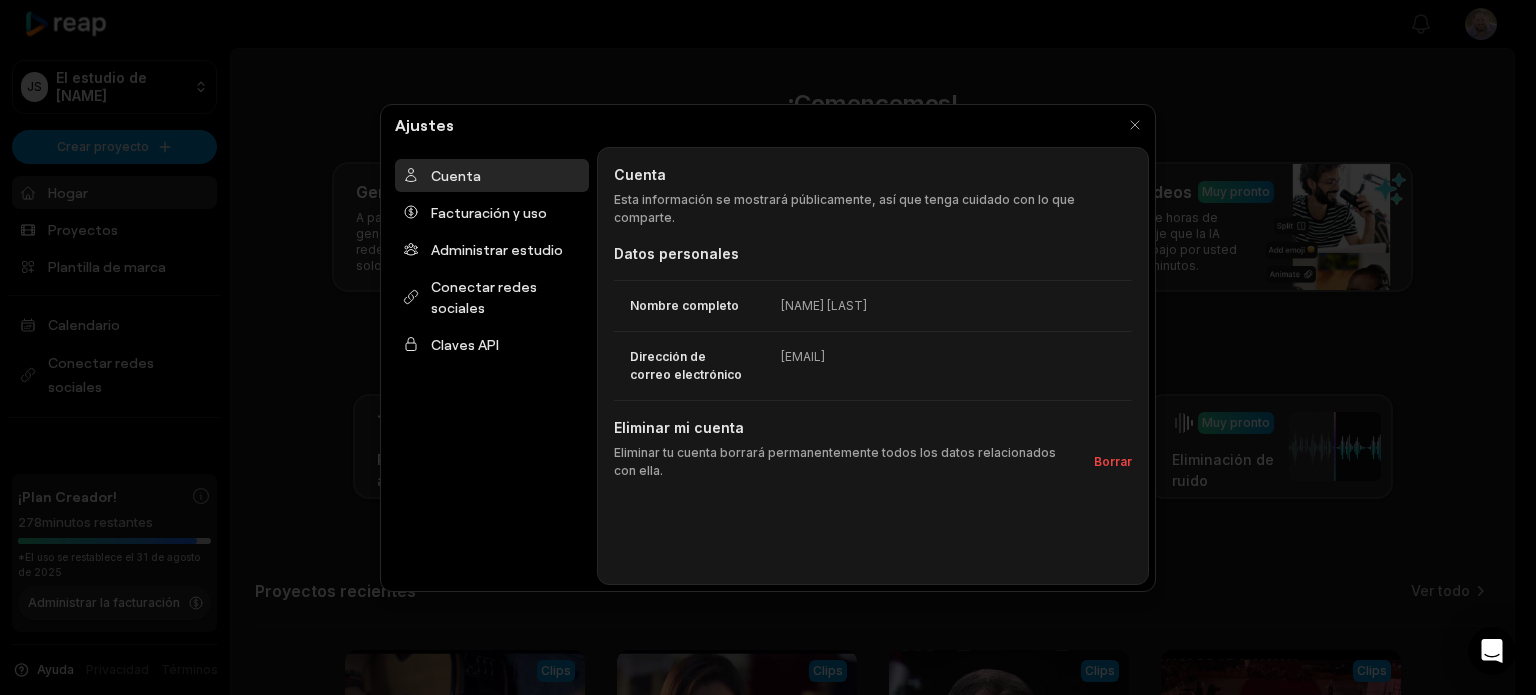 click on "Cuenta Cuenta Esta información se mostrará públicamente, así que tenga cuidado con lo que comparte. Datos personales Nombre completo [NAME] [LAST] Dirección de correo electrónico [EMAIL] Eliminar mi cuenta Eliminar tu cuenta borrará permanentemente todos los datos relacionados con ella. Borrar" at bounding box center (873, 366) 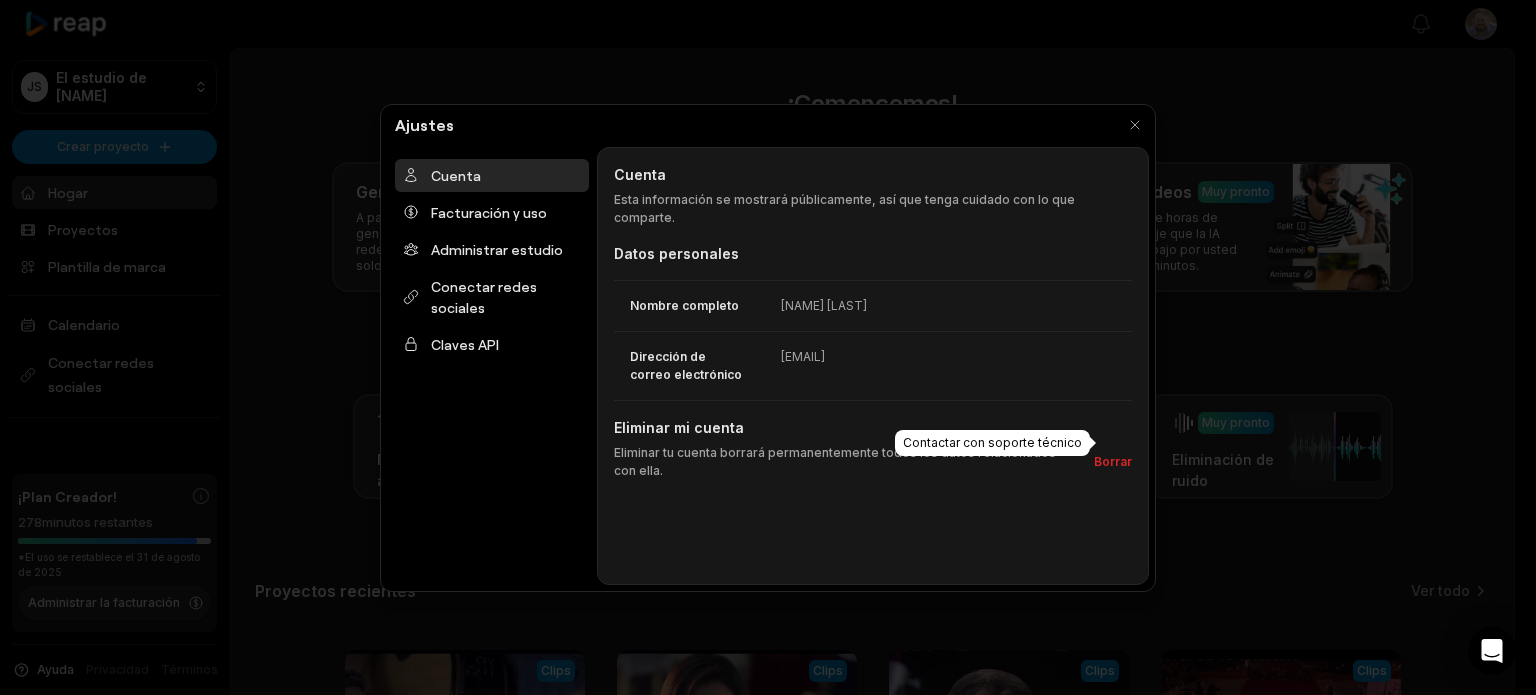 click on "Borrar" at bounding box center [1113, 461] 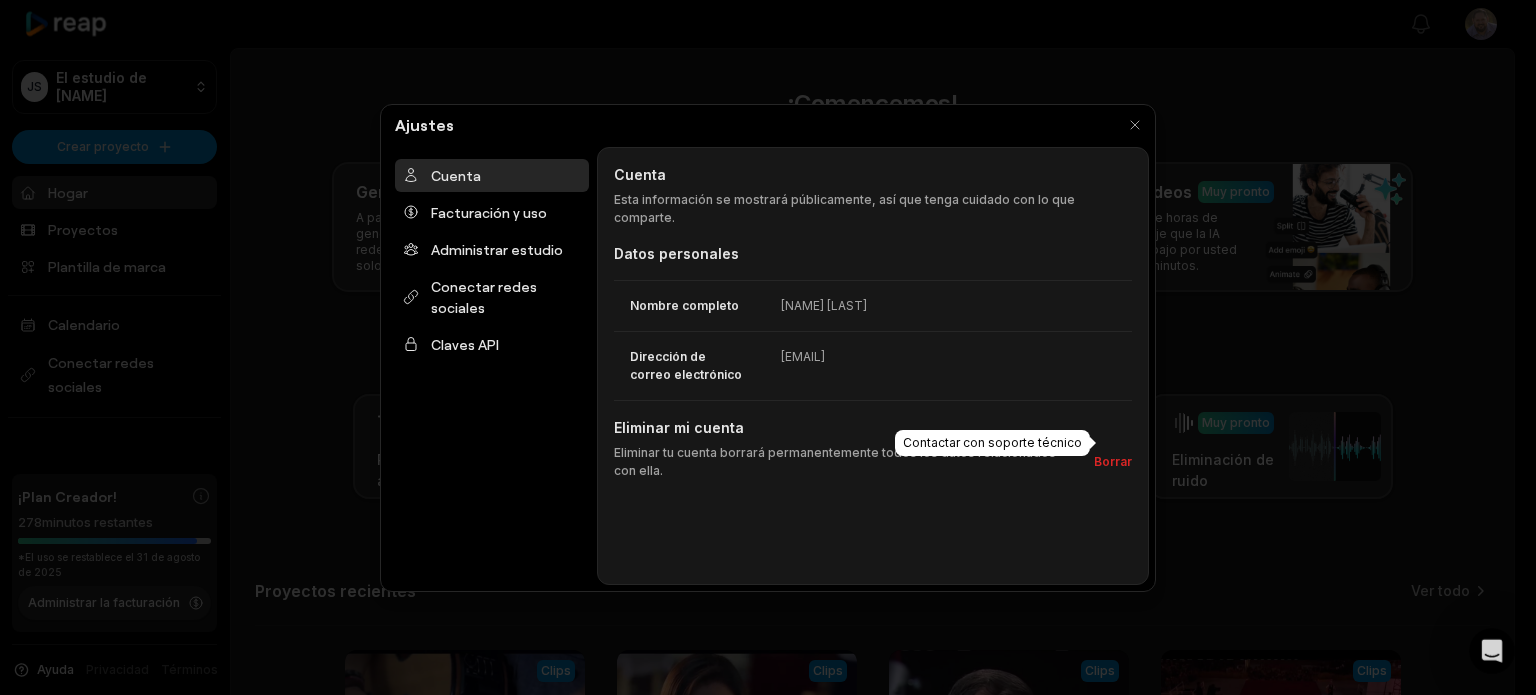 scroll, scrollTop: 0, scrollLeft: 0, axis: both 